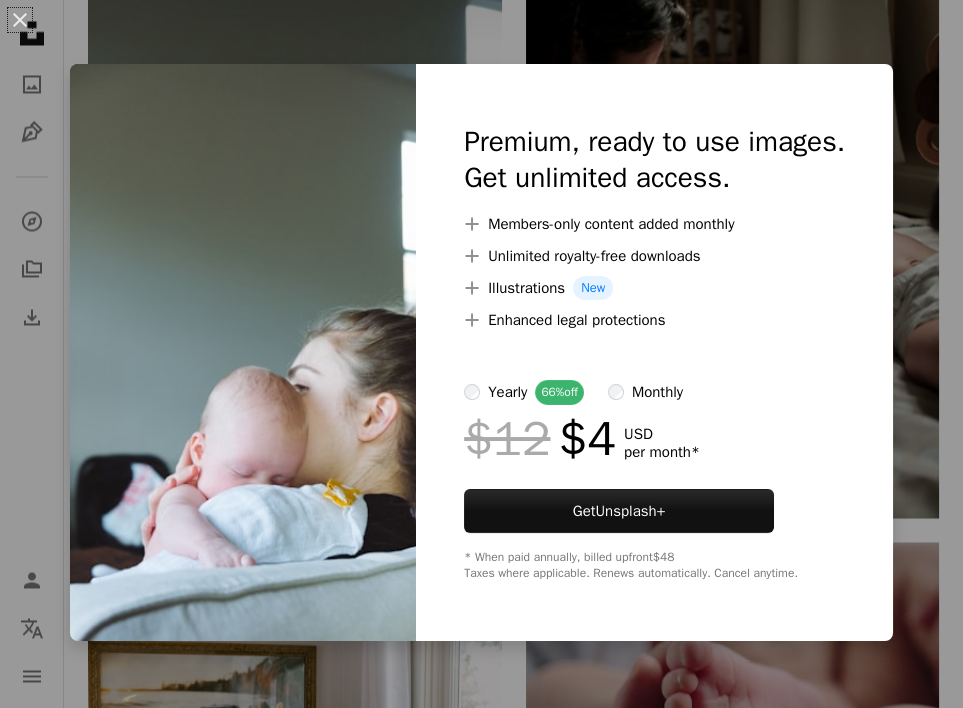 scroll, scrollTop: 5606, scrollLeft: 0, axis: vertical 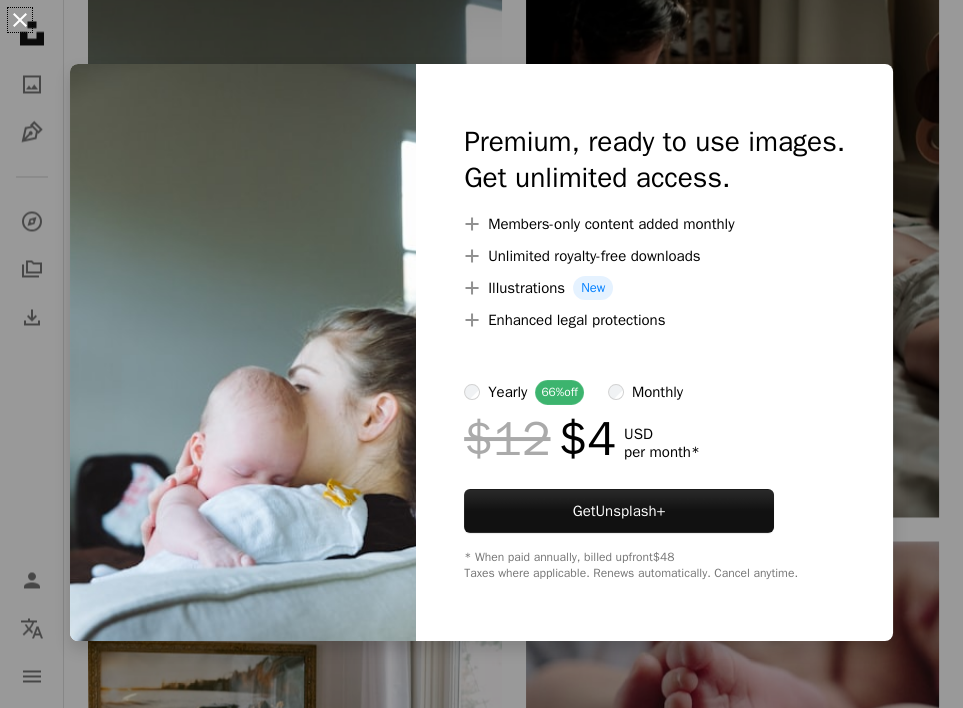 click on "An X shape" at bounding box center (20, 20) 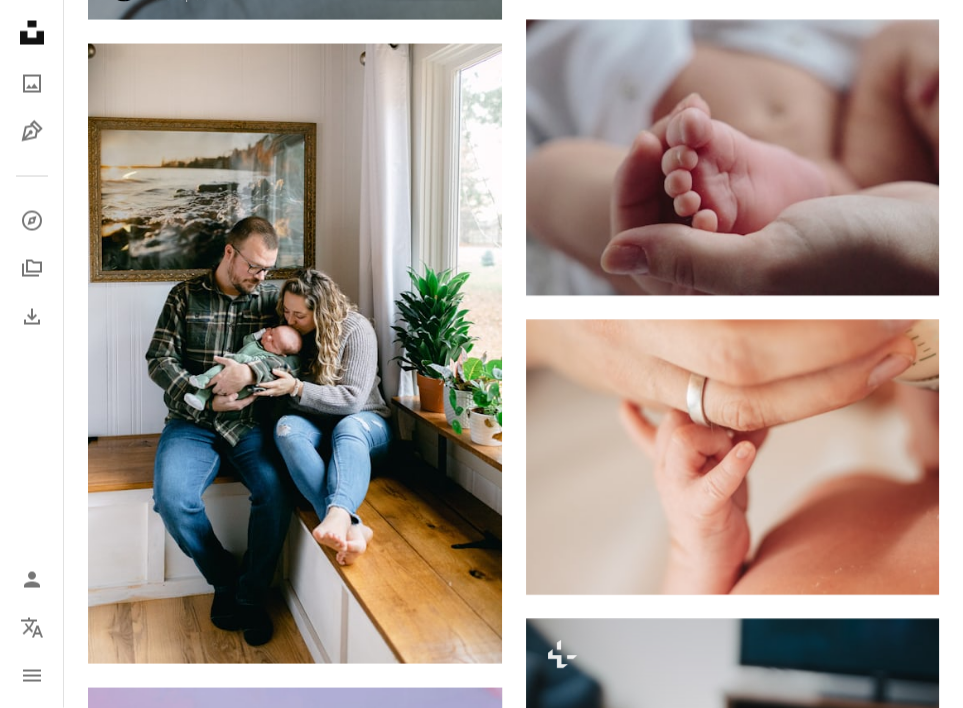 scroll, scrollTop: 6121, scrollLeft: 0, axis: vertical 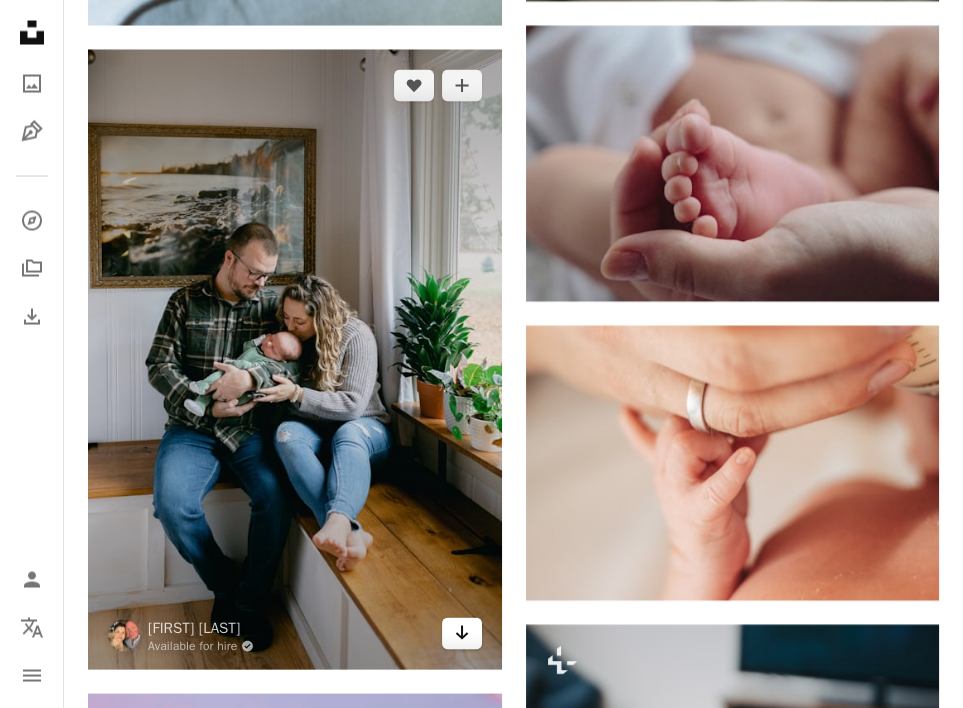 click 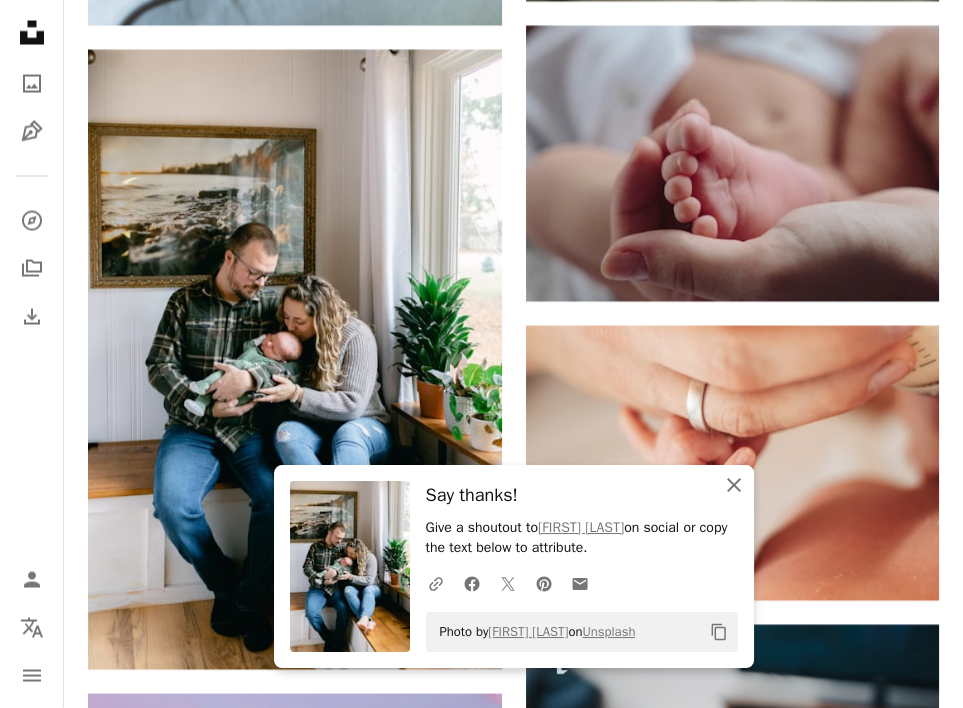click on "An X shape" 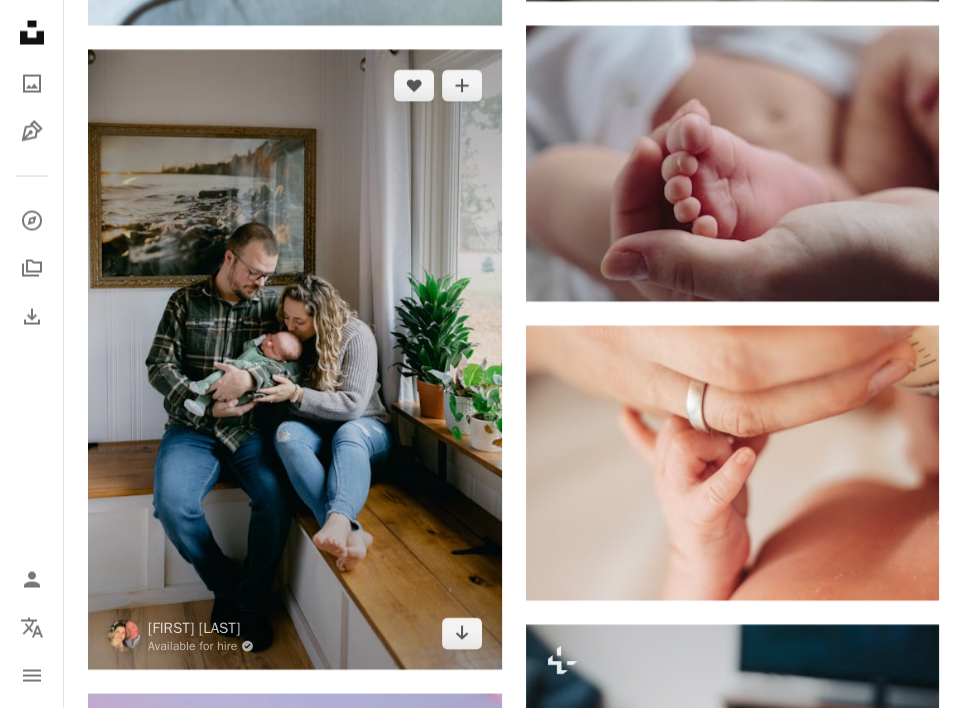 scroll, scrollTop: 6115, scrollLeft: 0, axis: vertical 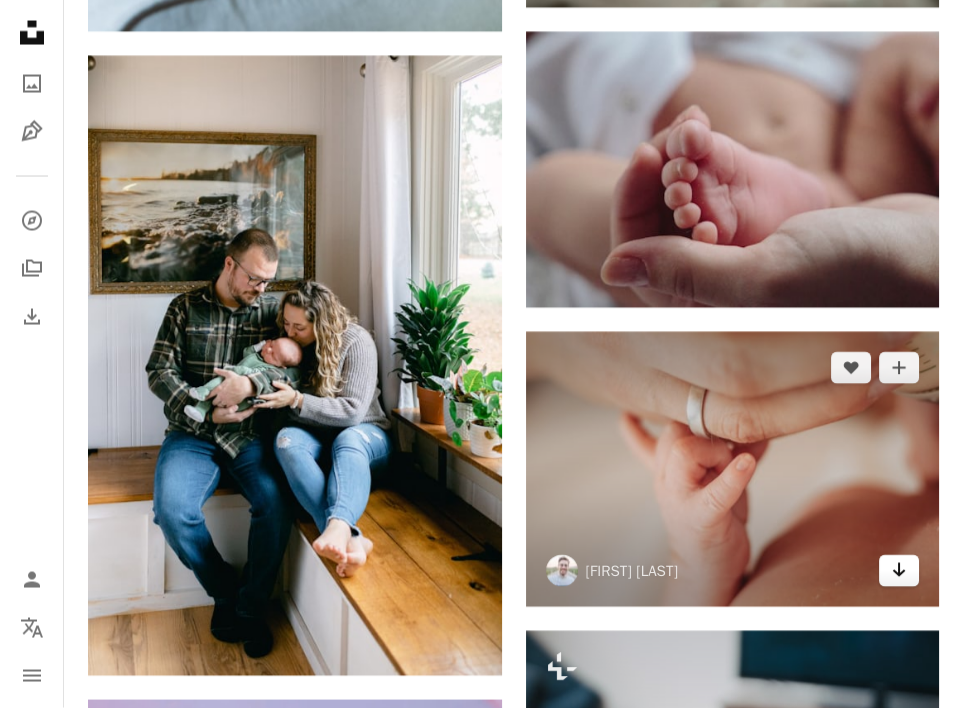 click on "Arrow pointing down" 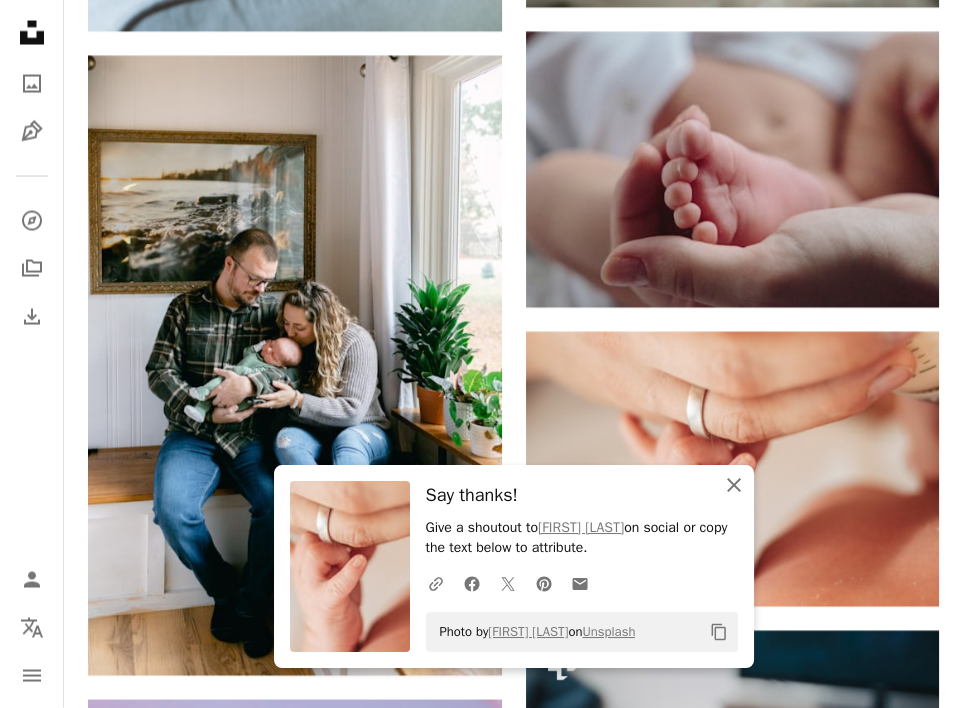 click on "An X shape" 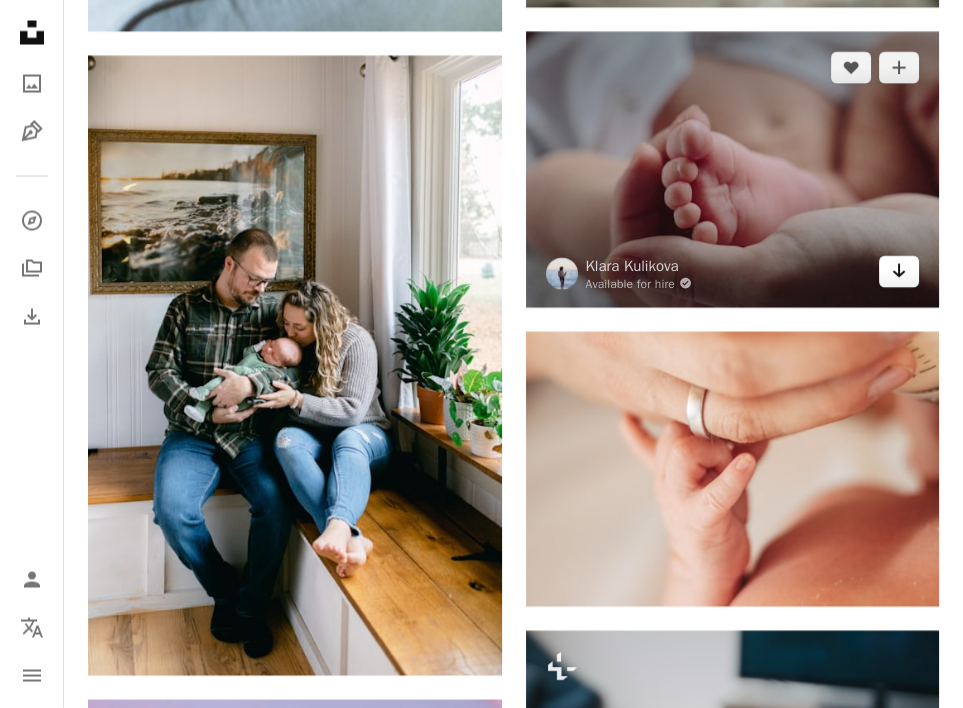 click 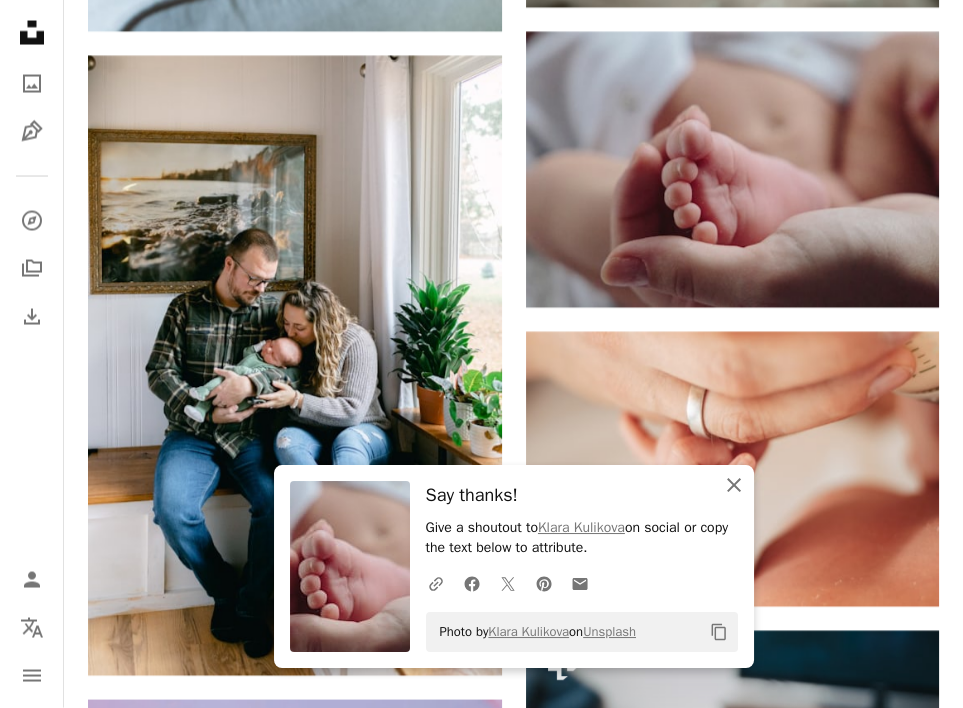 click 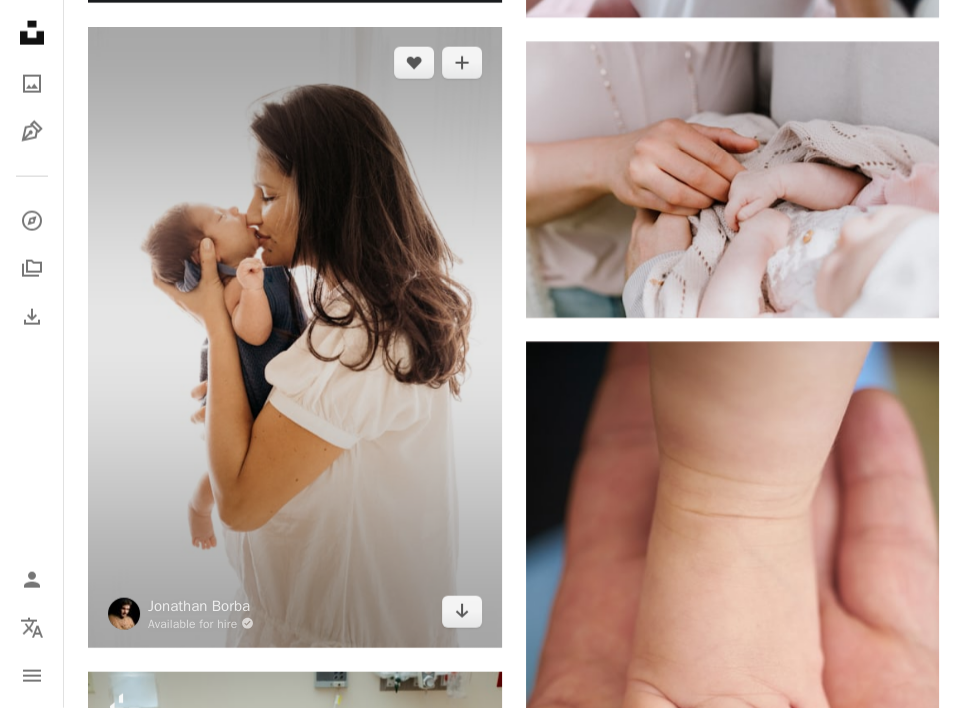 scroll, scrollTop: 7356, scrollLeft: 0, axis: vertical 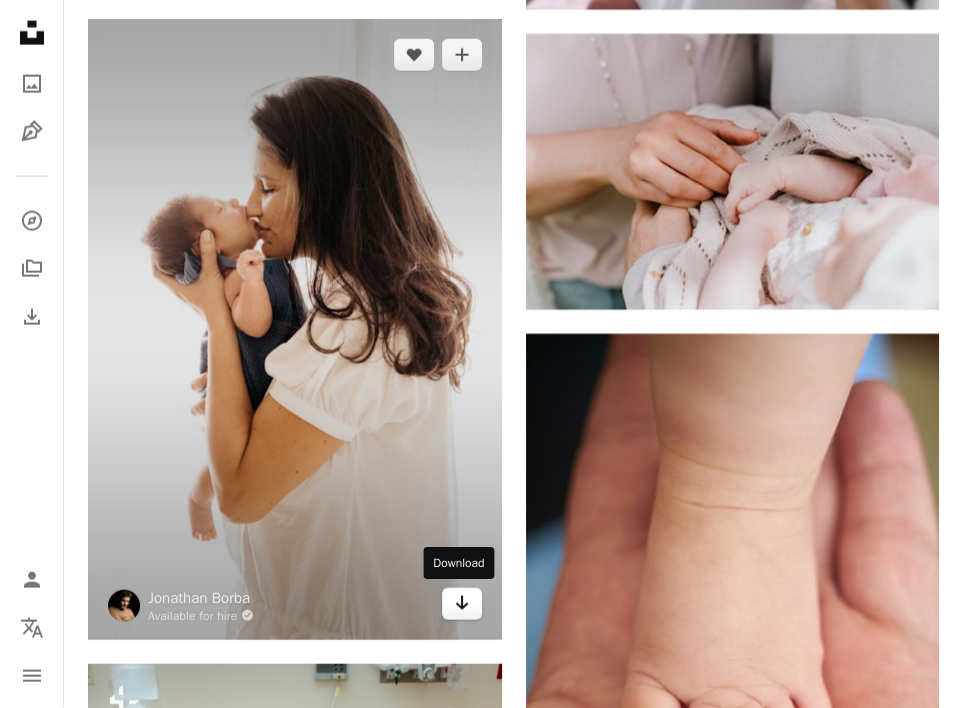 click on "Arrow pointing down" 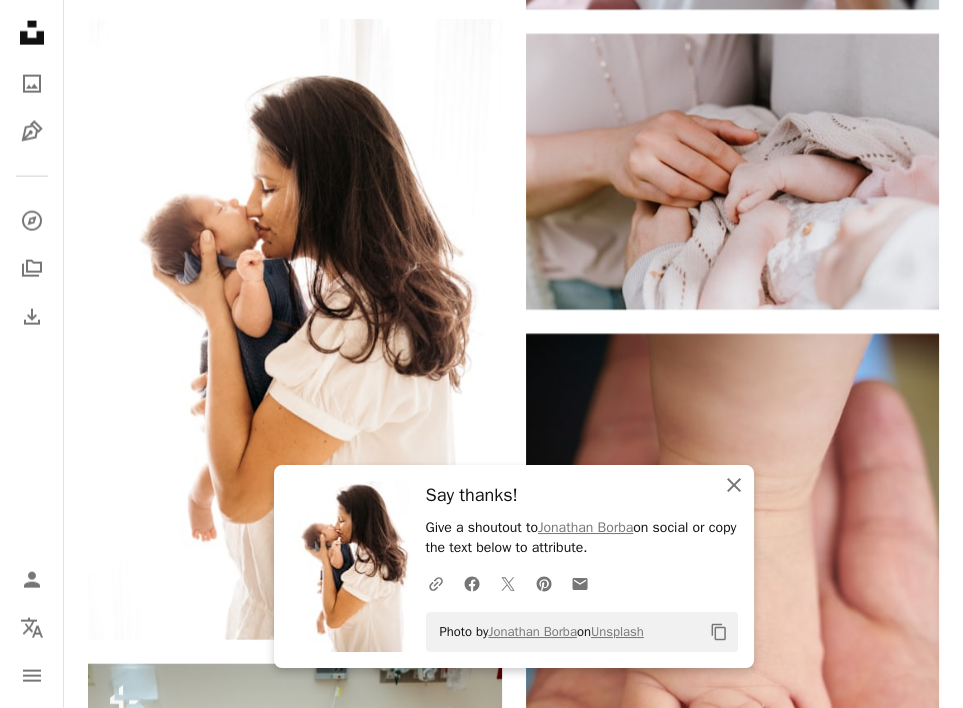 click on "An X shape" 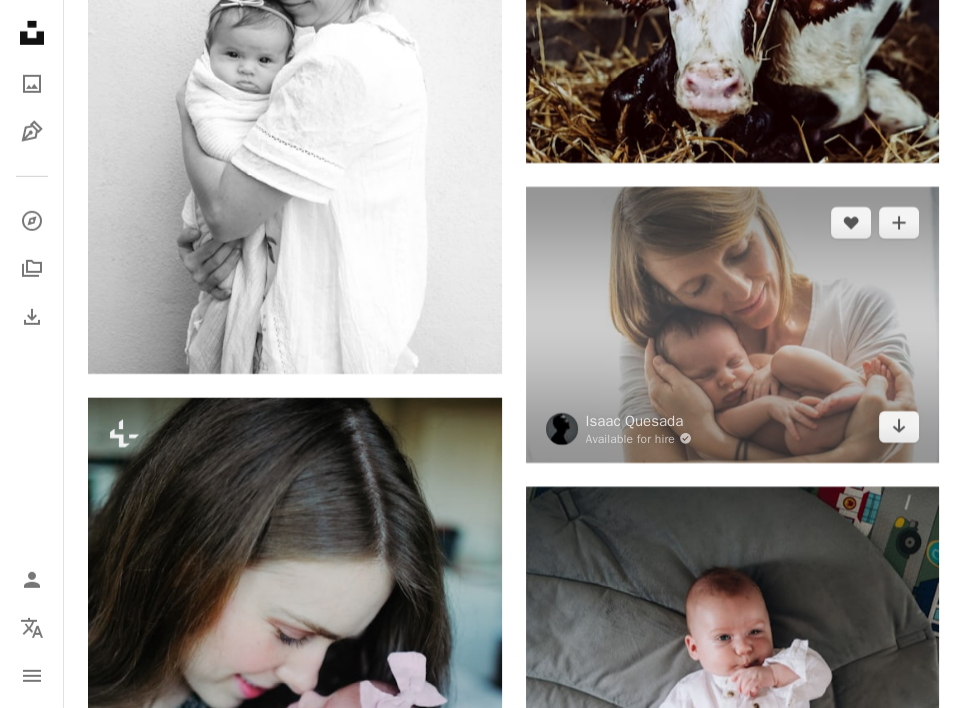 scroll, scrollTop: 9489, scrollLeft: 0, axis: vertical 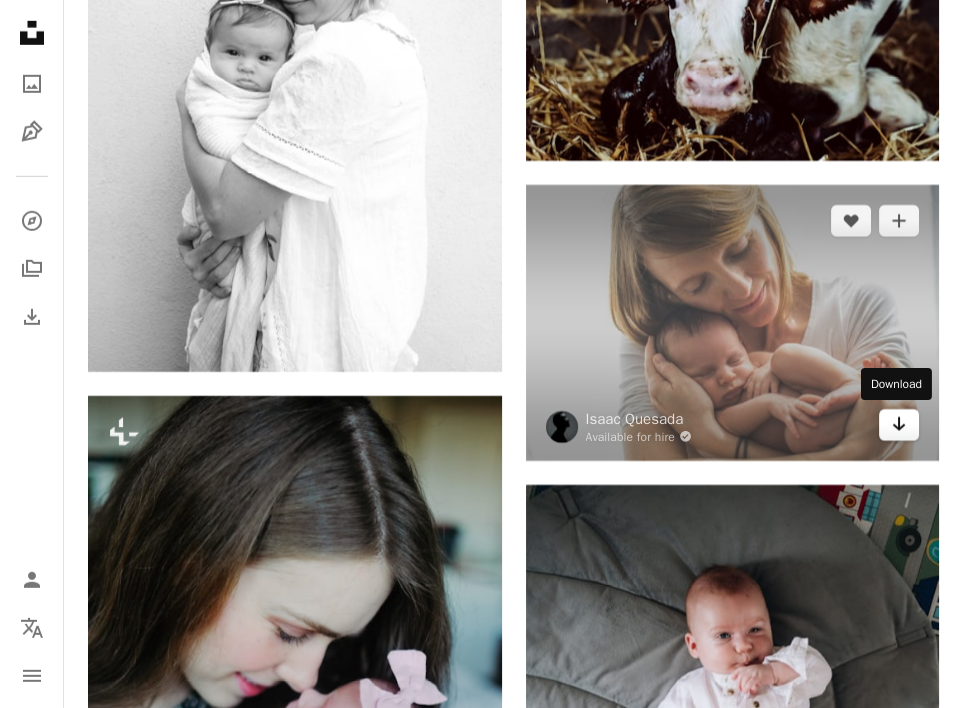 click on "Arrow pointing down" 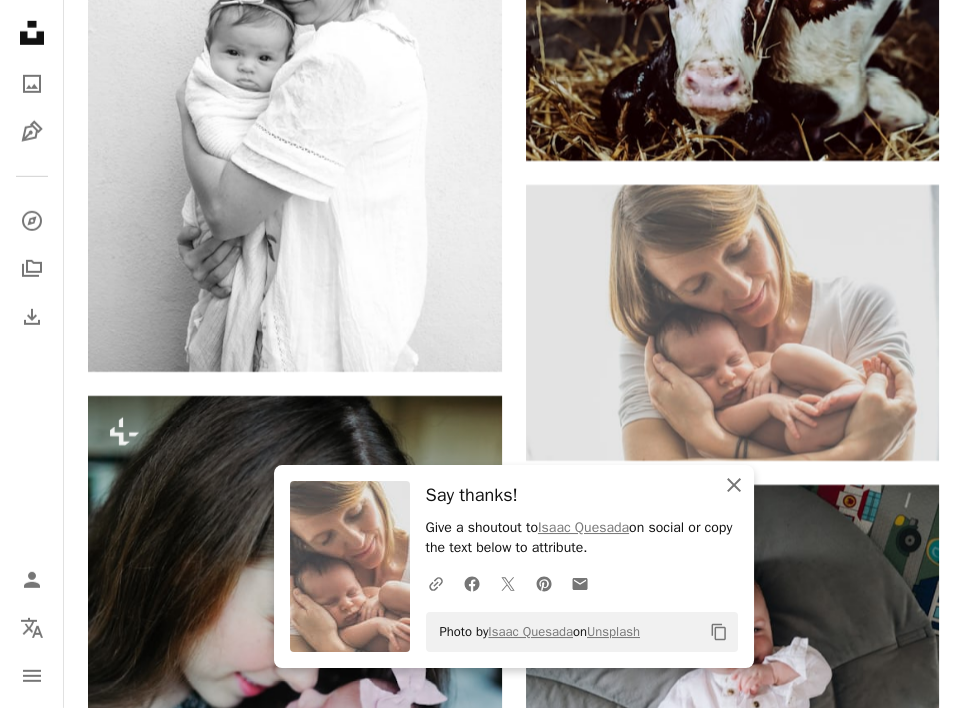 click on "An X shape" 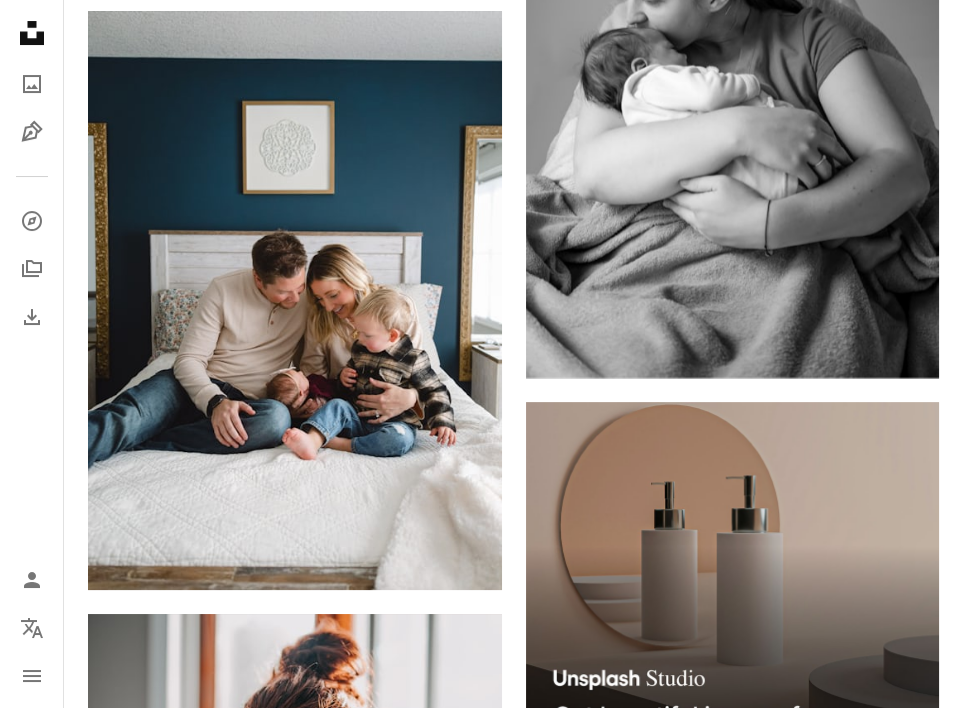 scroll, scrollTop: 12125, scrollLeft: 0, axis: vertical 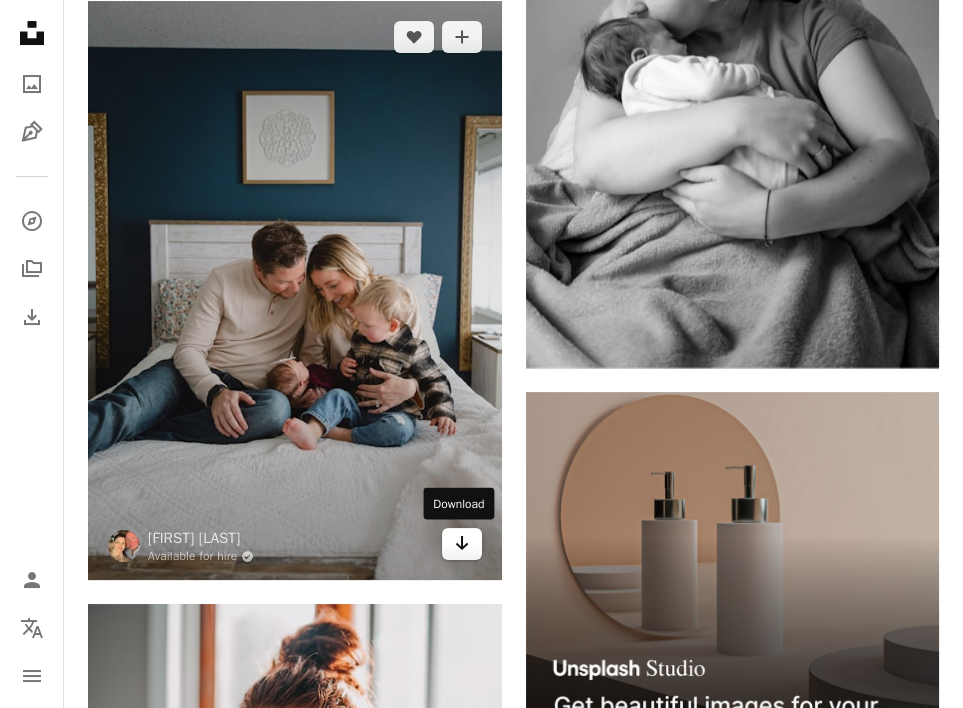 click on "Arrow pointing down" 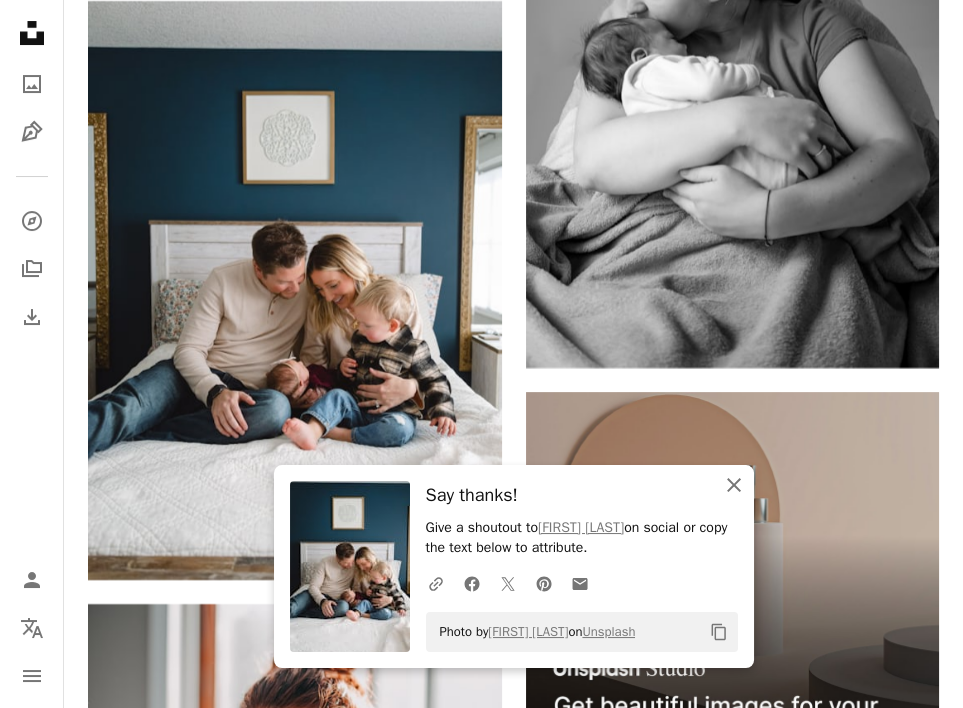 click 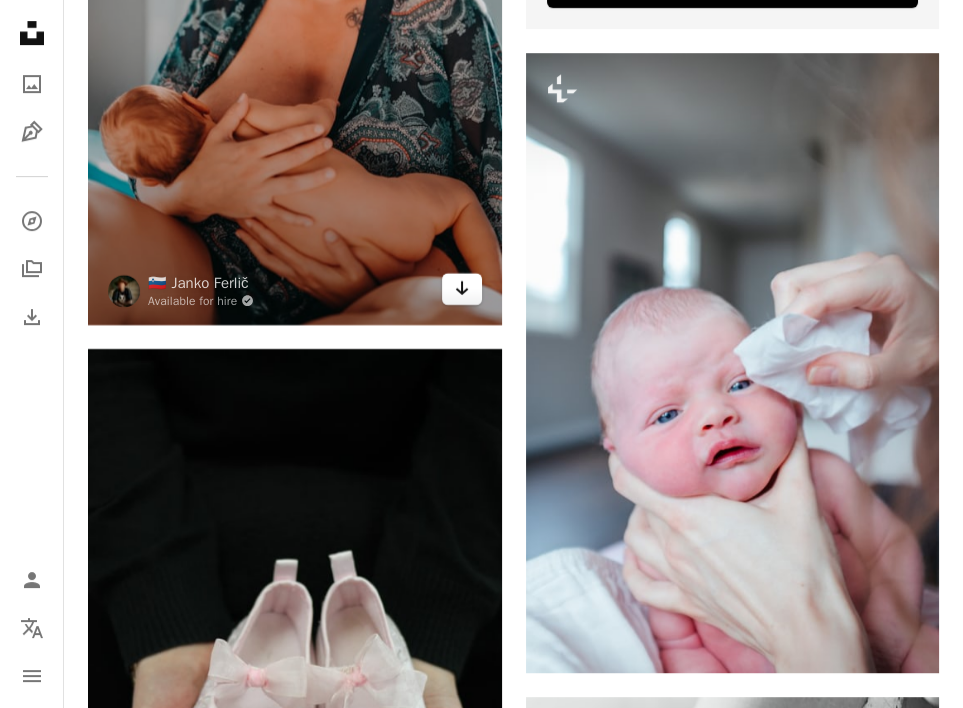scroll, scrollTop: 13032, scrollLeft: 0, axis: vertical 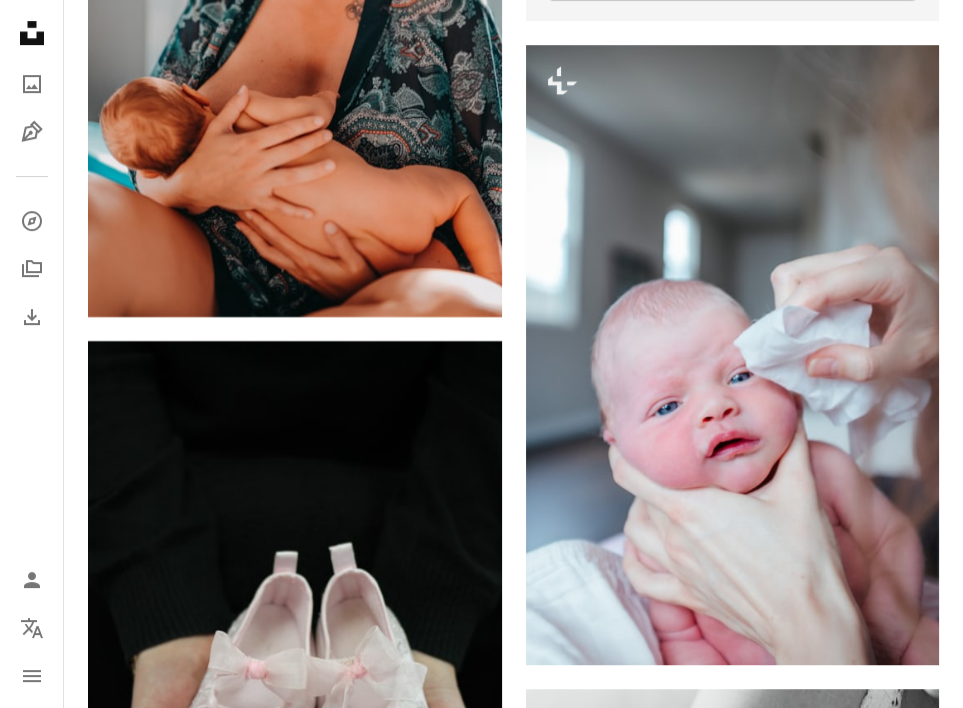 click on "Unsplash logo Unsplash Home A photo Pen Tool A compass A stack of folders Download Person Localization icon navigation menu" at bounding box center [32, 354] 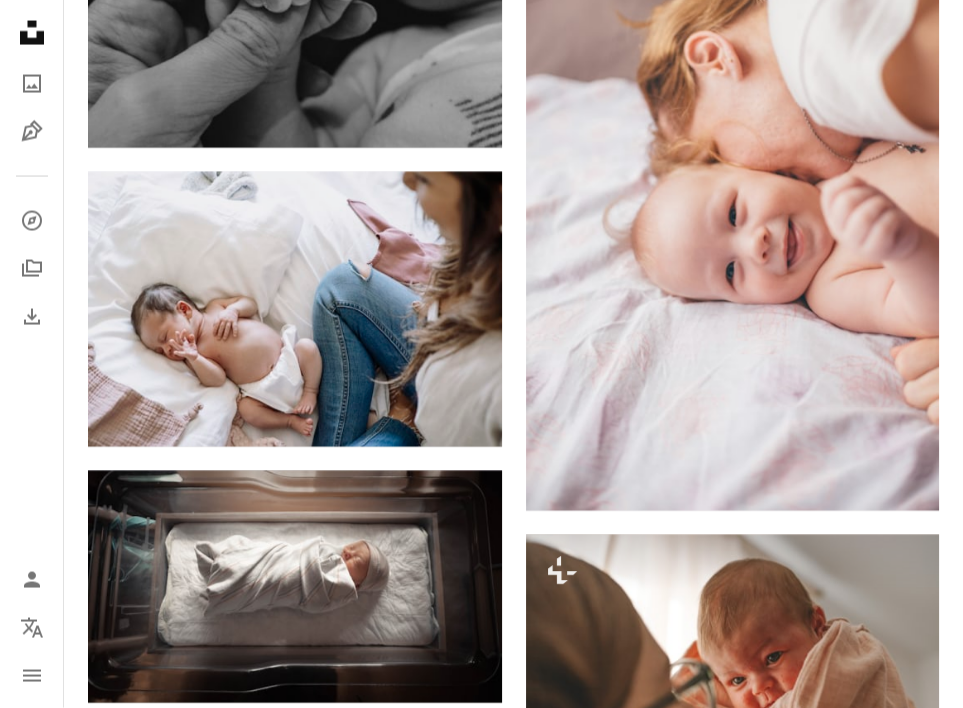scroll, scrollTop: 17896, scrollLeft: 0, axis: vertical 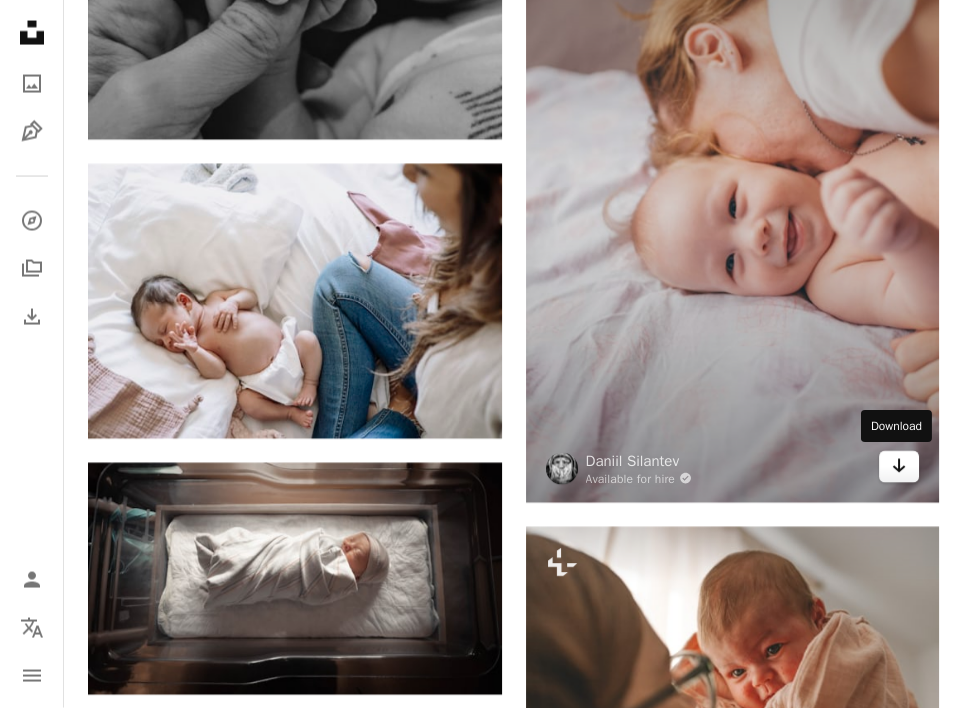 click 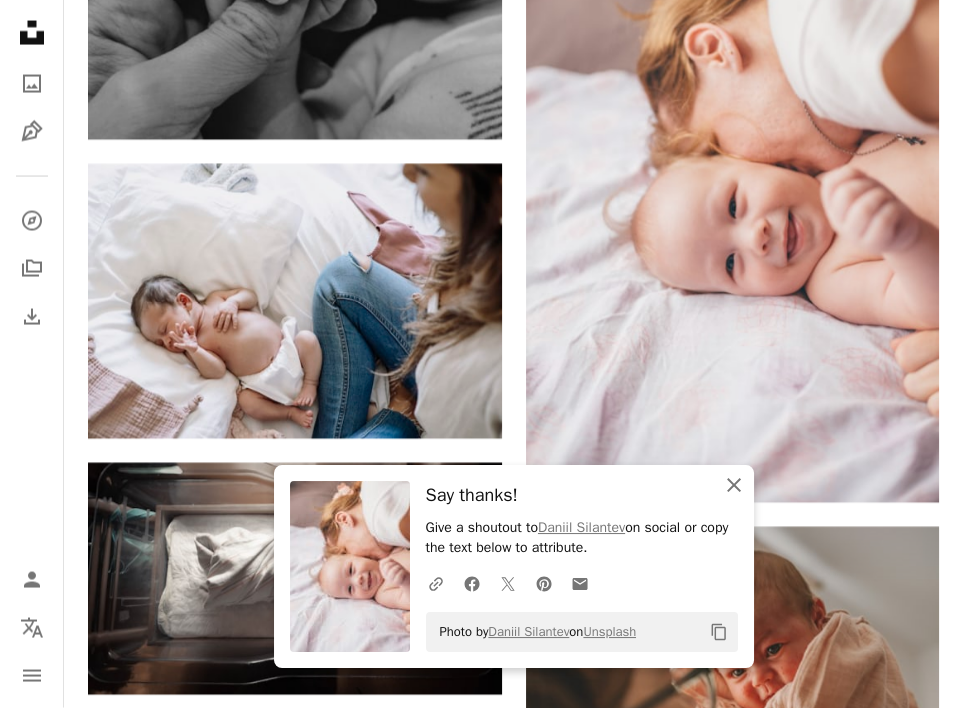 click on "An X shape" 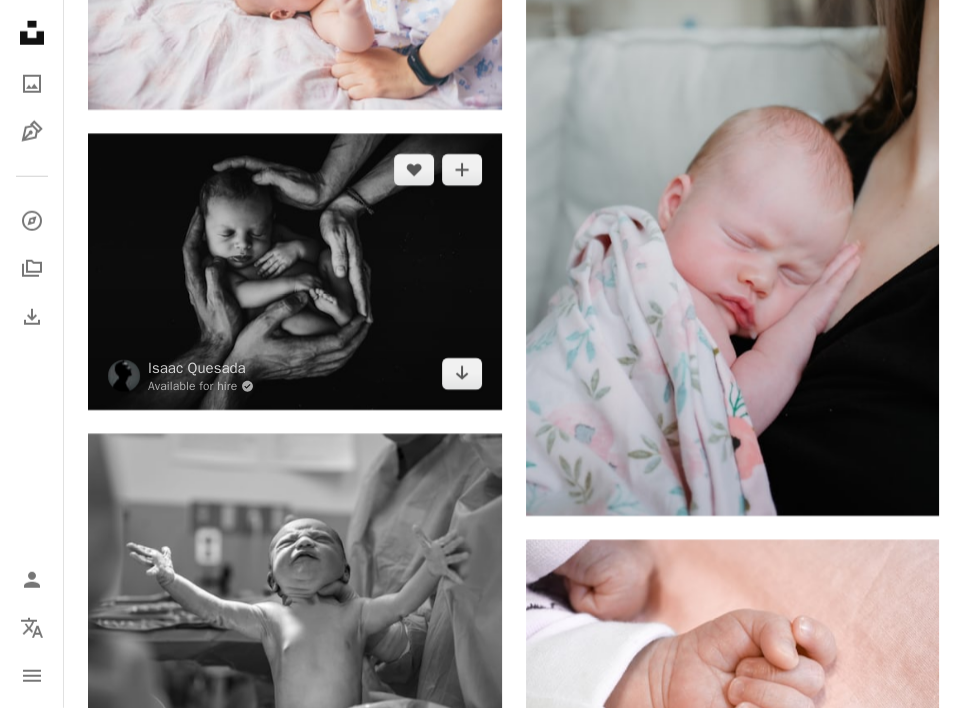 scroll, scrollTop: 20067, scrollLeft: 0, axis: vertical 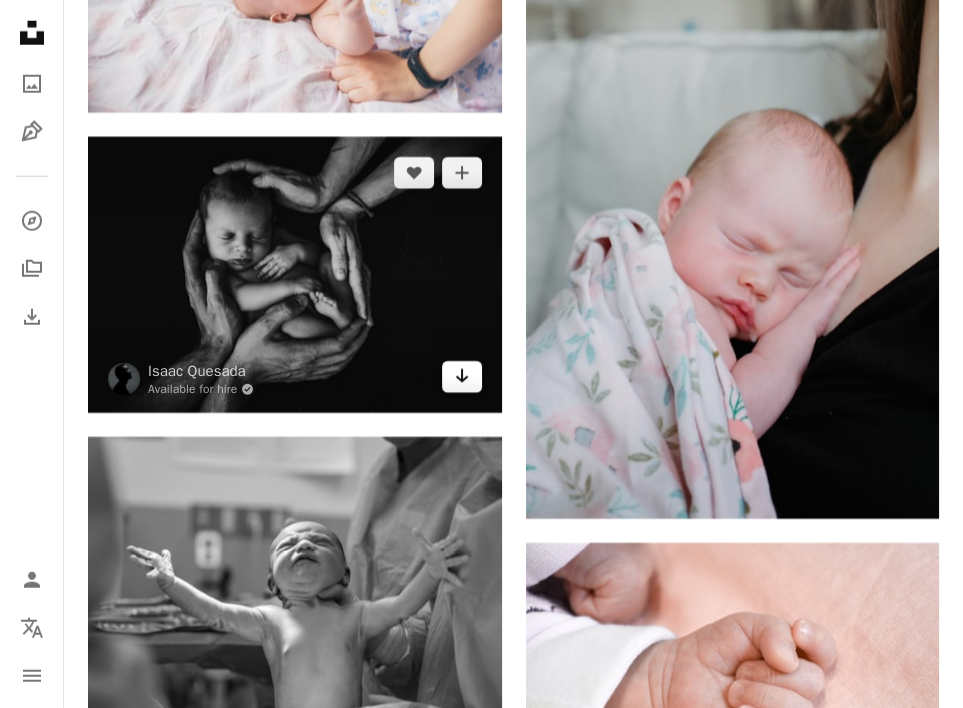 click on "Arrow pointing down" 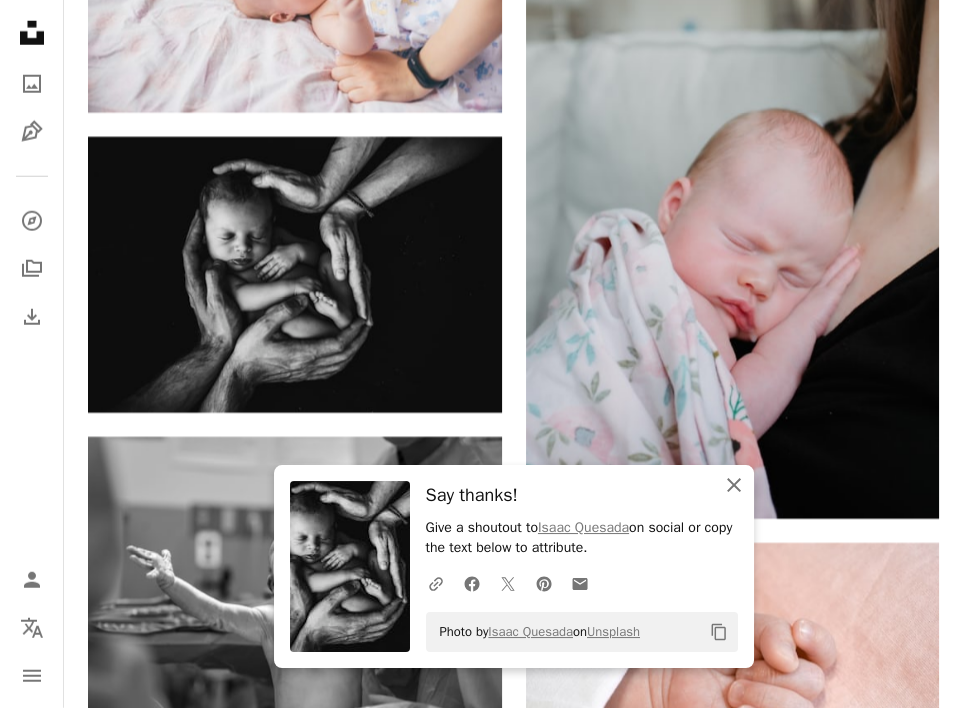 click on "An X shape" 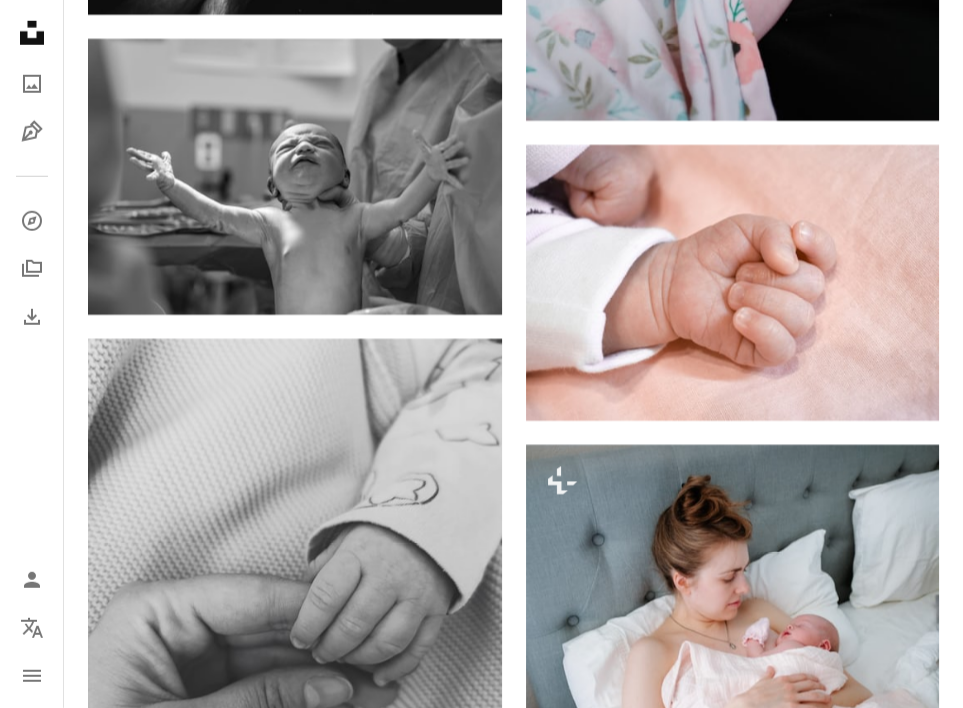 scroll, scrollTop: 20451, scrollLeft: 0, axis: vertical 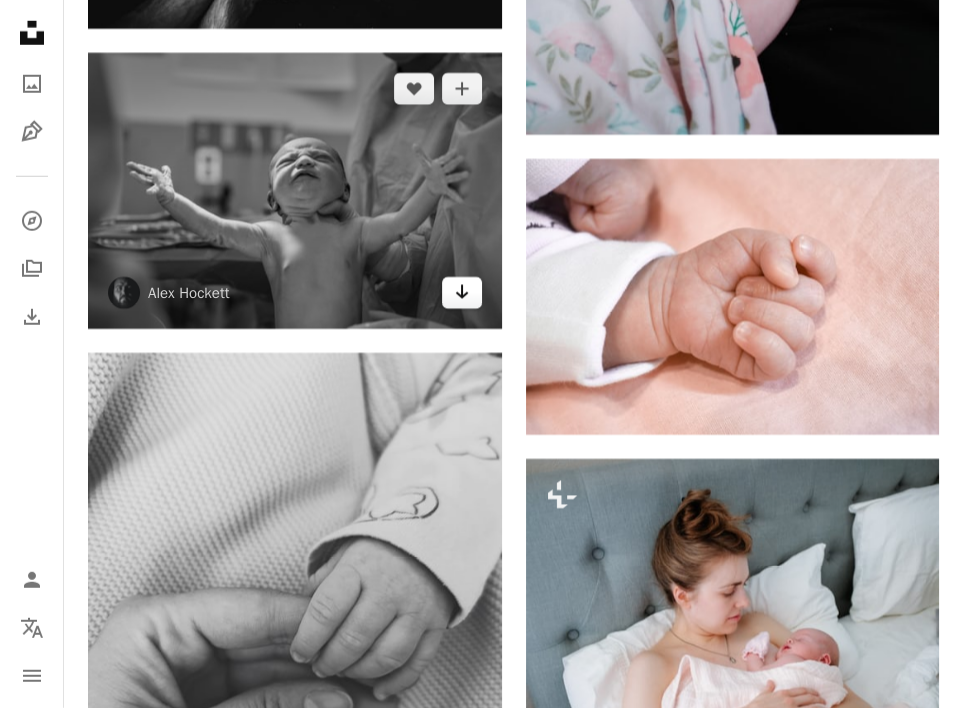 click on "Arrow pointing down" 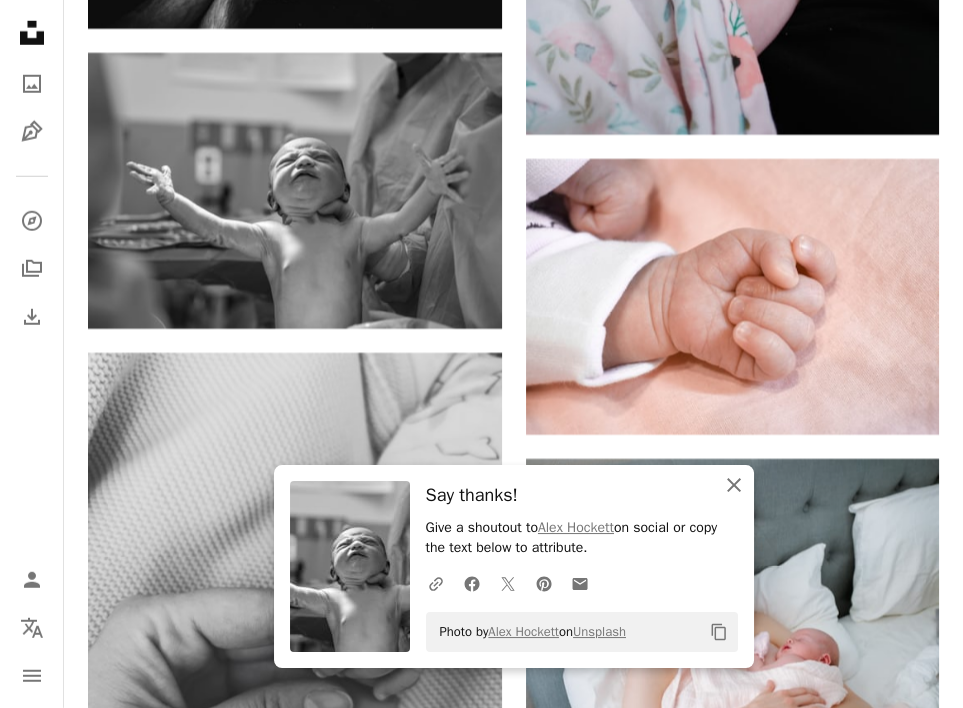click on "An X shape" 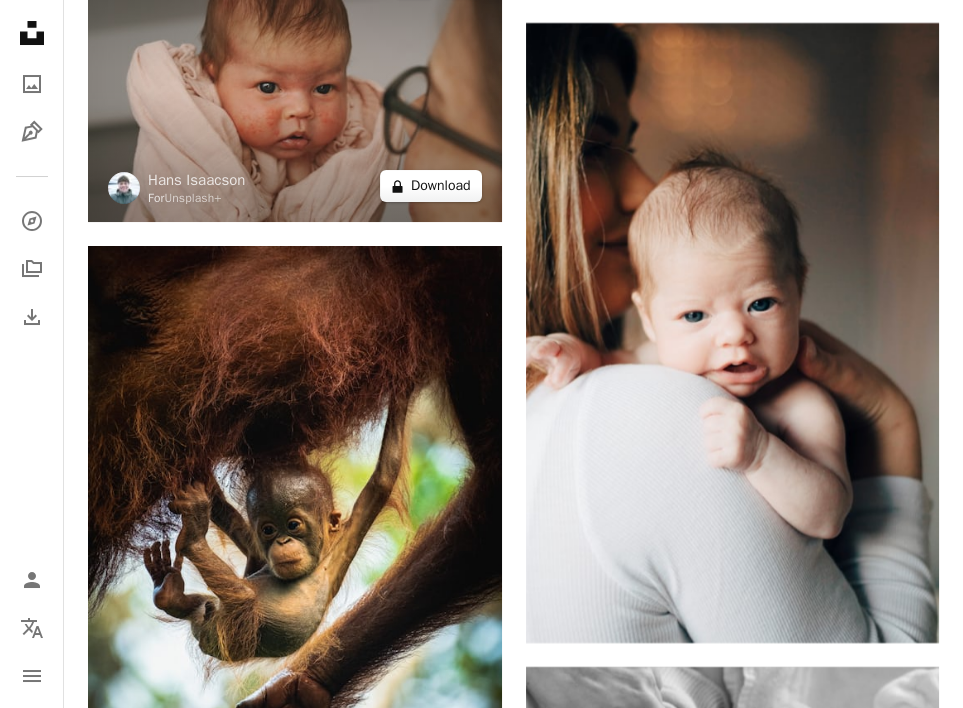 scroll, scrollTop: 23380, scrollLeft: 0, axis: vertical 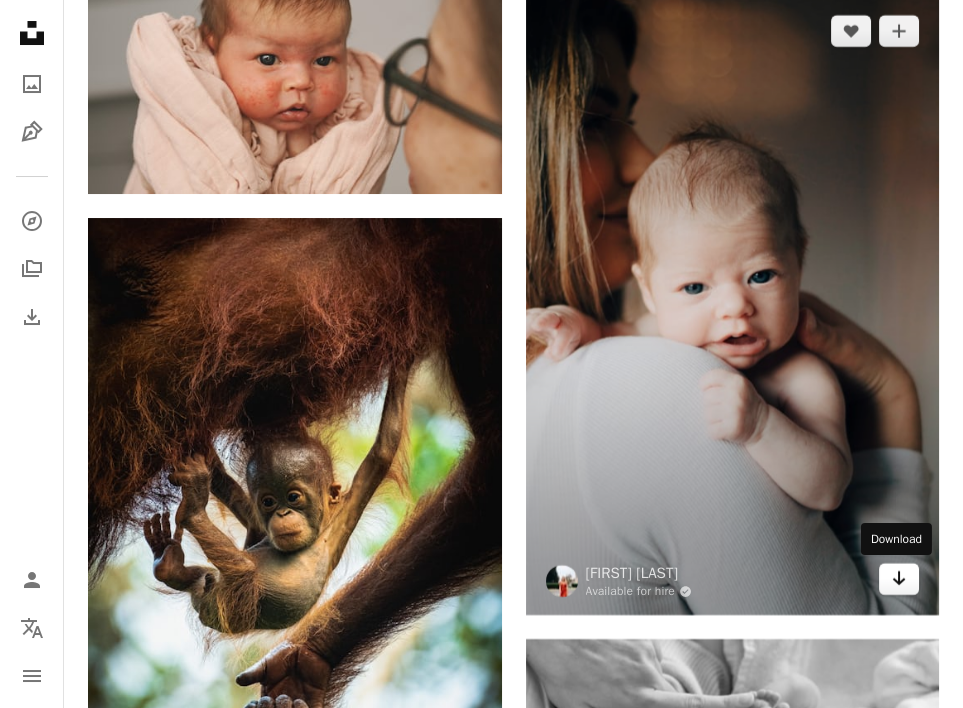 click on "Arrow pointing down" 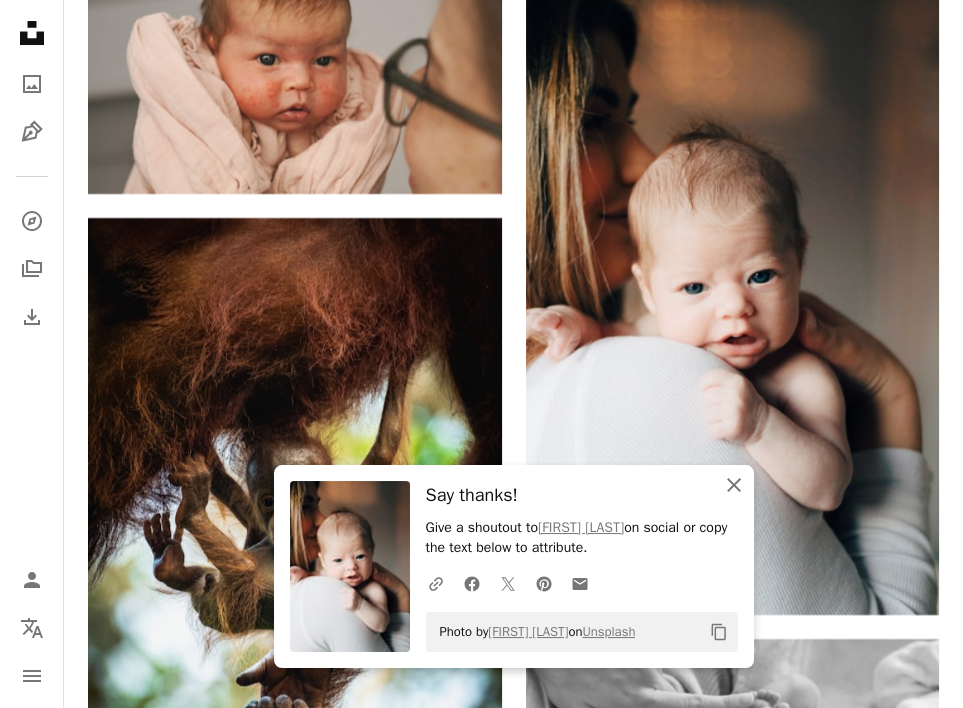 click 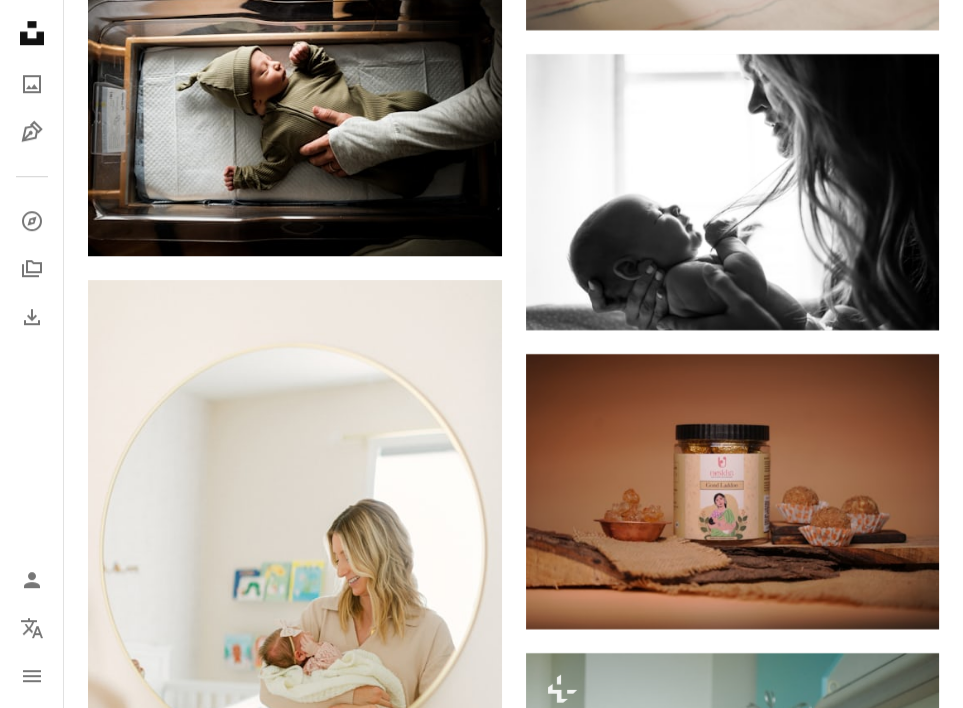 scroll, scrollTop: 25492, scrollLeft: 0, axis: vertical 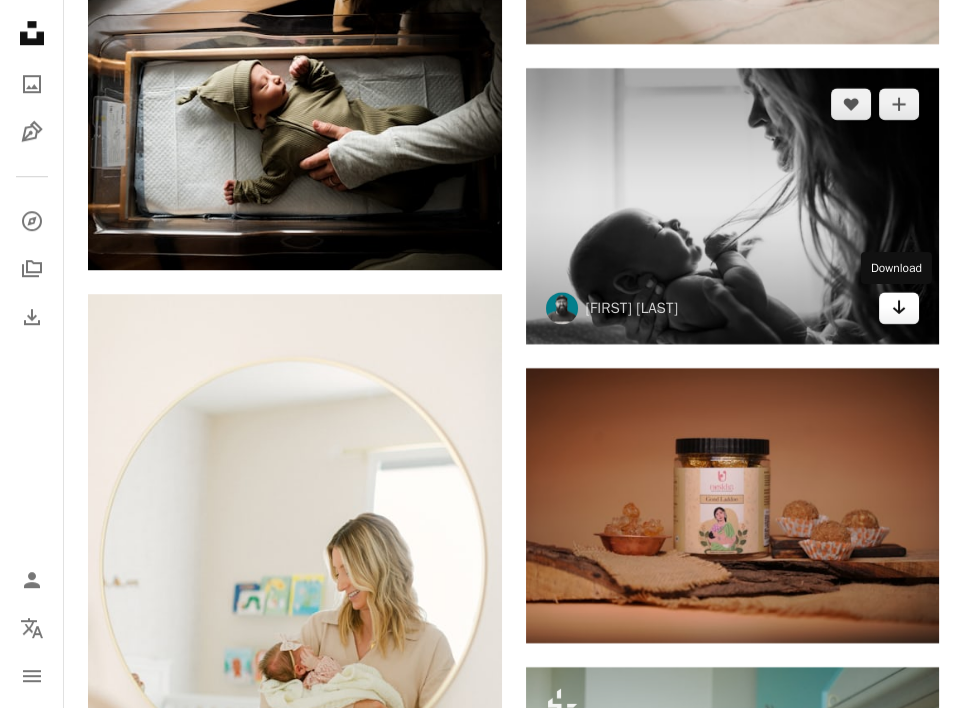 click 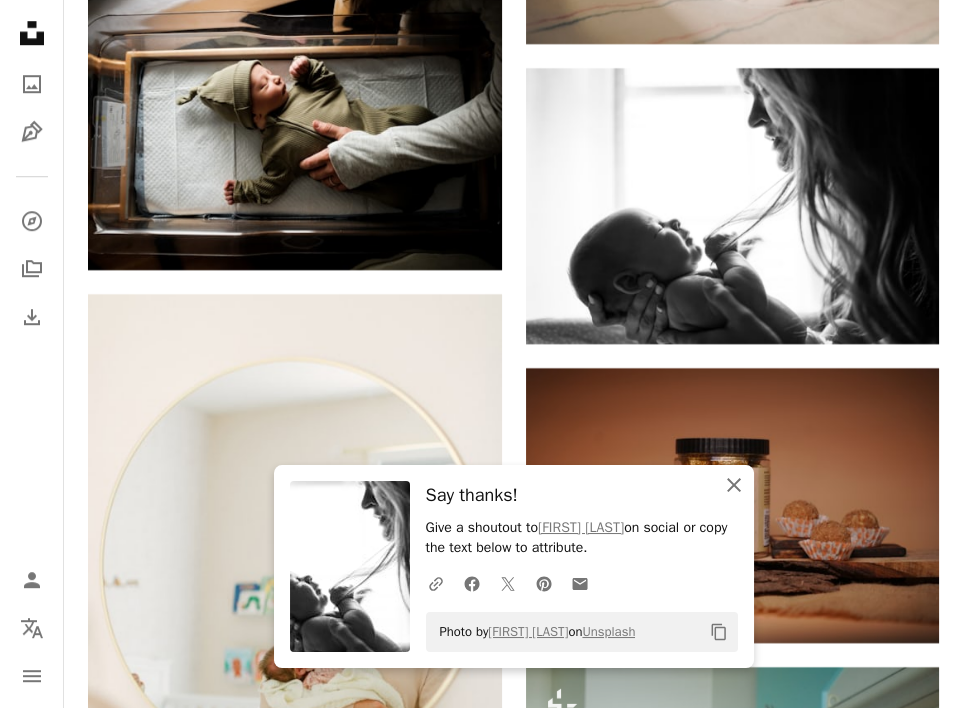 click 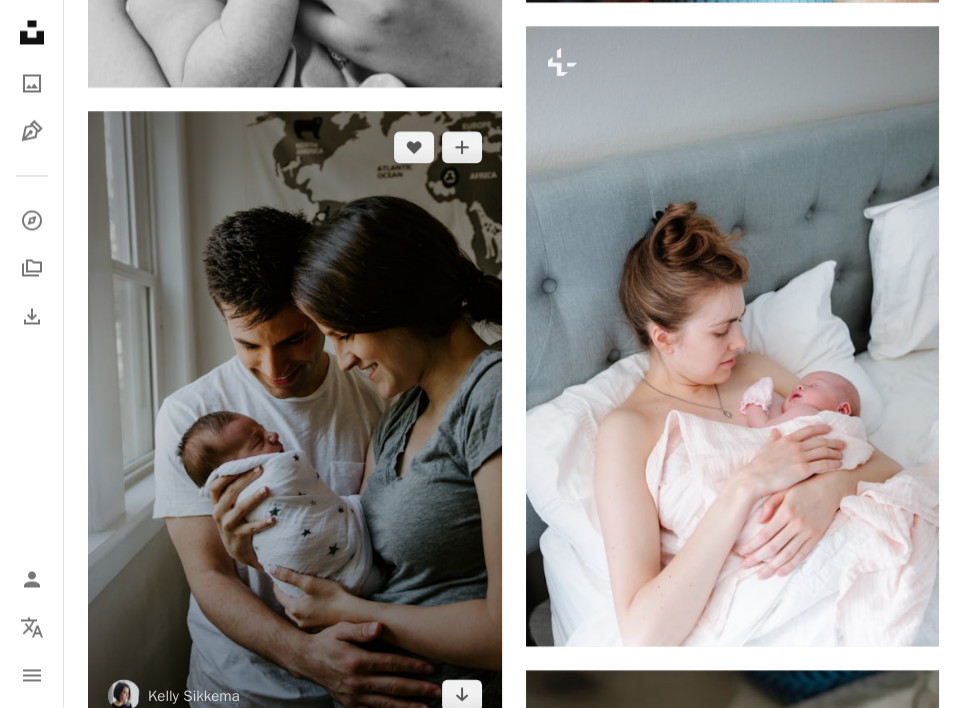 scroll, scrollTop: 28618, scrollLeft: 0, axis: vertical 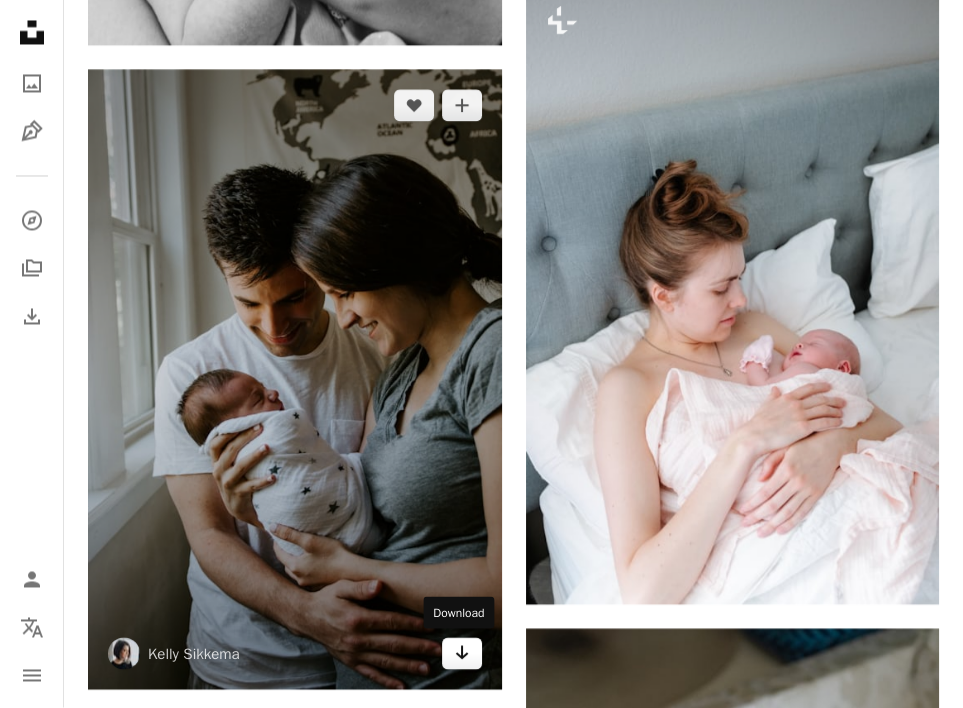 click on "Arrow pointing down" 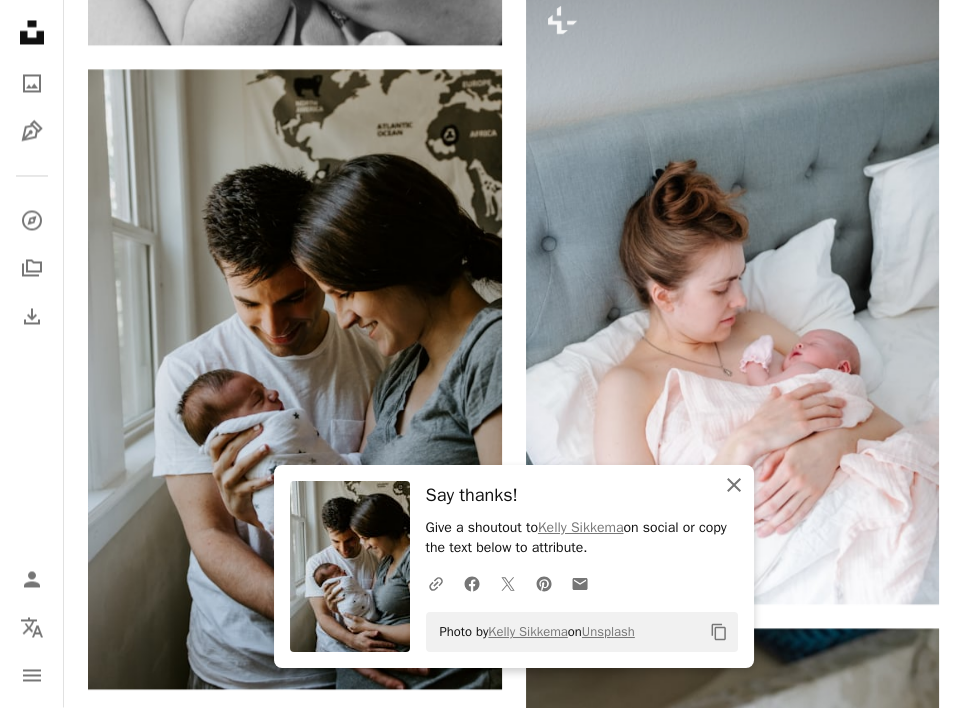 click on "An X shape" 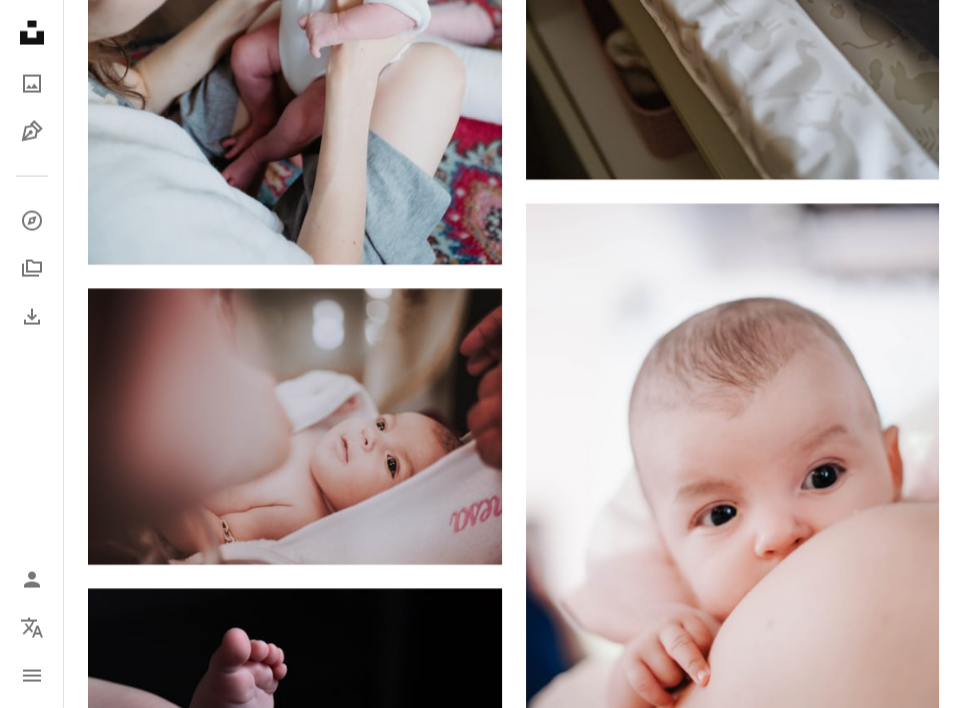 scroll, scrollTop: 29689, scrollLeft: 0, axis: vertical 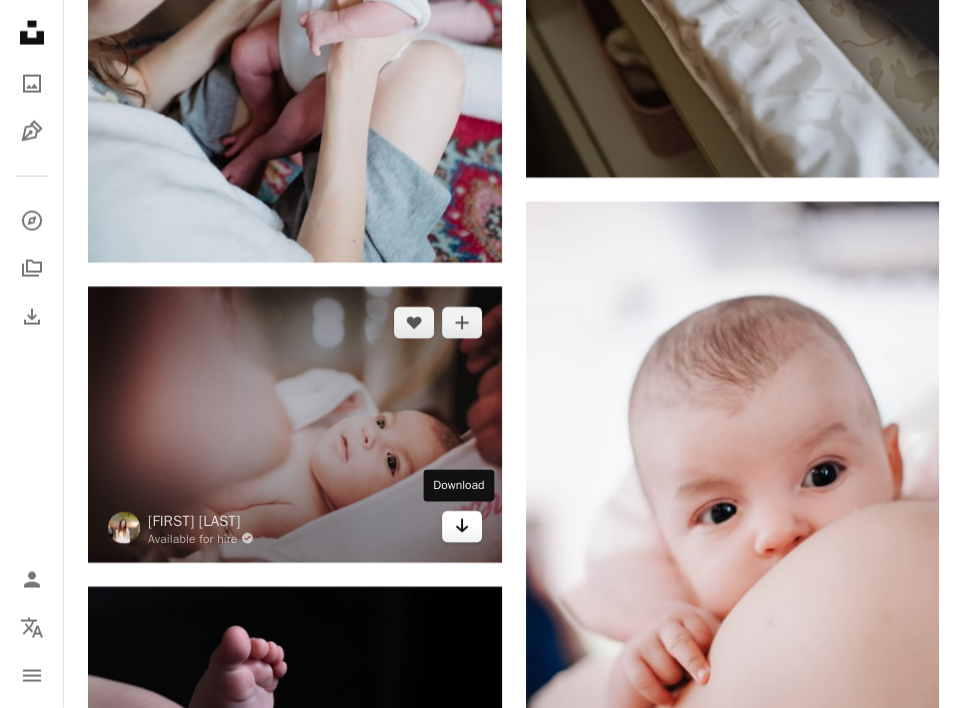 click on "Arrow pointing down" 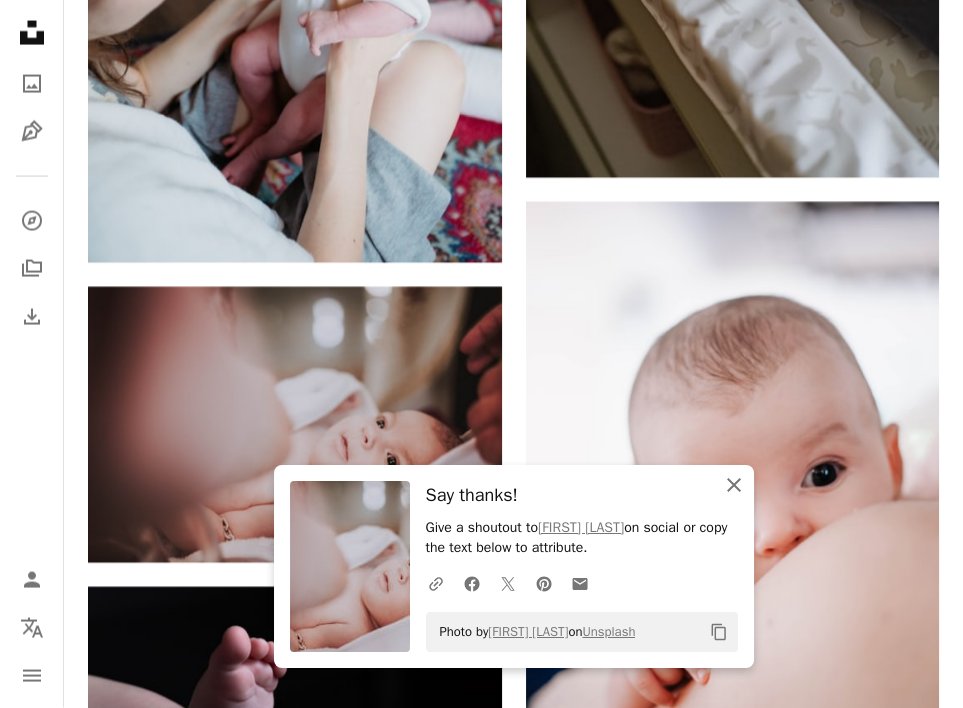 click on "An X shape" 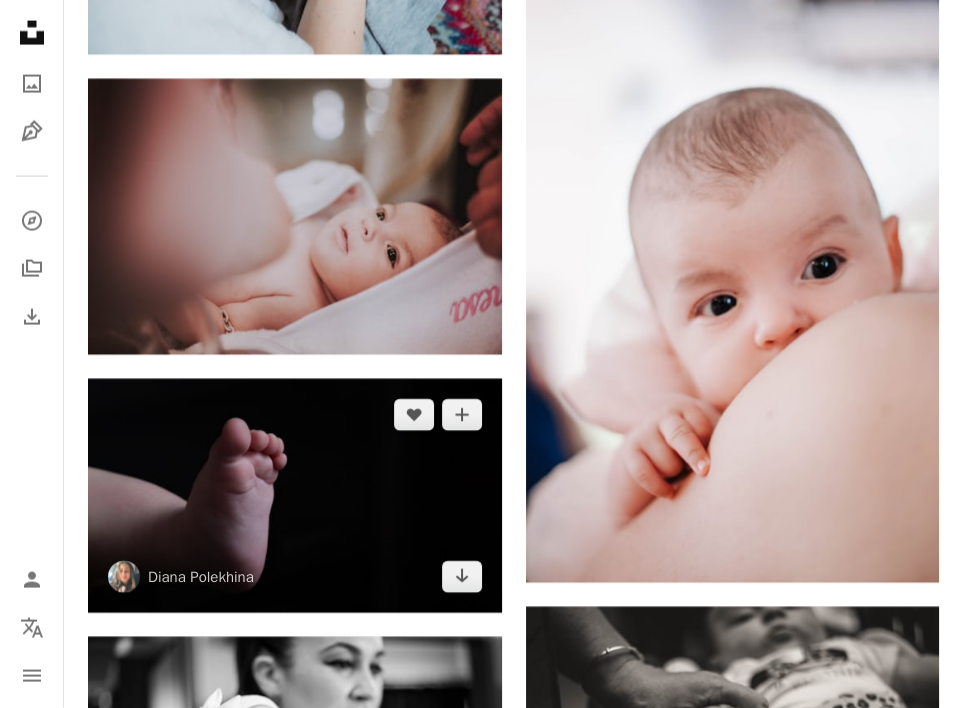 scroll, scrollTop: 29901, scrollLeft: 0, axis: vertical 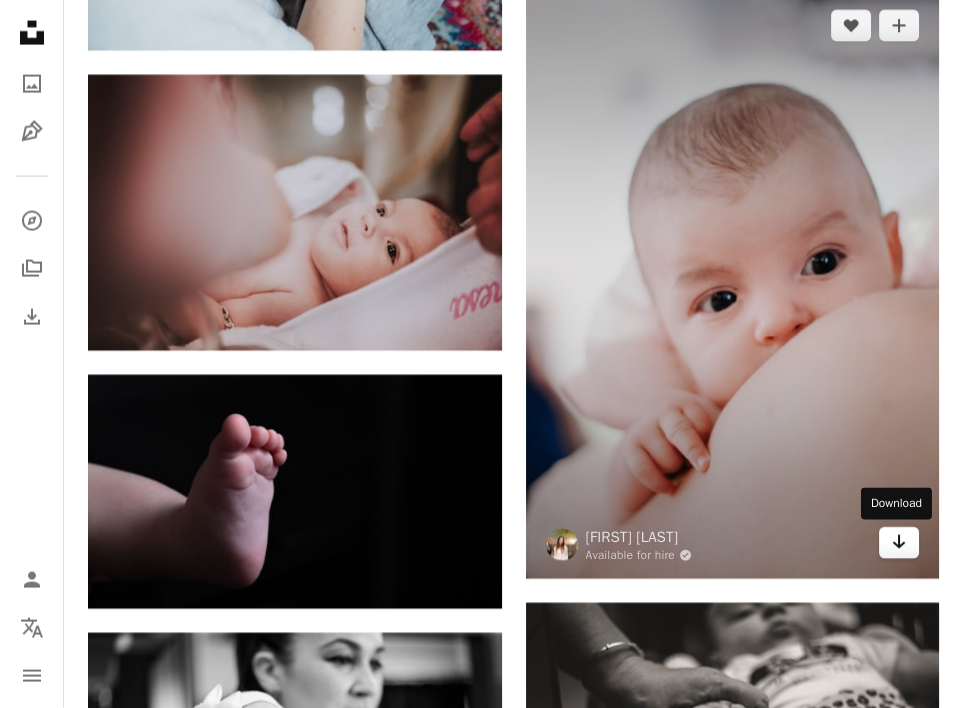 click on "Arrow pointing down" 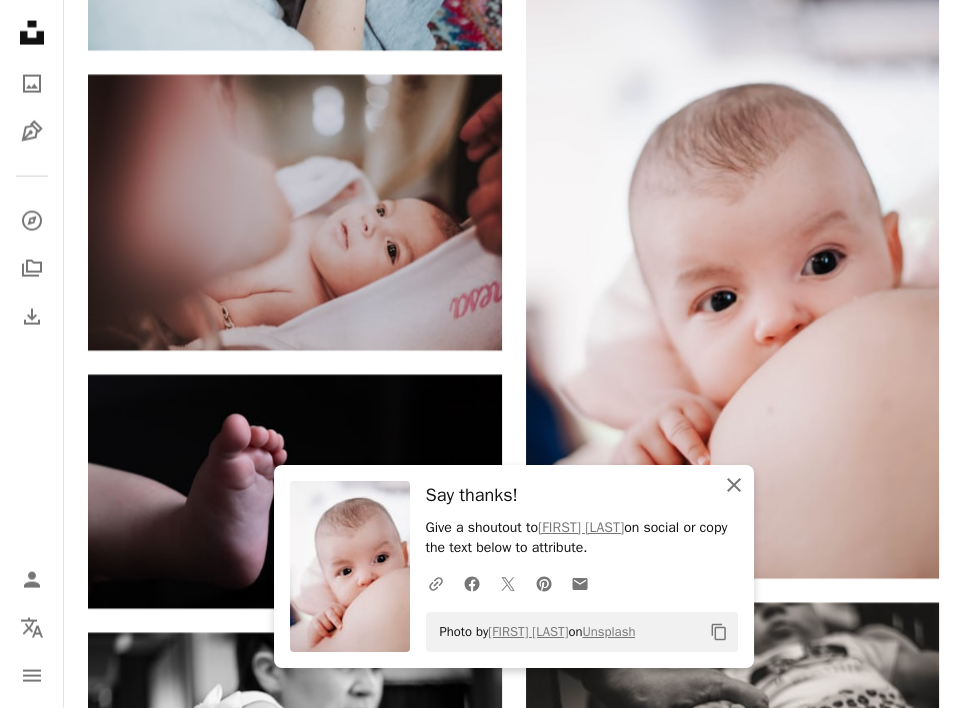 click on "An X shape" 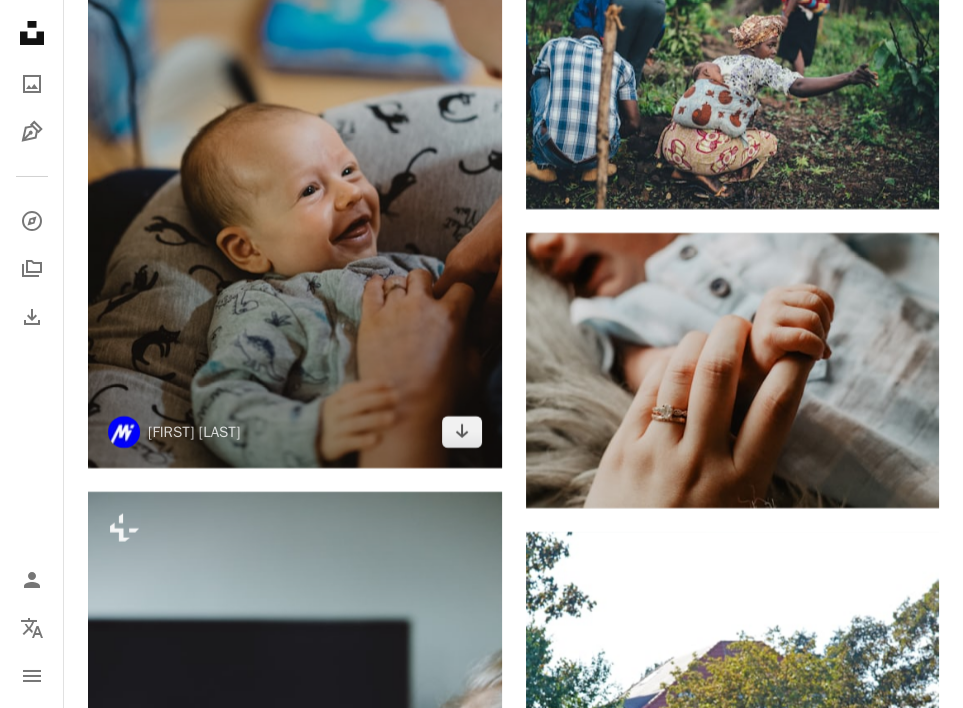 scroll, scrollTop: 34457, scrollLeft: 0, axis: vertical 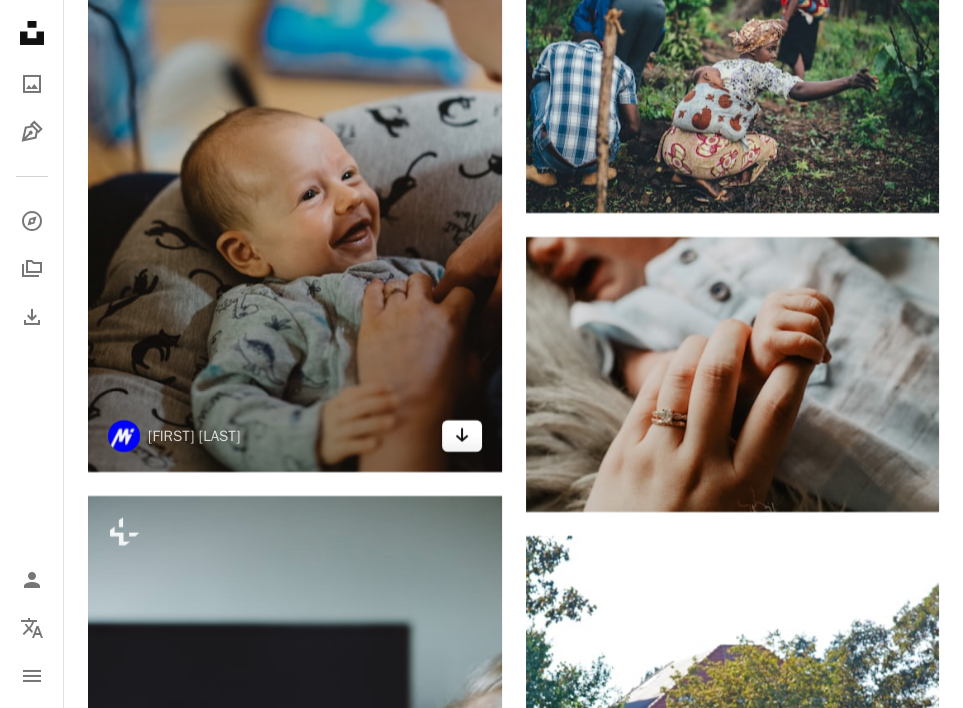 click 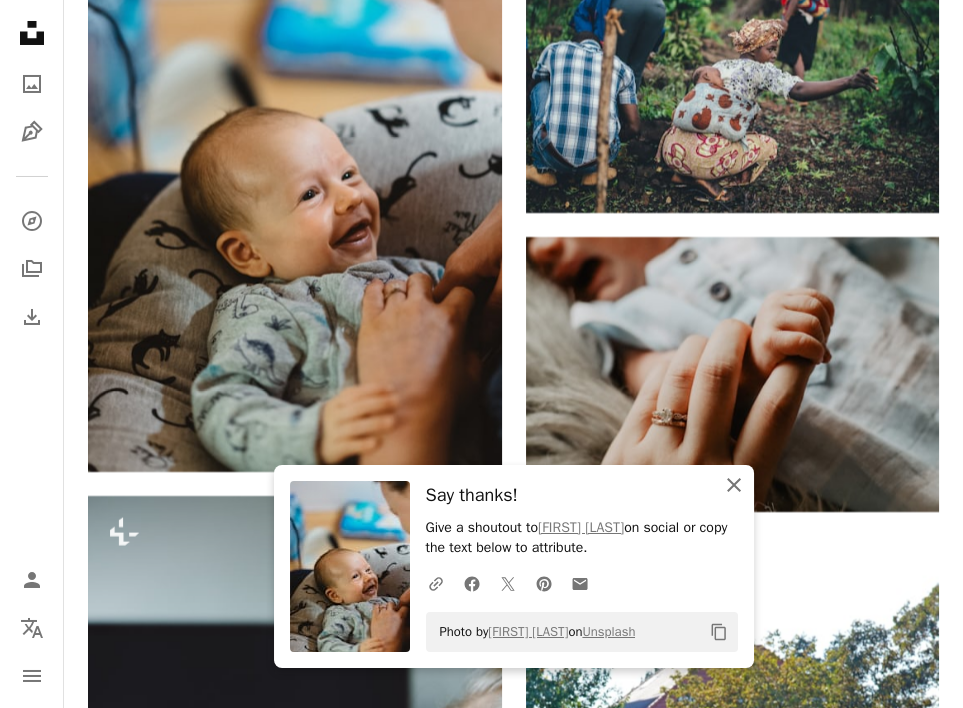 click on "An X shape" 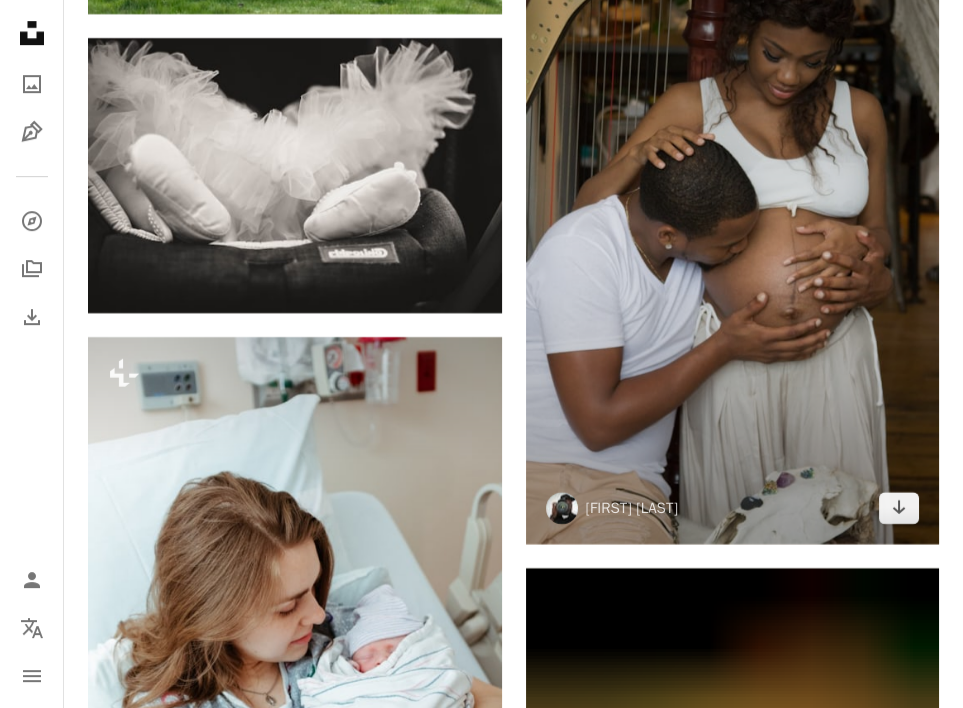 scroll, scrollTop: 36412, scrollLeft: 0, axis: vertical 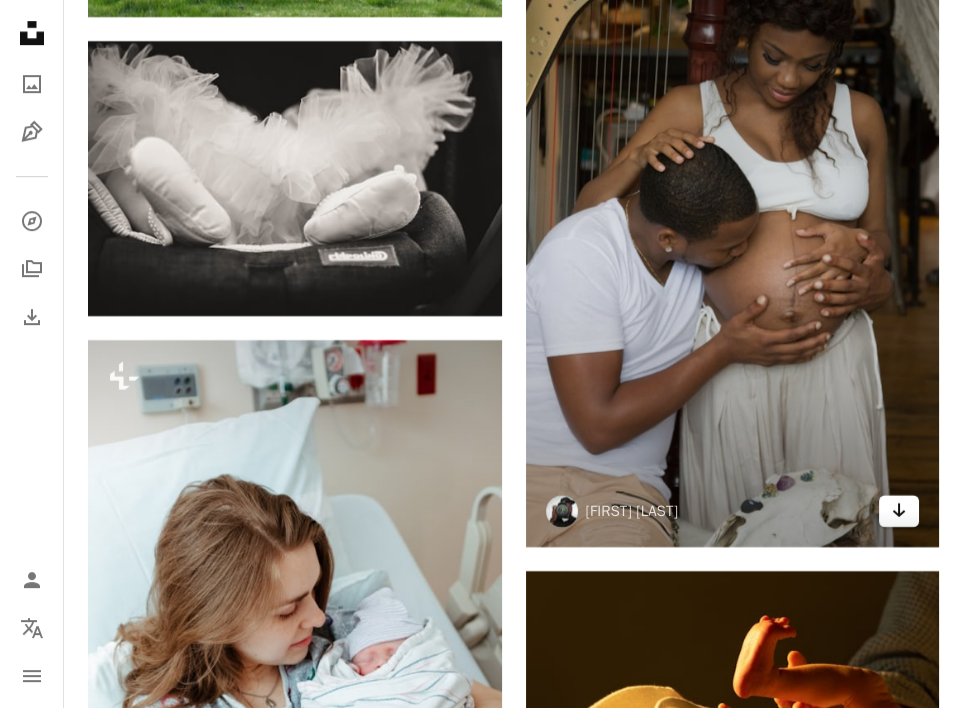 click on "Arrow pointing down" 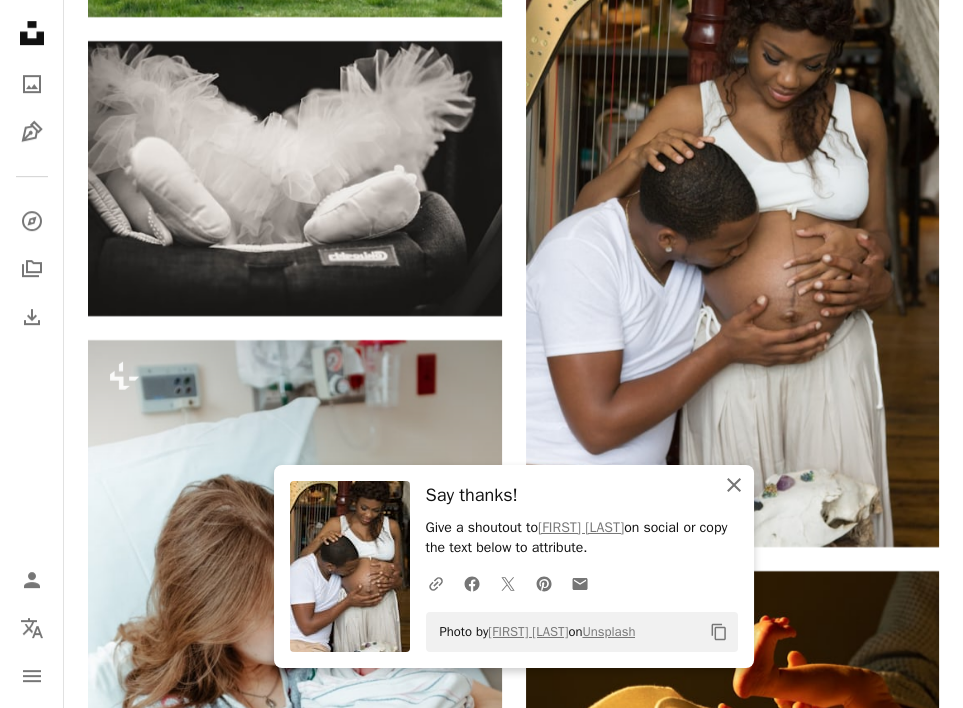 click on "An X shape" 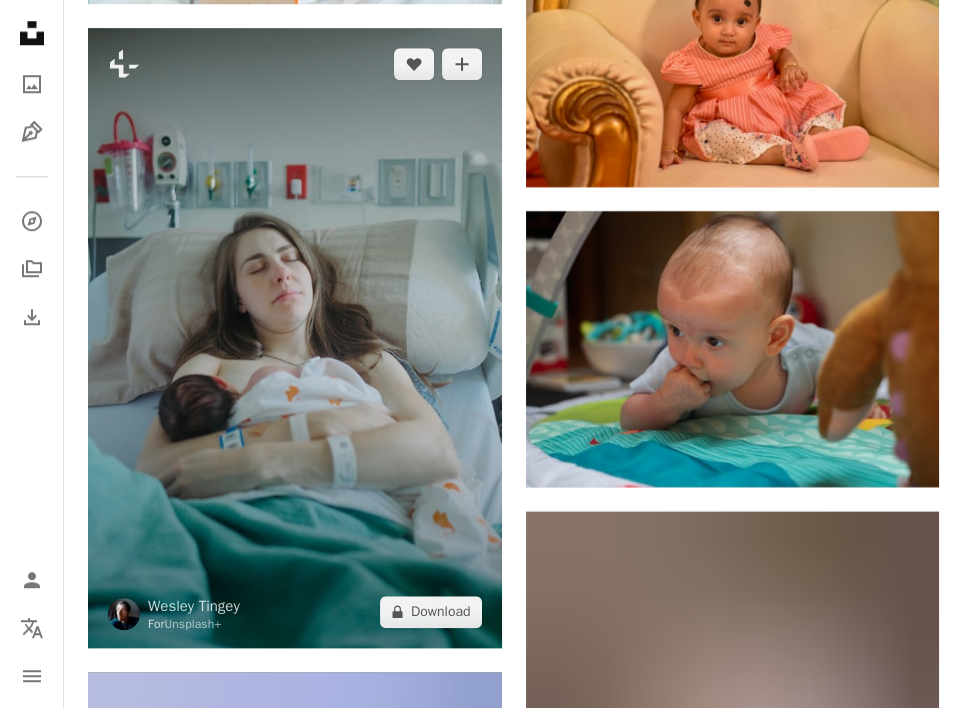 scroll, scrollTop: 37368, scrollLeft: 0, axis: vertical 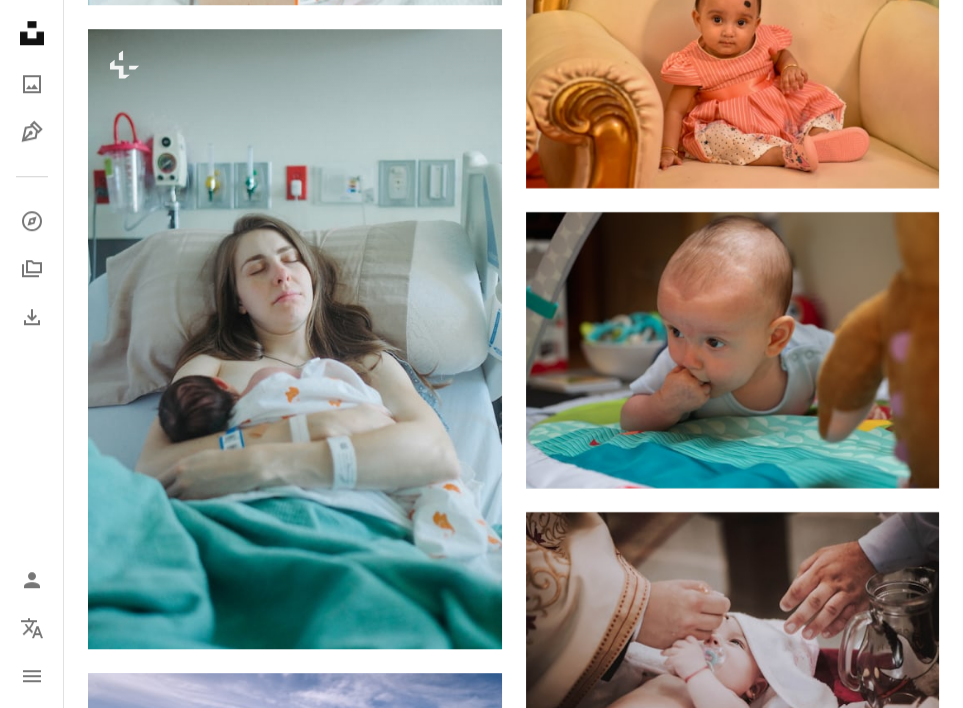 click on "Unsplash logo Unsplash Home A photo Pen Tool A compass A stack of folders Download Person Localization icon navigation menu" at bounding box center (32, 354) 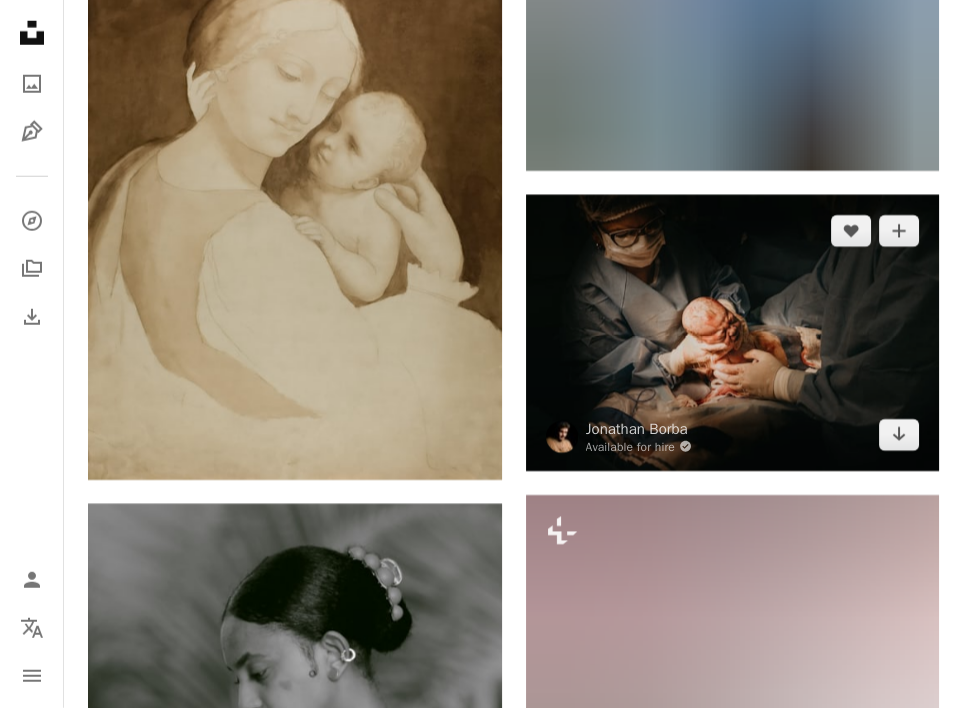 scroll, scrollTop: 43239, scrollLeft: 0, axis: vertical 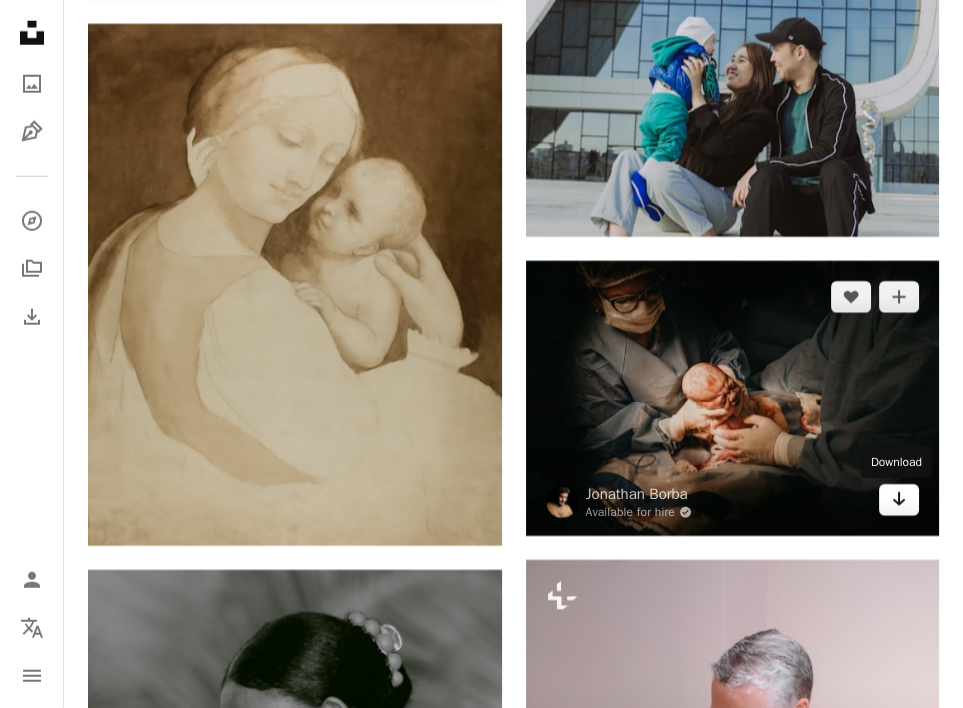 click 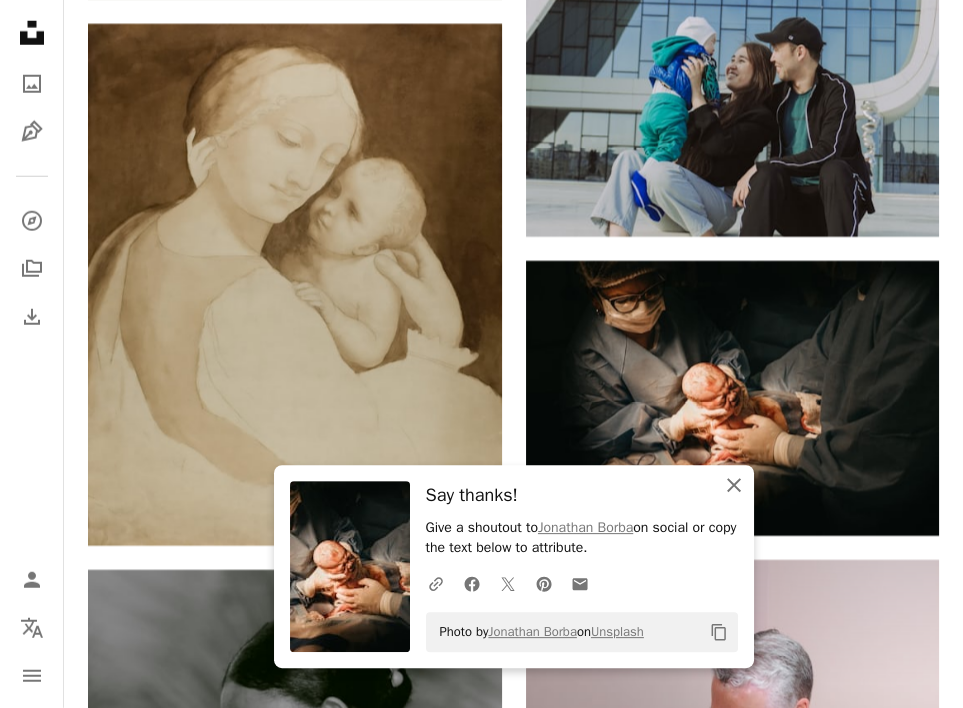 click on "An X shape" 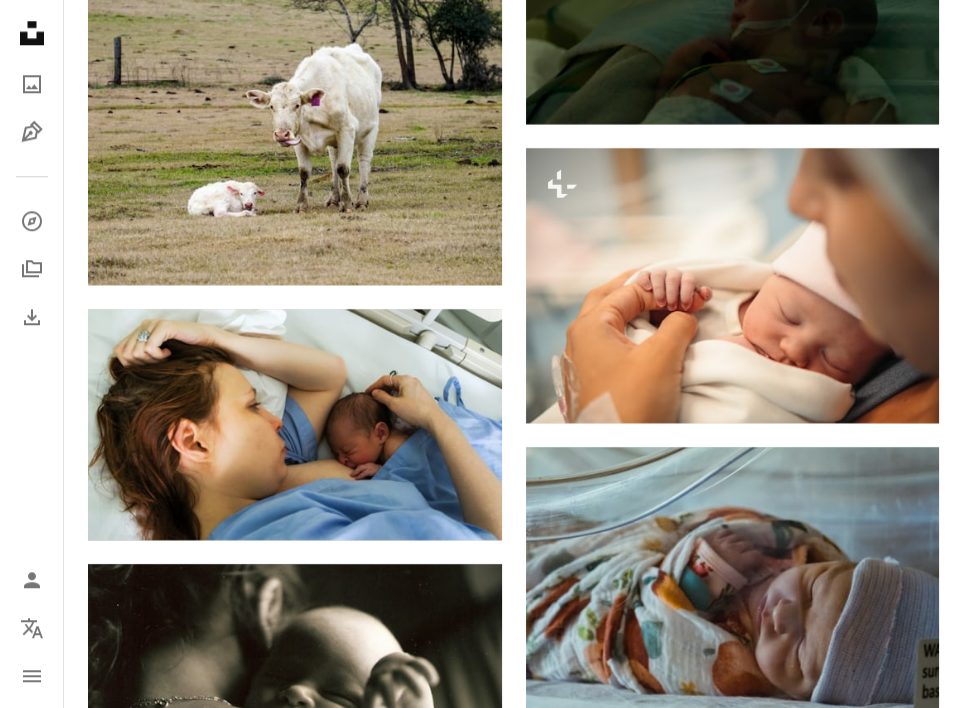 scroll, scrollTop: 49348, scrollLeft: 0, axis: vertical 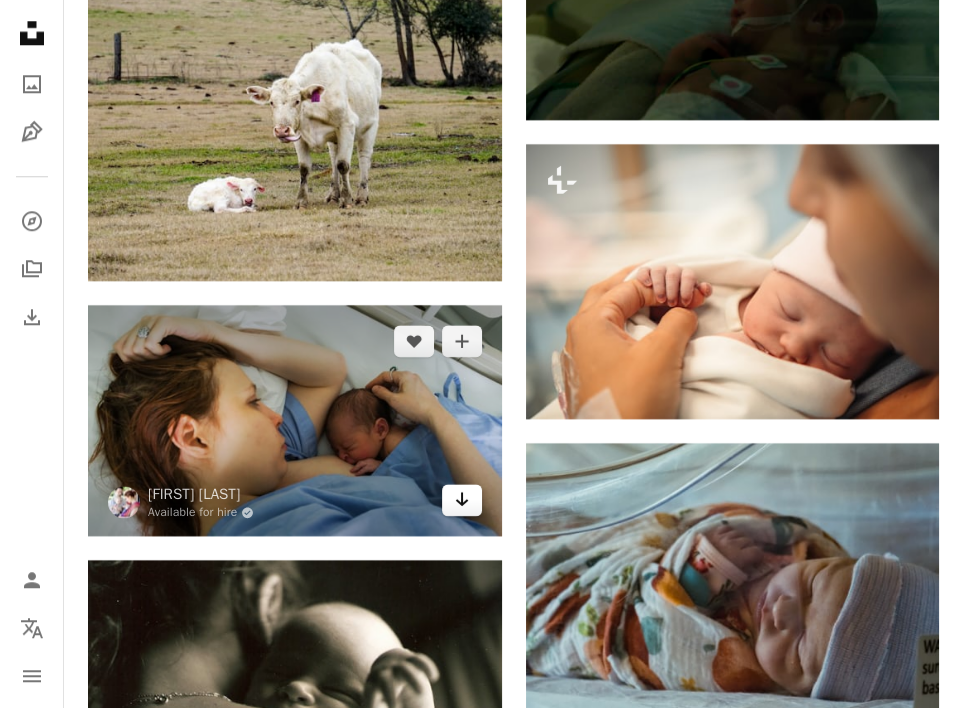click 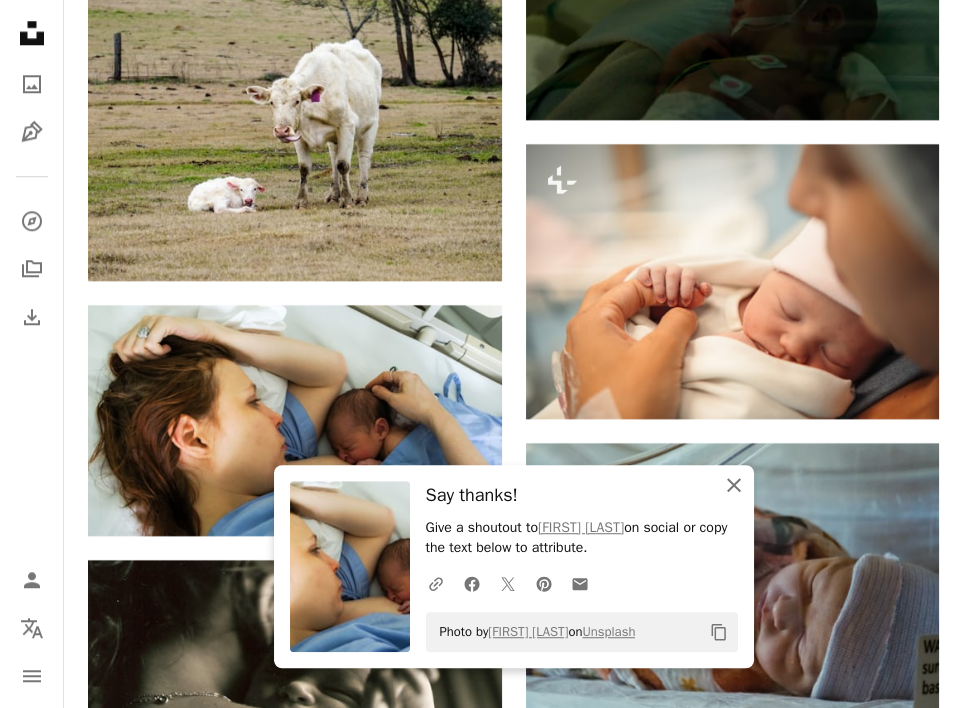 click 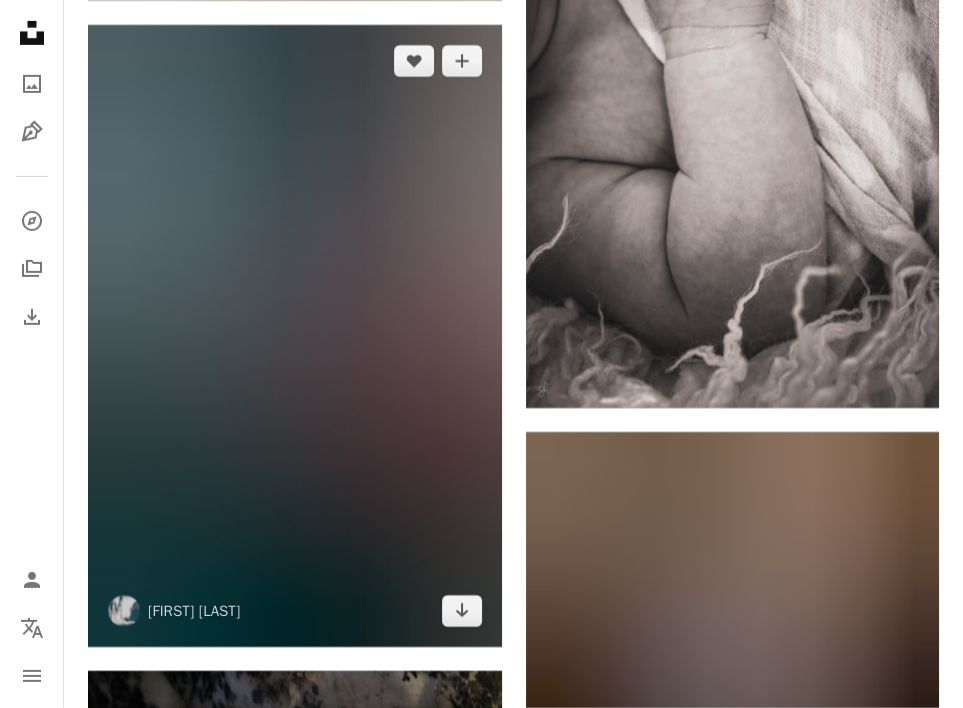 scroll, scrollTop: 56444, scrollLeft: 0, axis: vertical 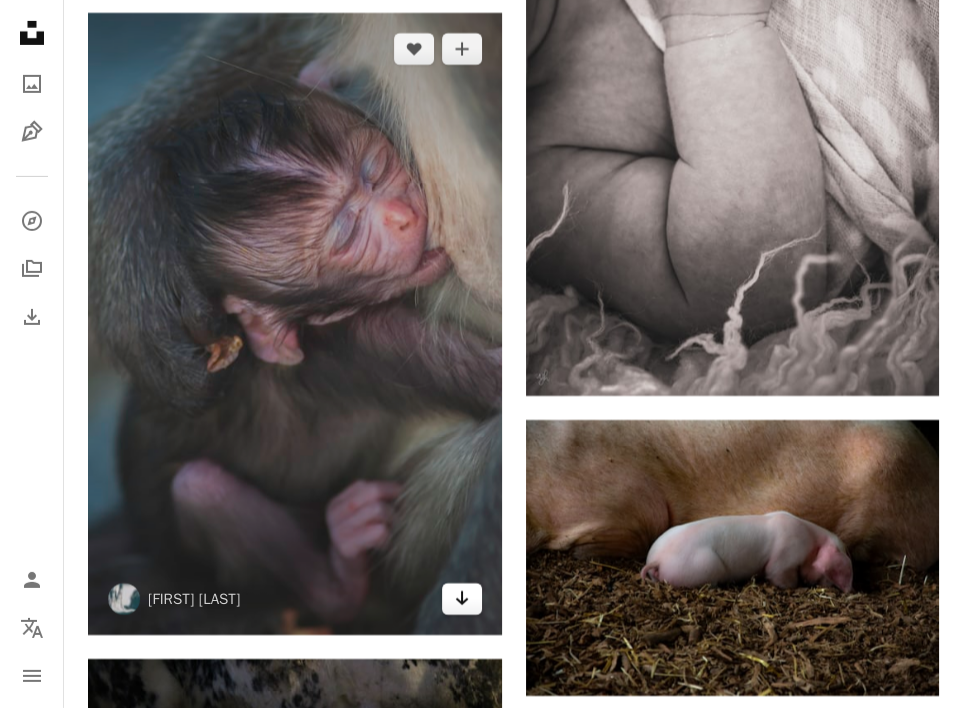 click 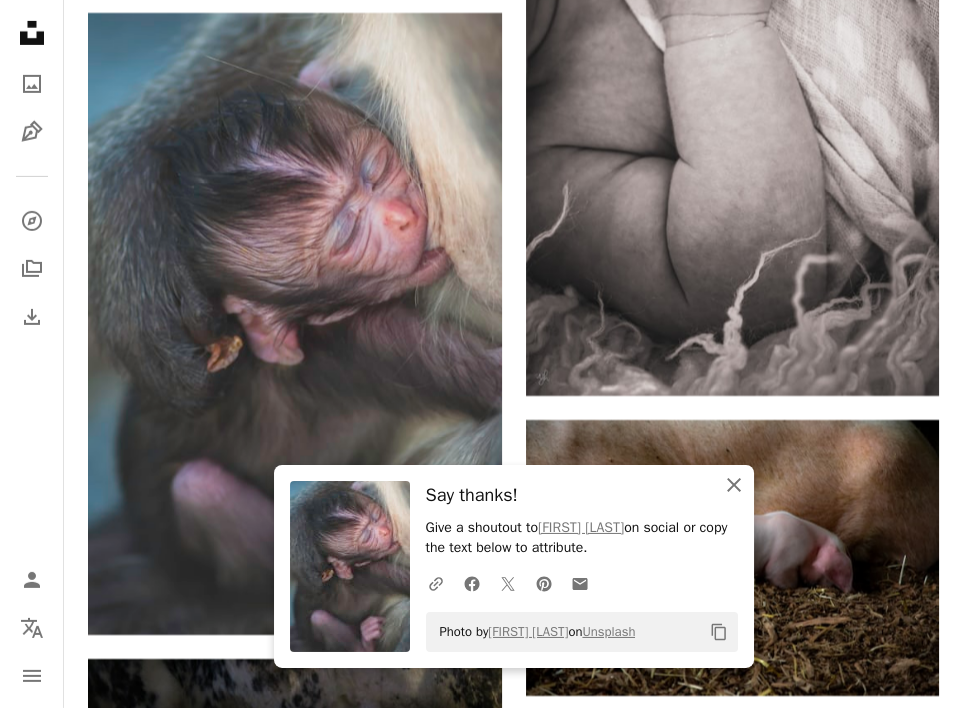 click on "An X shape" 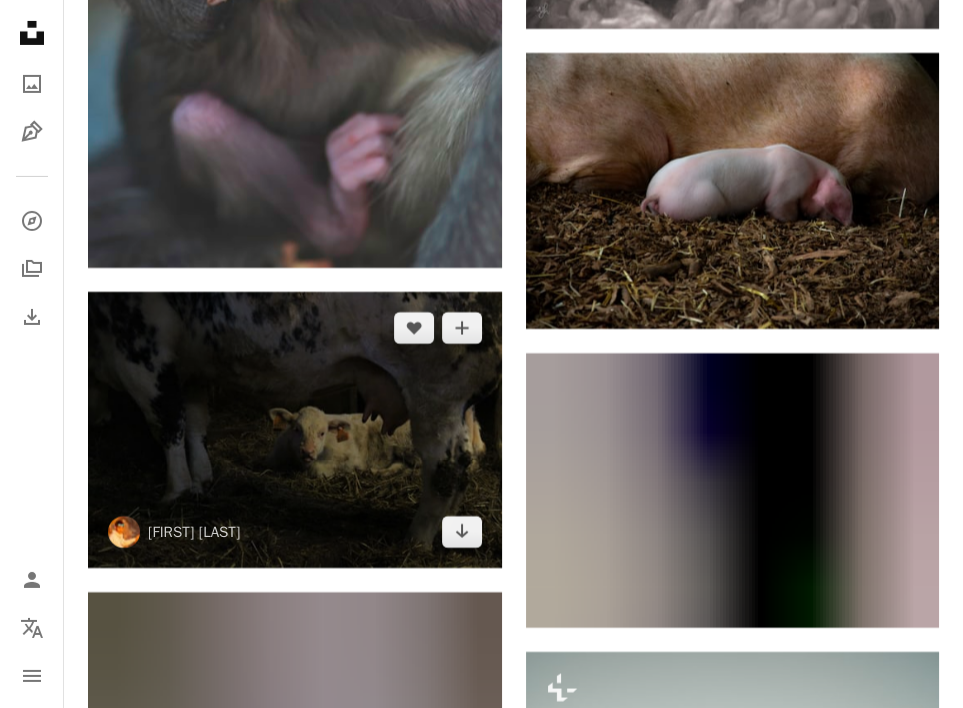 scroll, scrollTop: 56817, scrollLeft: 0, axis: vertical 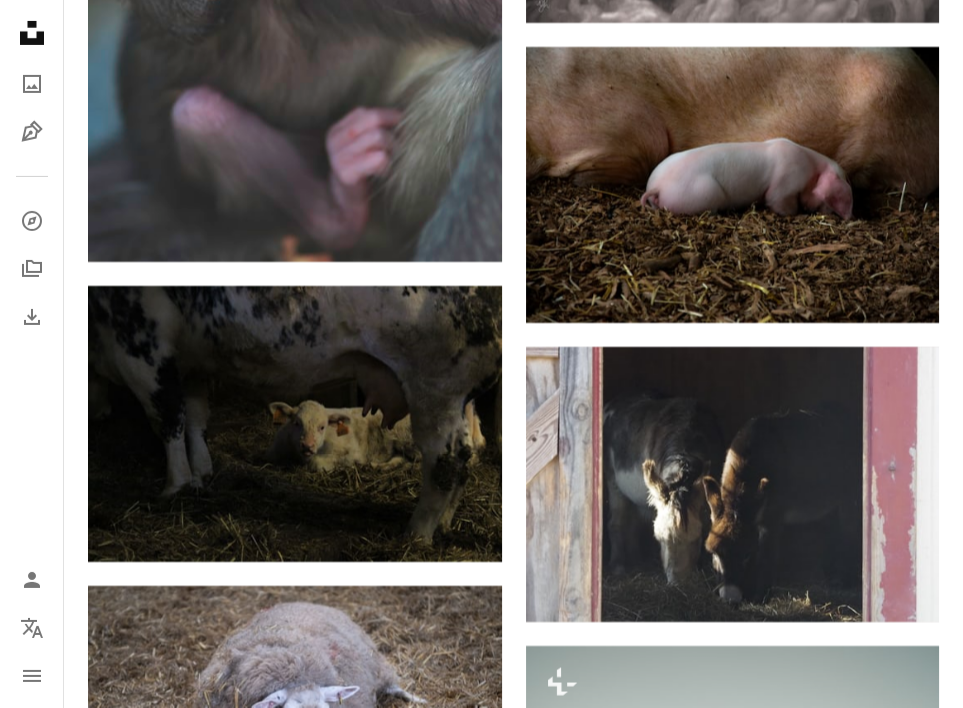 click on "Unsplash logo Unsplash Home A photo Pen Tool A compass A stack of folders Download Person Localization icon navigation menu" at bounding box center [32, 354] 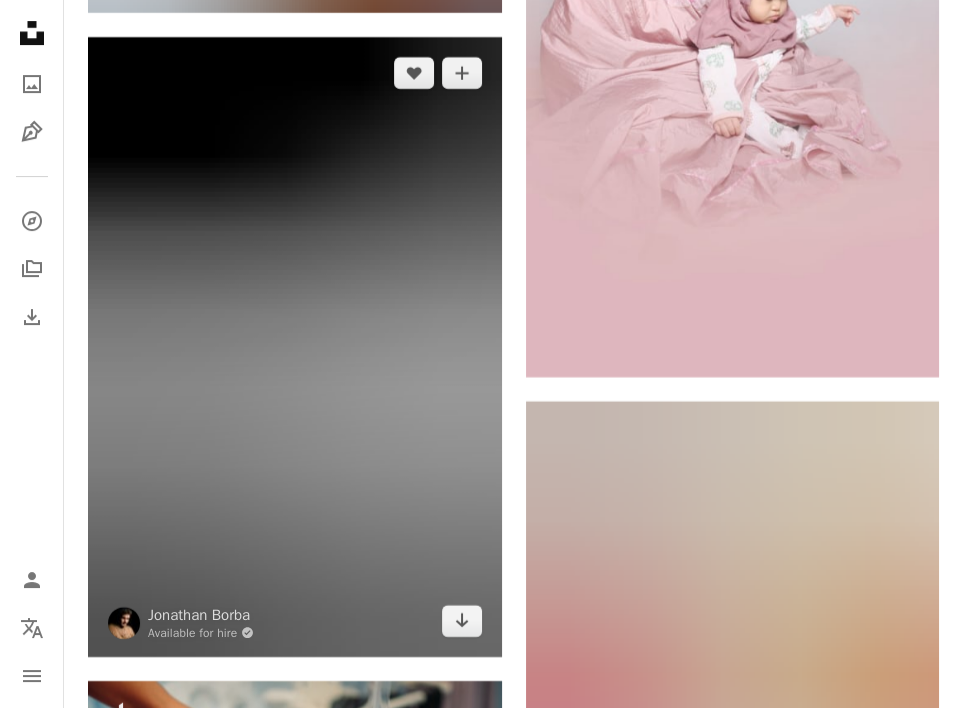 scroll, scrollTop: 58922, scrollLeft: 0, axis: vertical 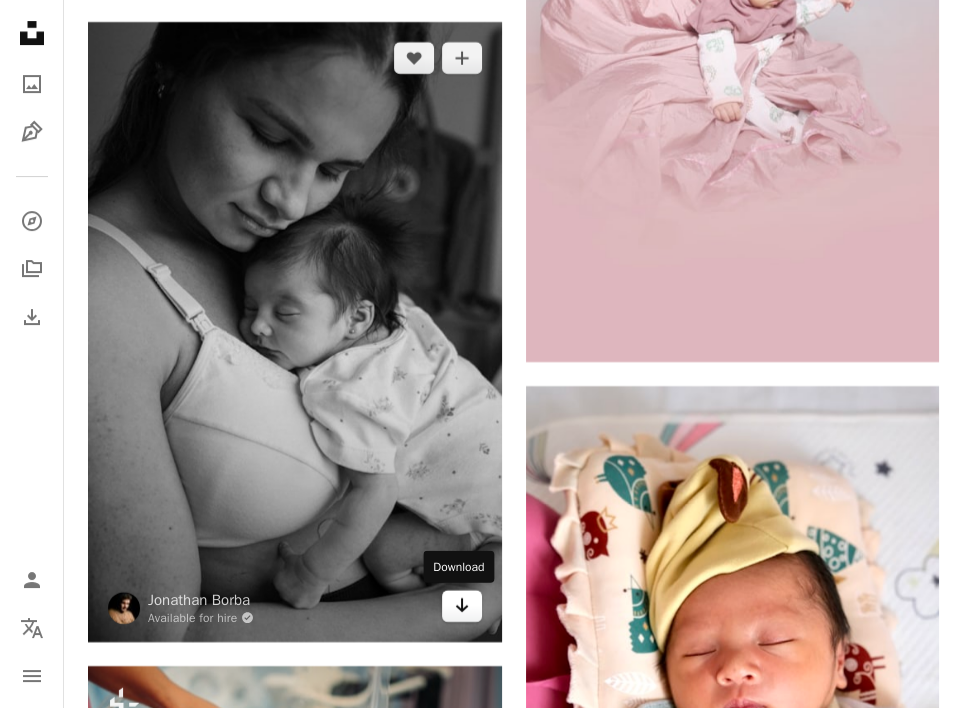 click on "Arrow pointing down" 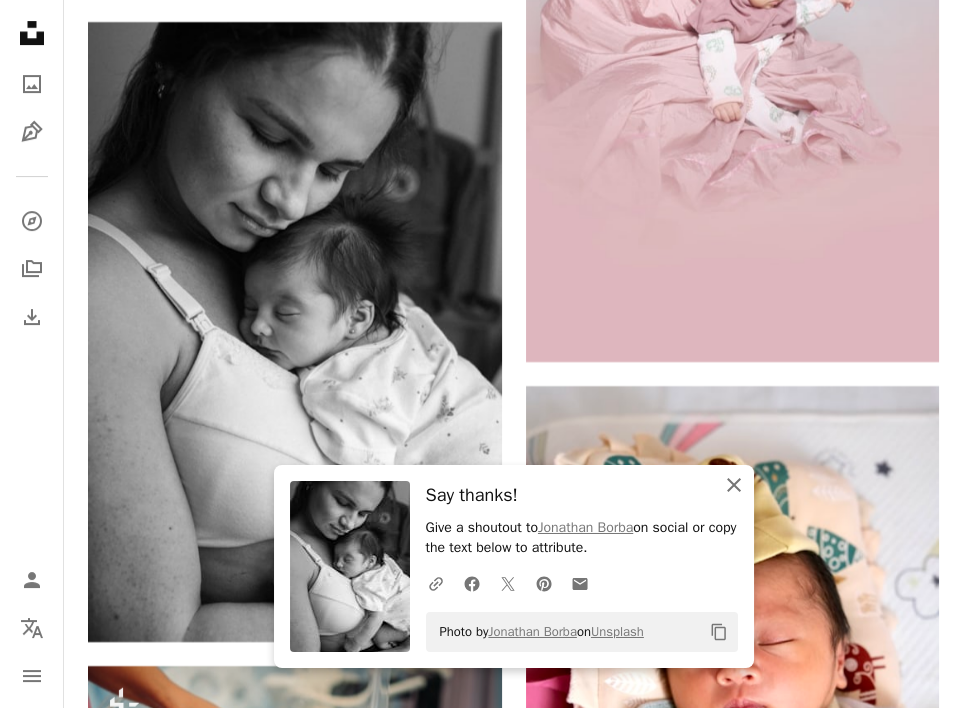 click on "An X shape" 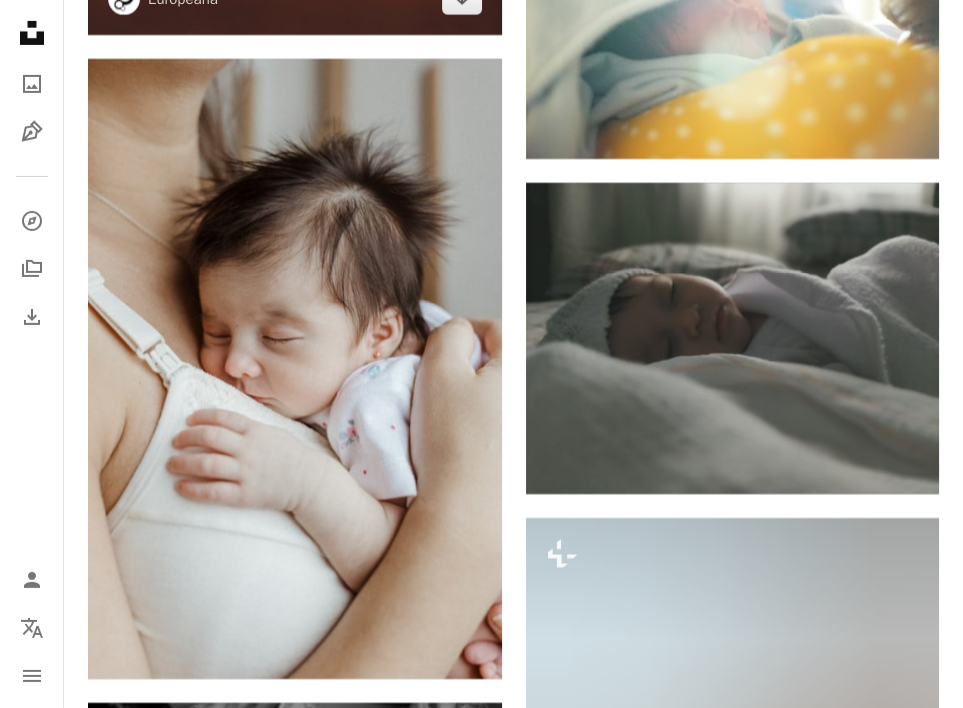 scroll, scrollTop: 68256, scrollLeft: 0, axis: vertical 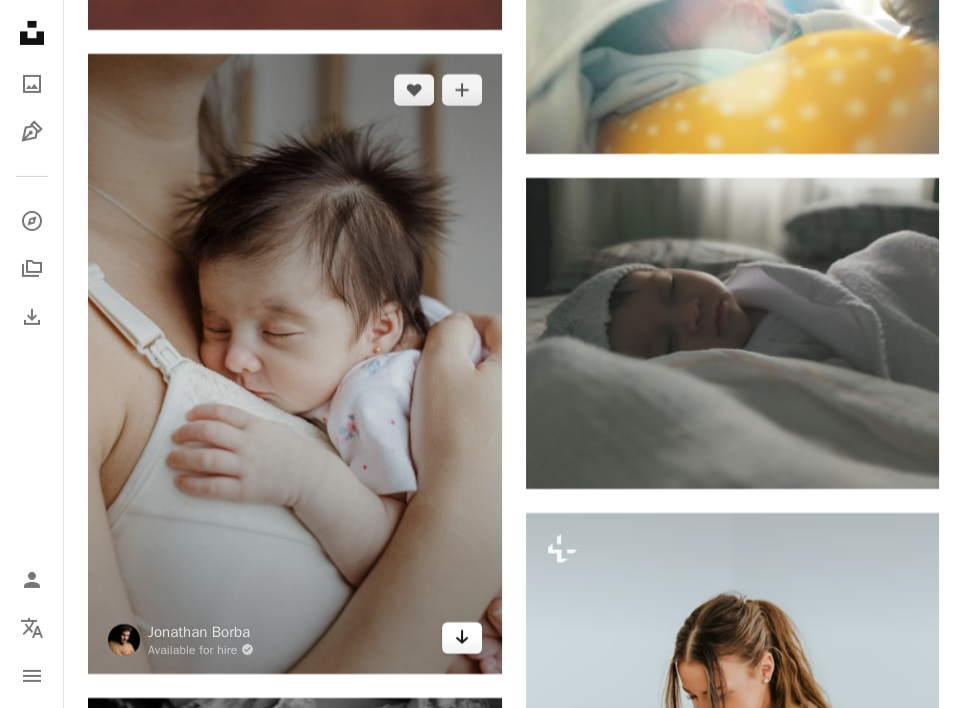 click on "Arrow pointing down" 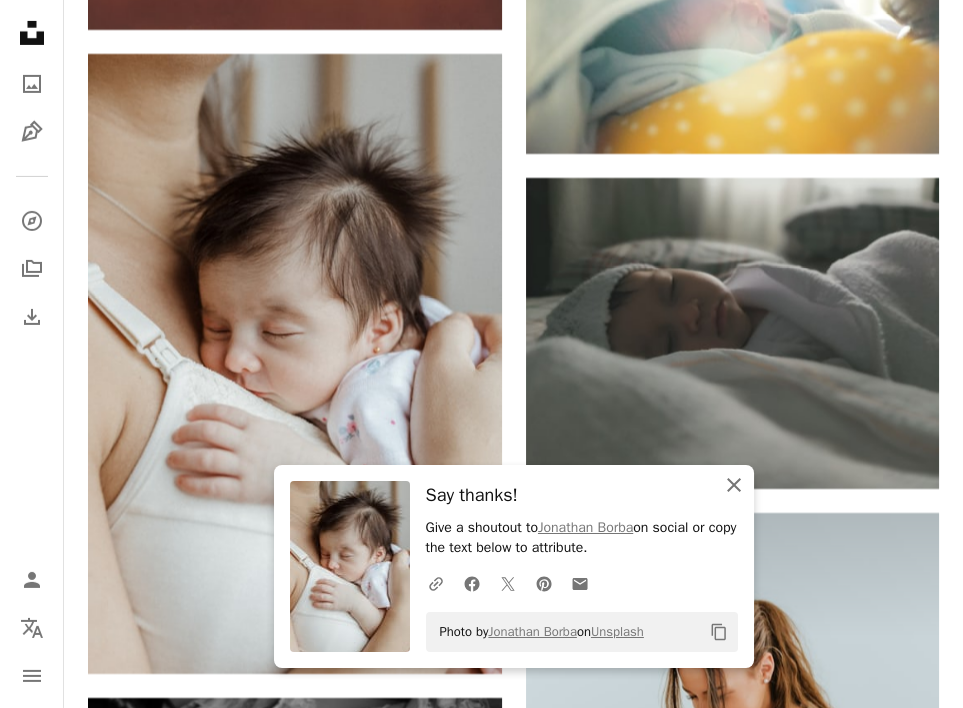 click on "An X shape" 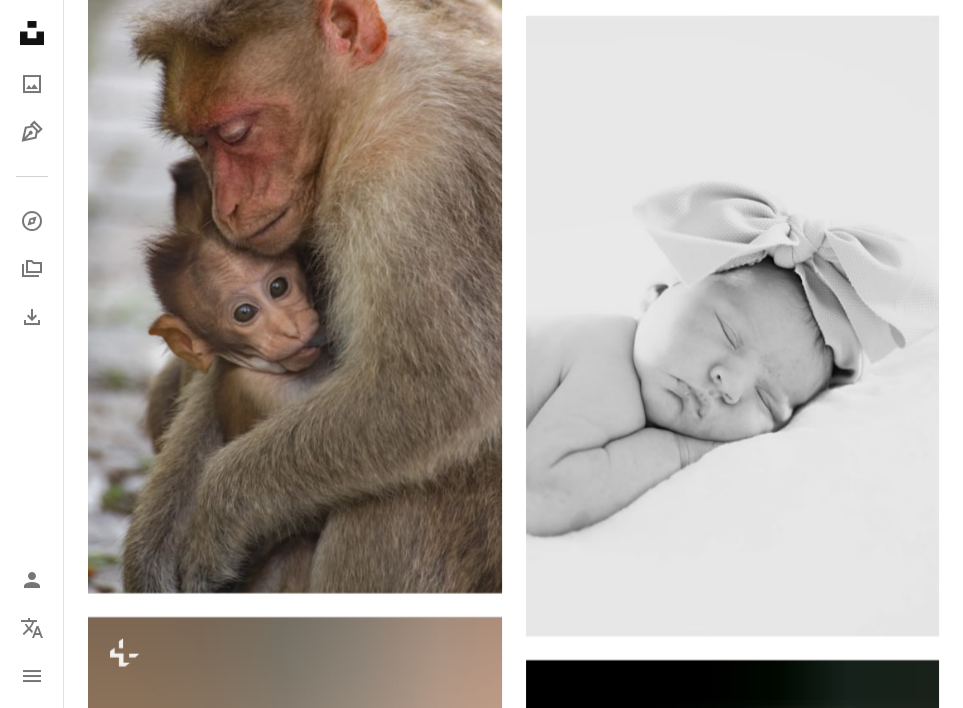 scroll, scrollTop: 81326, scrollLeft: 0, axis: vertical 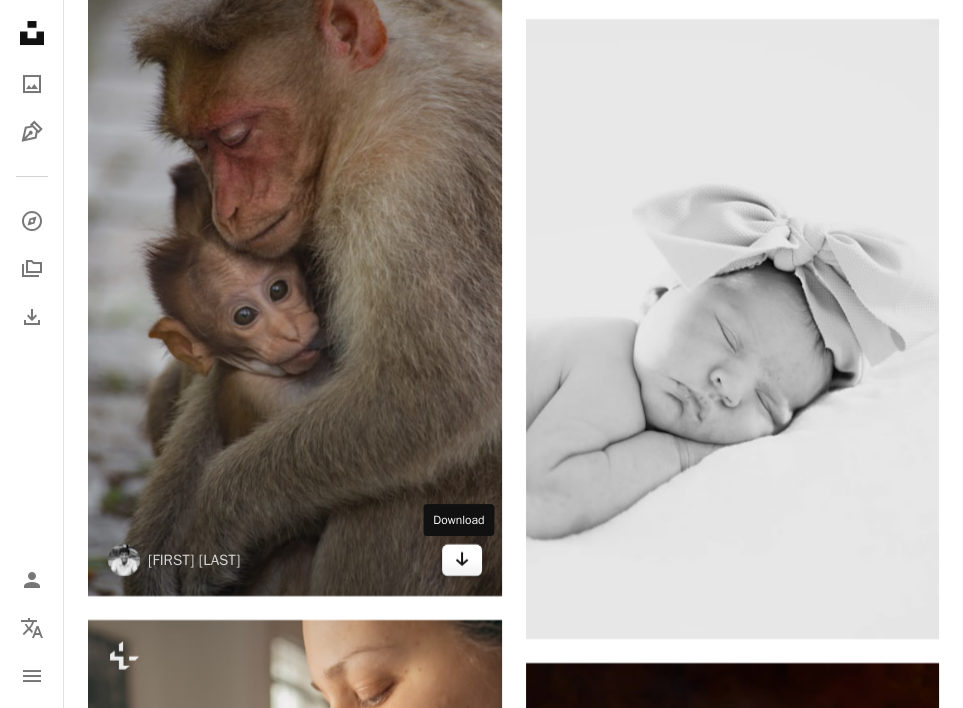 click on "Arrow pointing down" at bounding box center [462, 560] 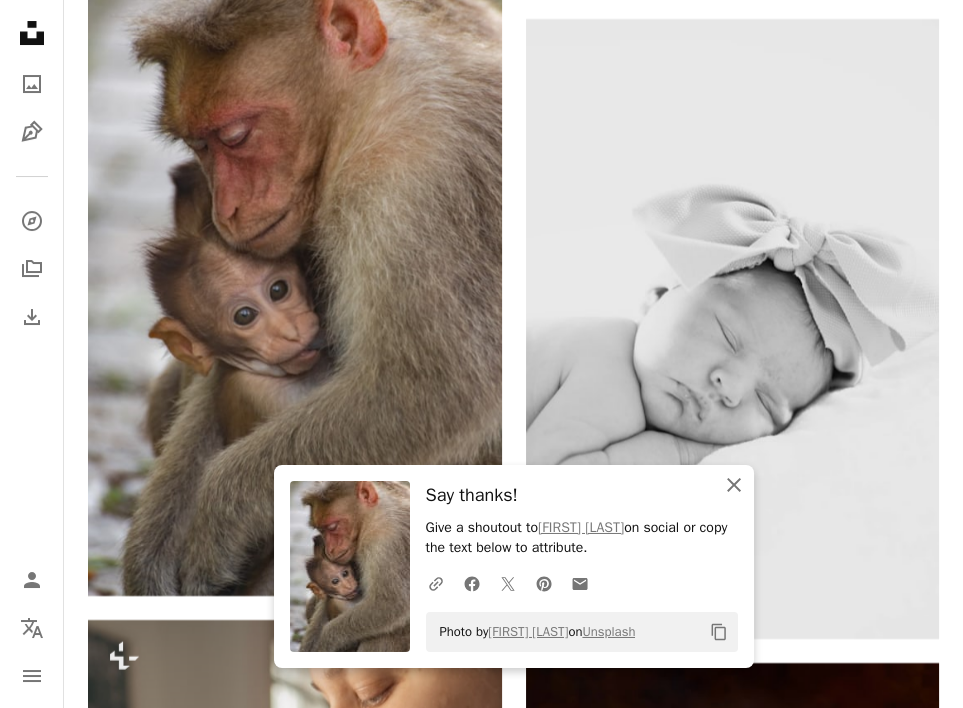 click 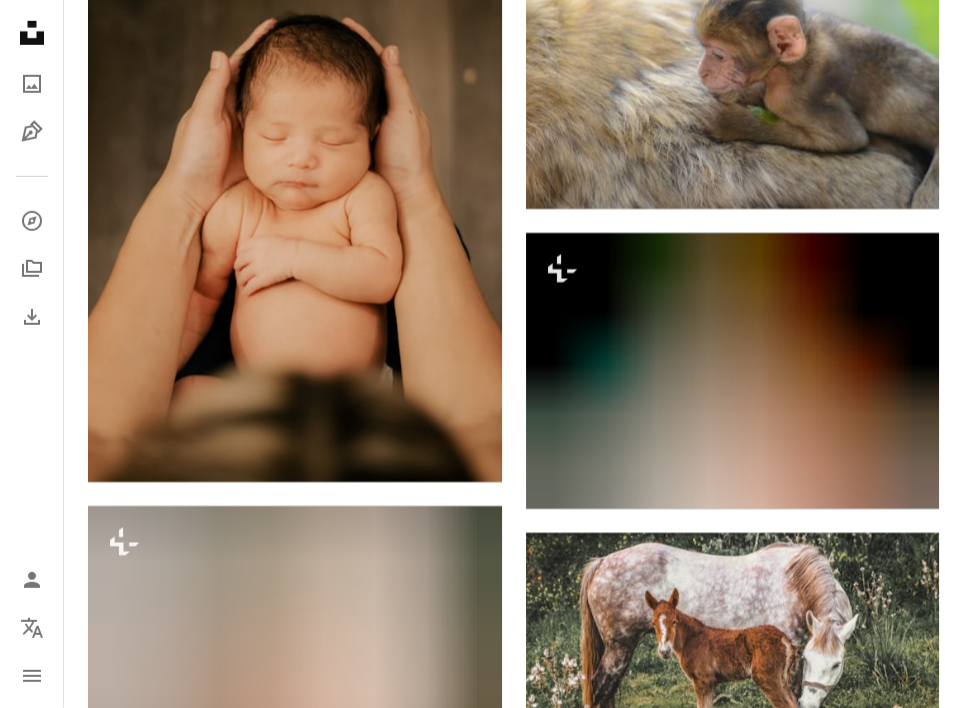 scroll, scrollTop: 90406, scrollLeft: 0, axis: vertical 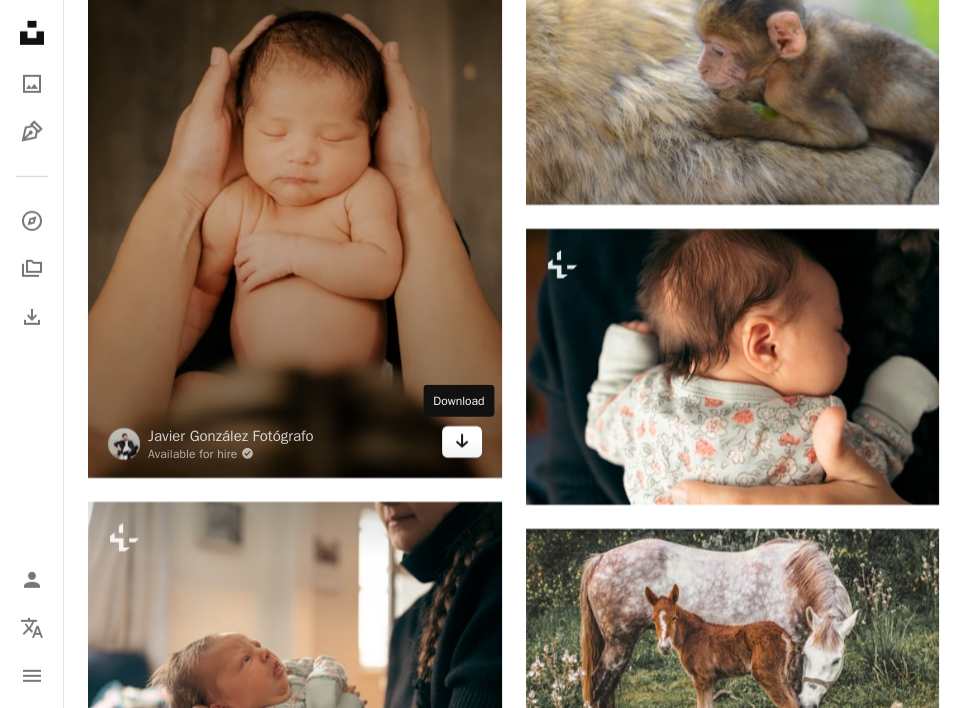 click on "Arrow pointing down" at bounding box center [462, 442] 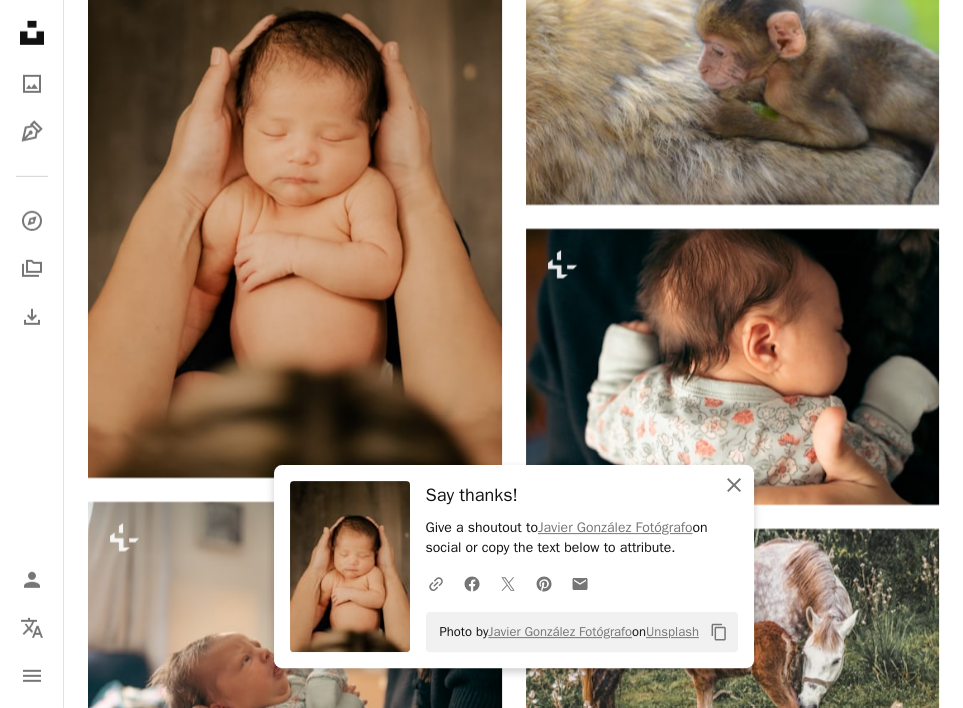 click on "An X shape" 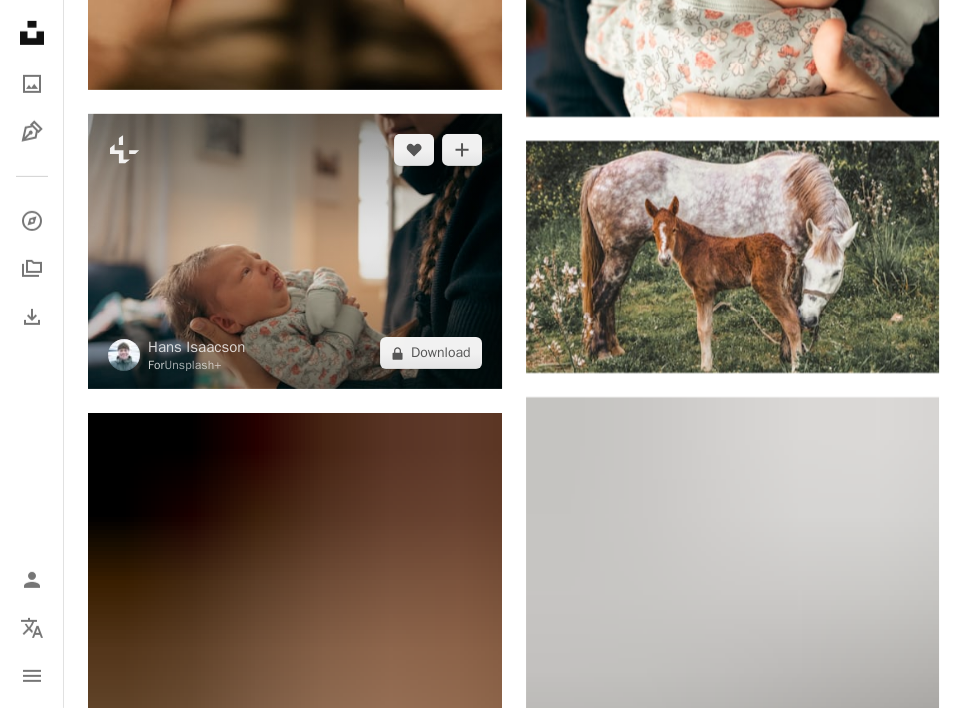 scroll, scrollTop: 90803, scrollLeft: 0, axis: vertical 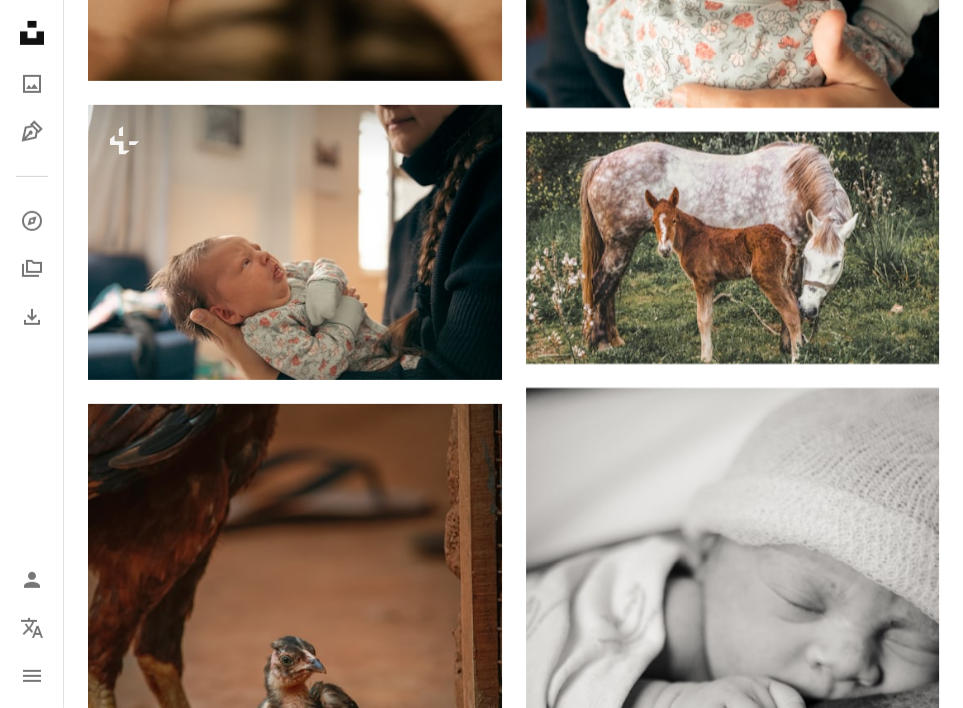 click on "Unsplash logo Unsplash Home A photo Pen Tool A compass A stack of folders Download Person Localization icon navigation menu" at bounding box center [32, 354] 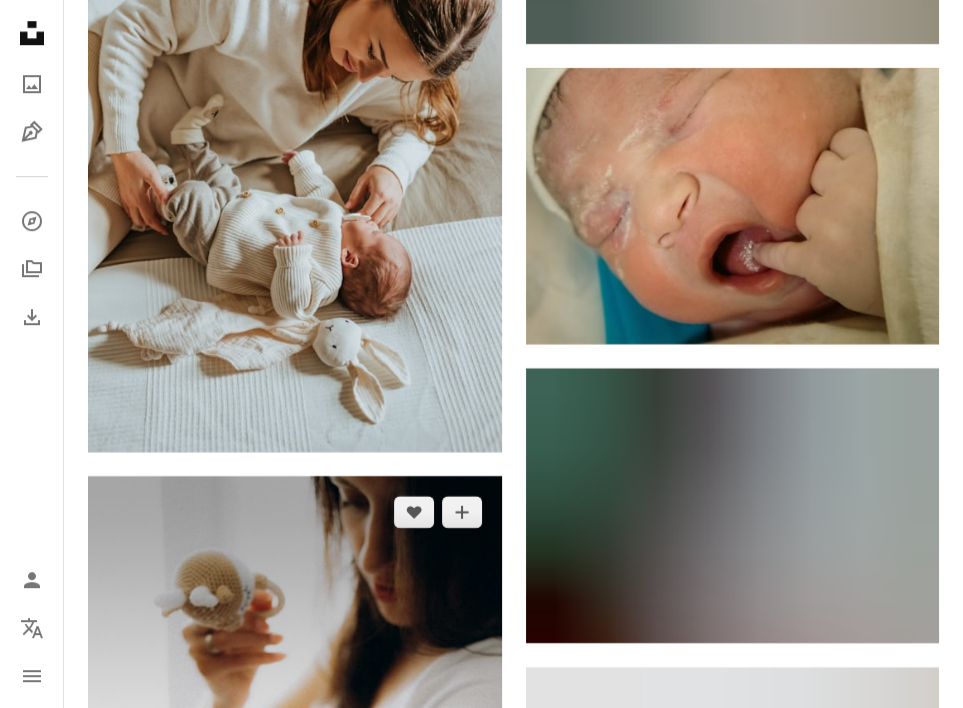 scroll, scrollTop: 94684, scrollLeft: 0, axis: vertical 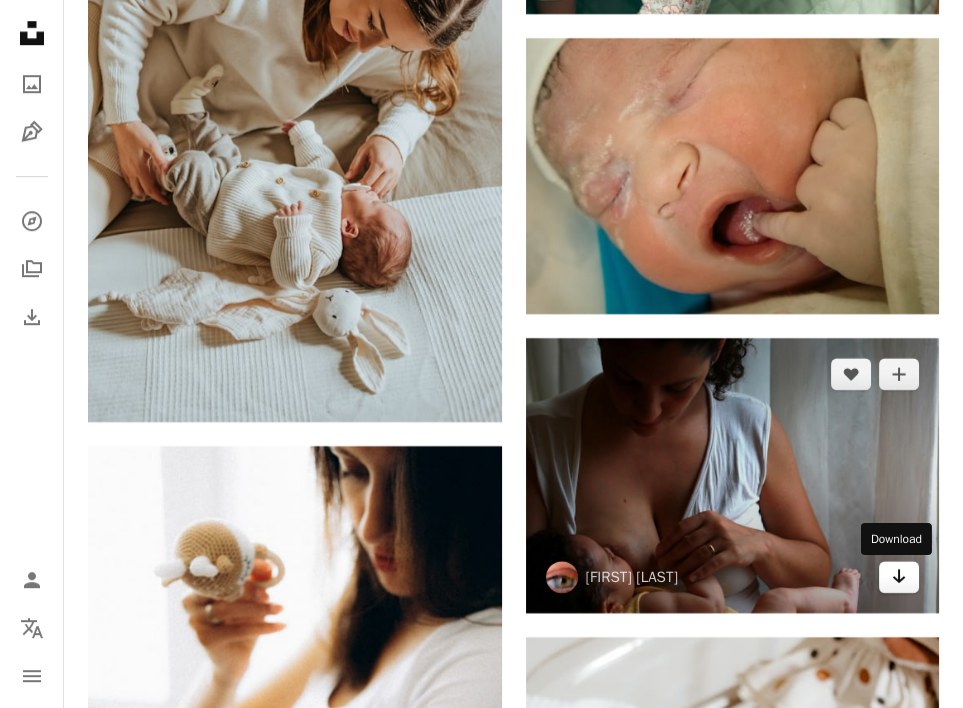 click 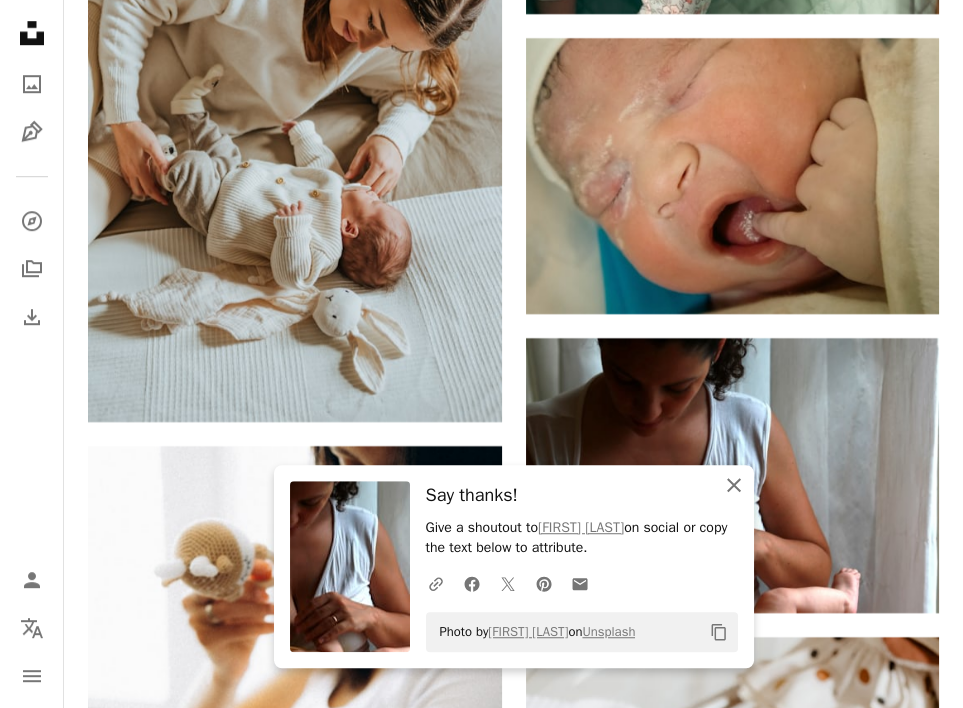 click on "An X shape" 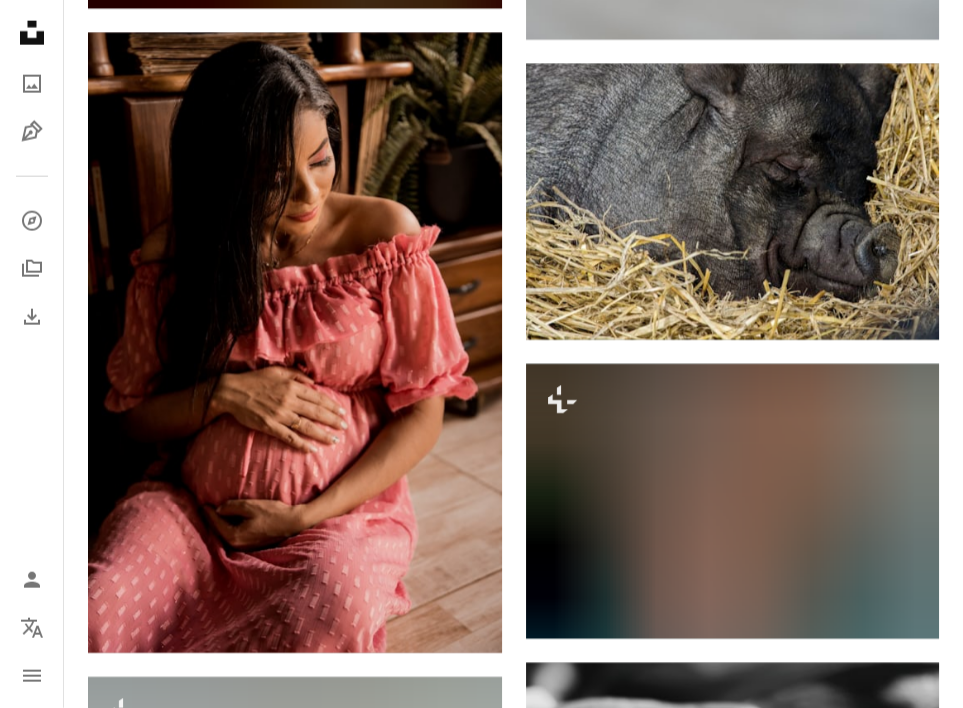 scroll, scrollTop: 100143, scrollLeft: 0, axis: vertical 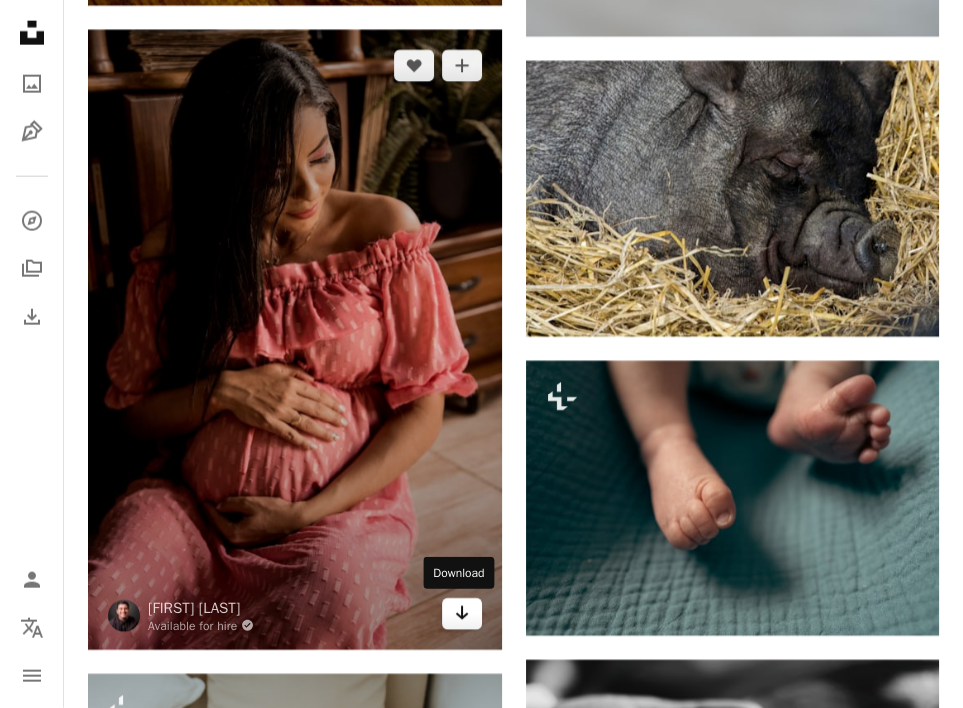 click 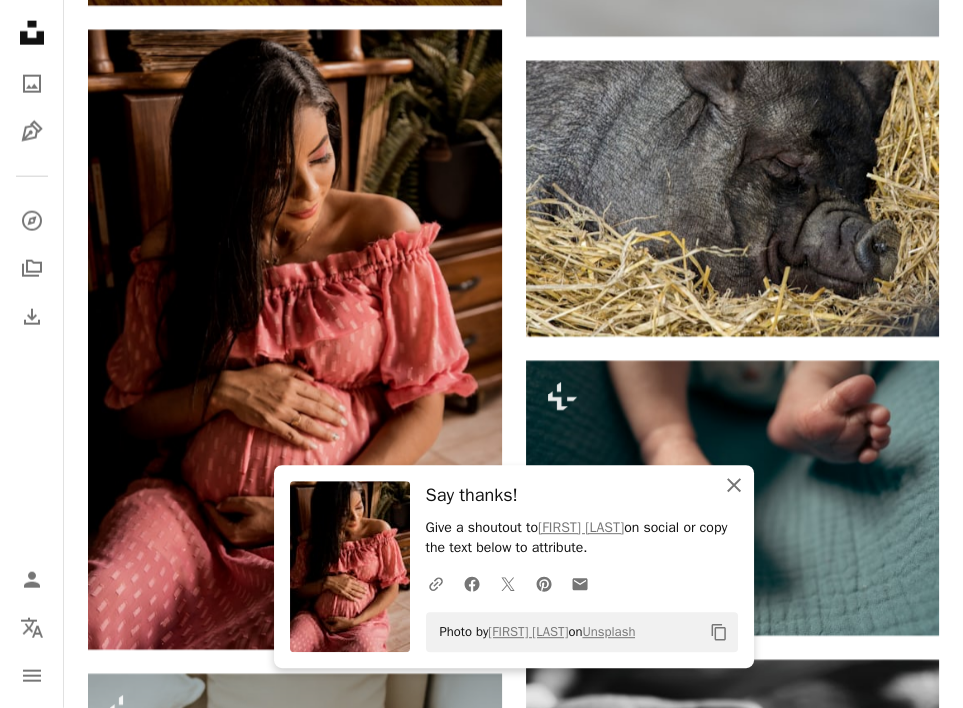 click on "An X shape" 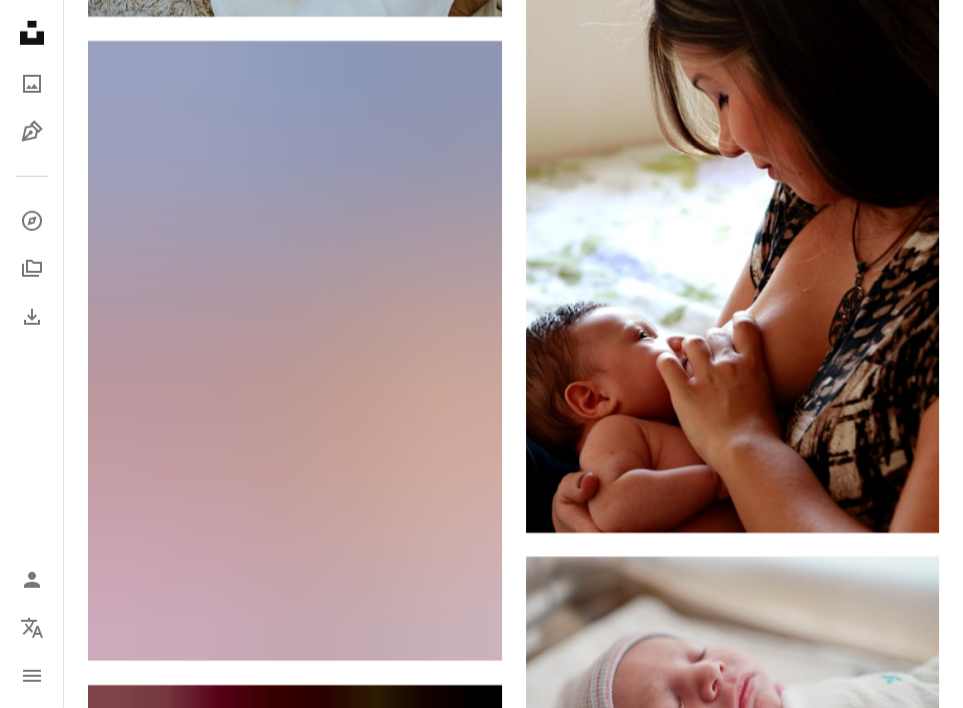 scroll, scrollTop: 101436, scrollLeft: 0, axis: vertical 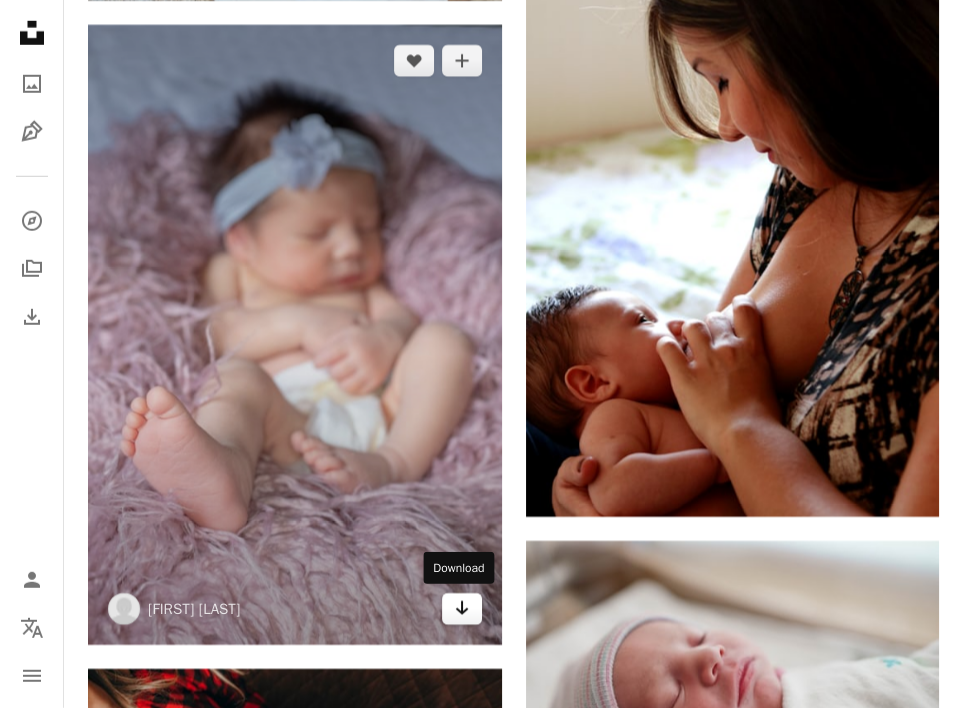 click 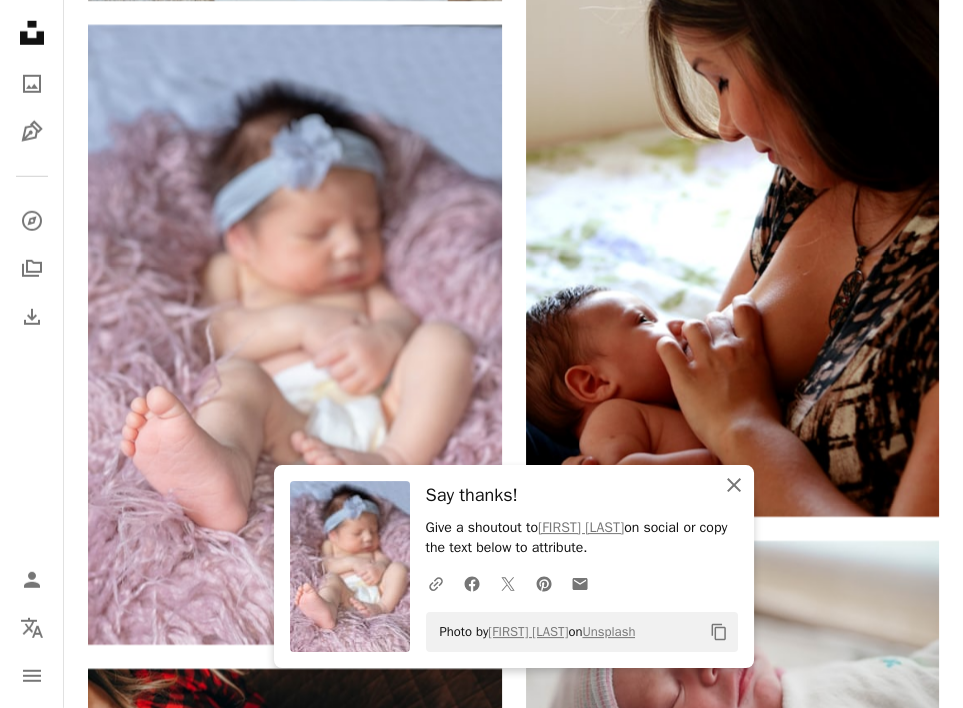 click 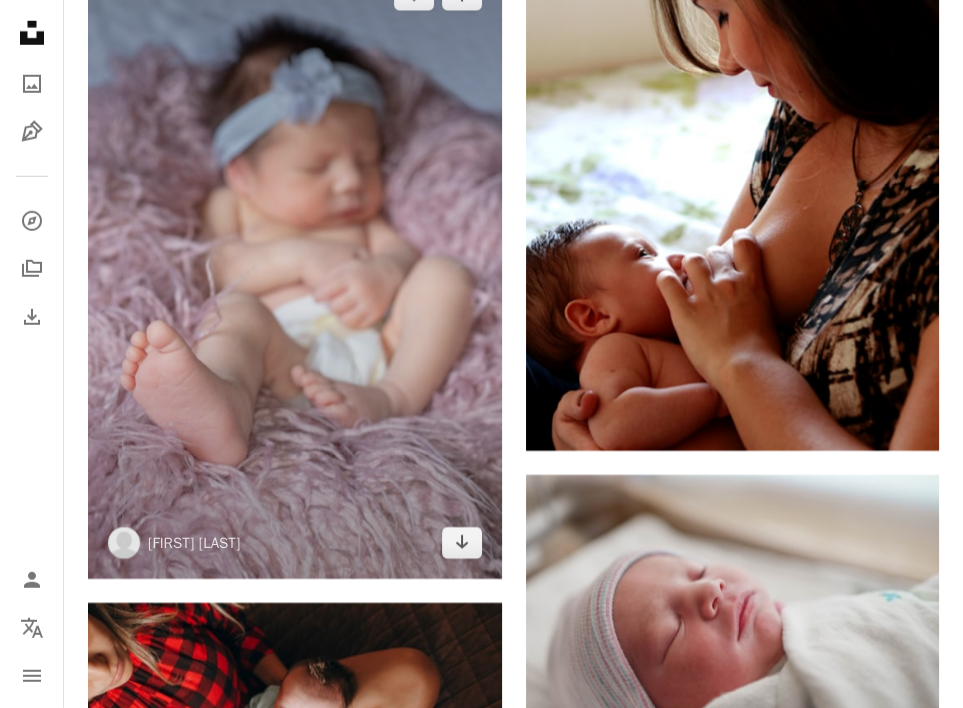 scroll, scrollTop: 101505, scrollLeft: 0, axis: vertical 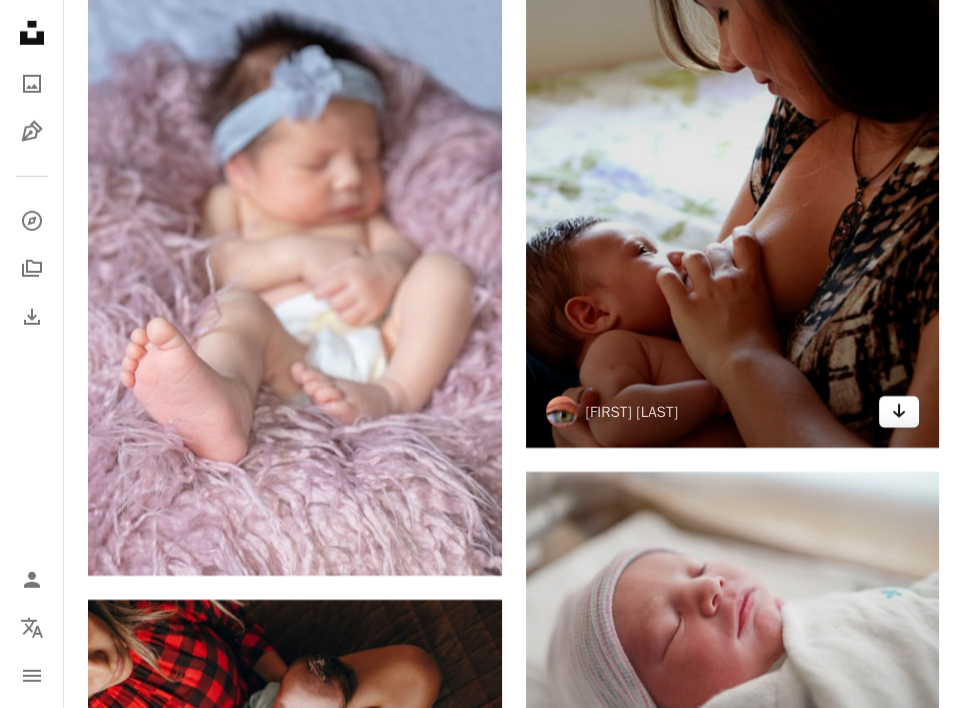 click on "Arrow pointing down" at bounding box center [899, 412] 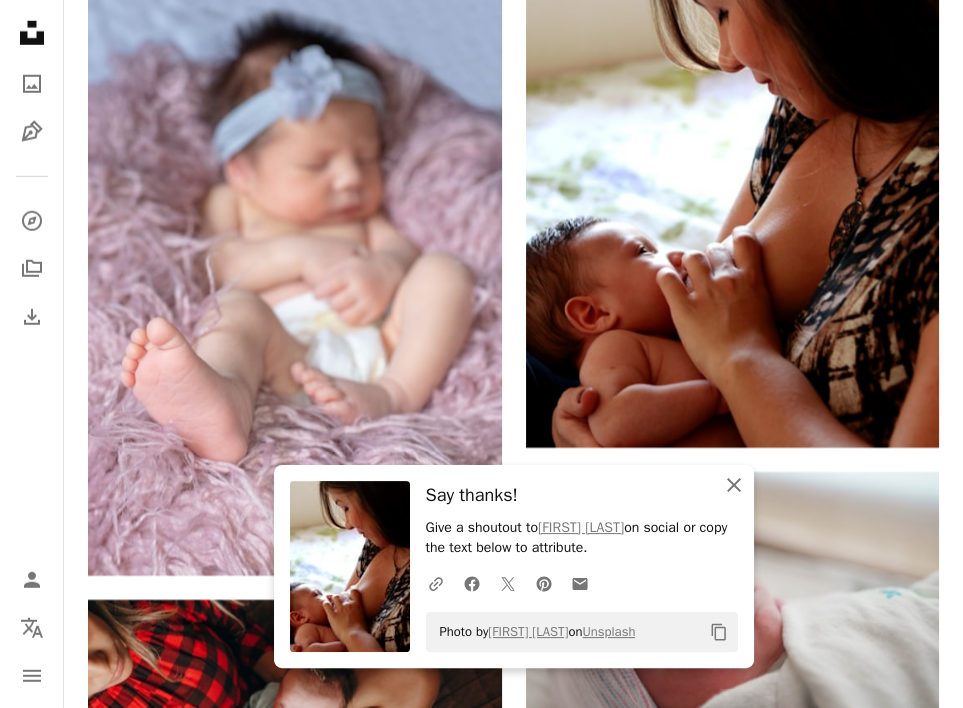 click on "An X shape" 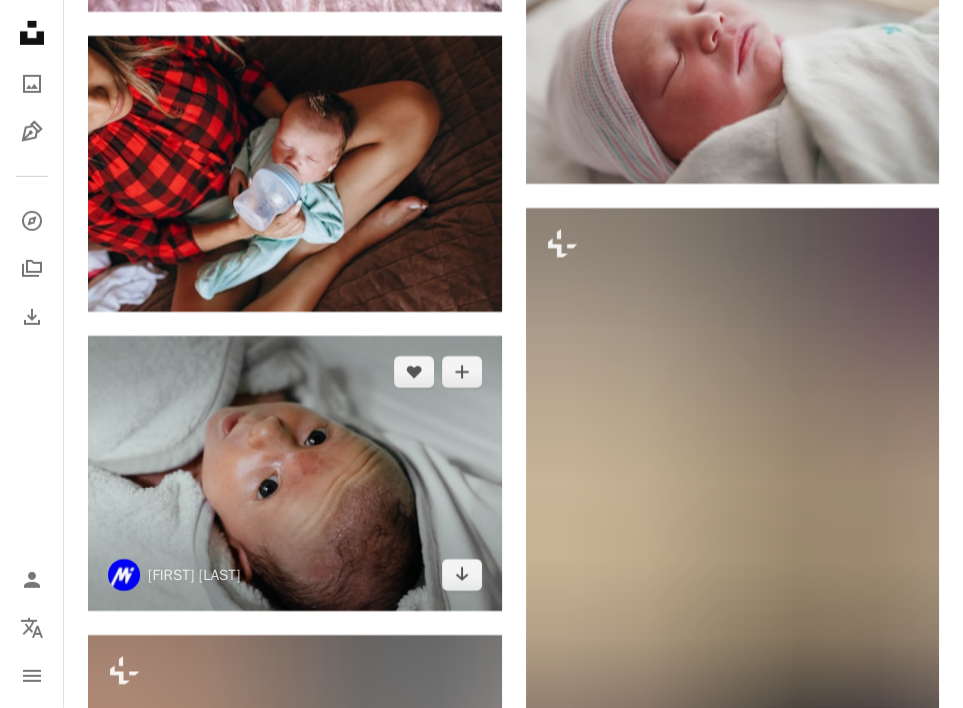 scroll, scrollTop: 102078, scrollLeft: 0, axis: vertical 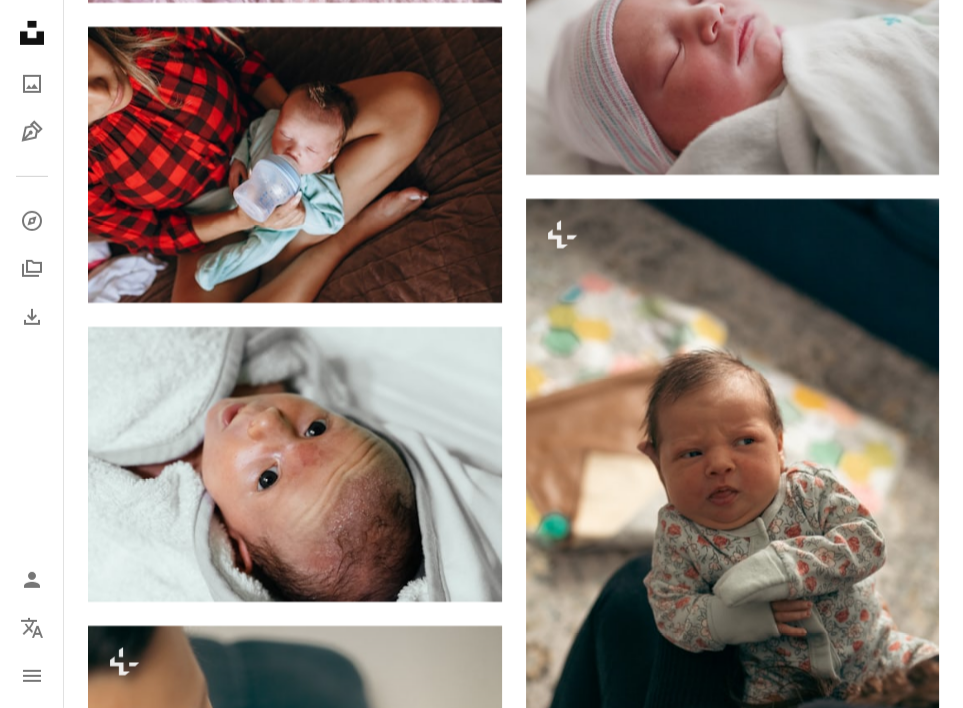 click on "Unsplash logo Unsplash Home A photo Pen Tool A compass A stack of folders Download Person Localization icon navigation menu" at bounding box center (32, 354) 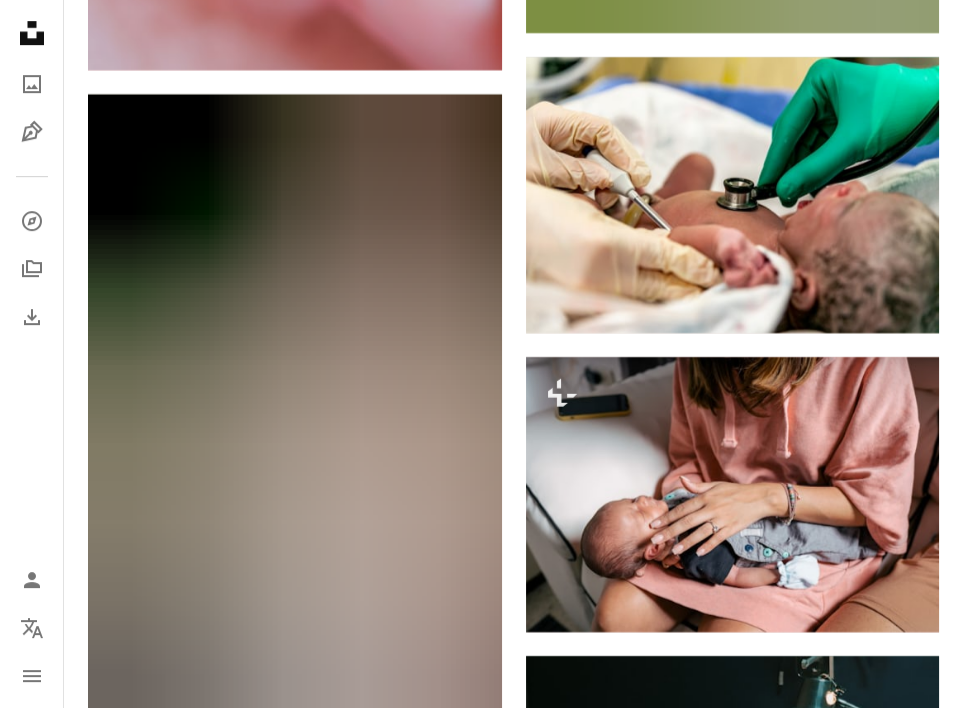 scroll, scrollTop: 105679, scrollLeft: 0, axis: vertical 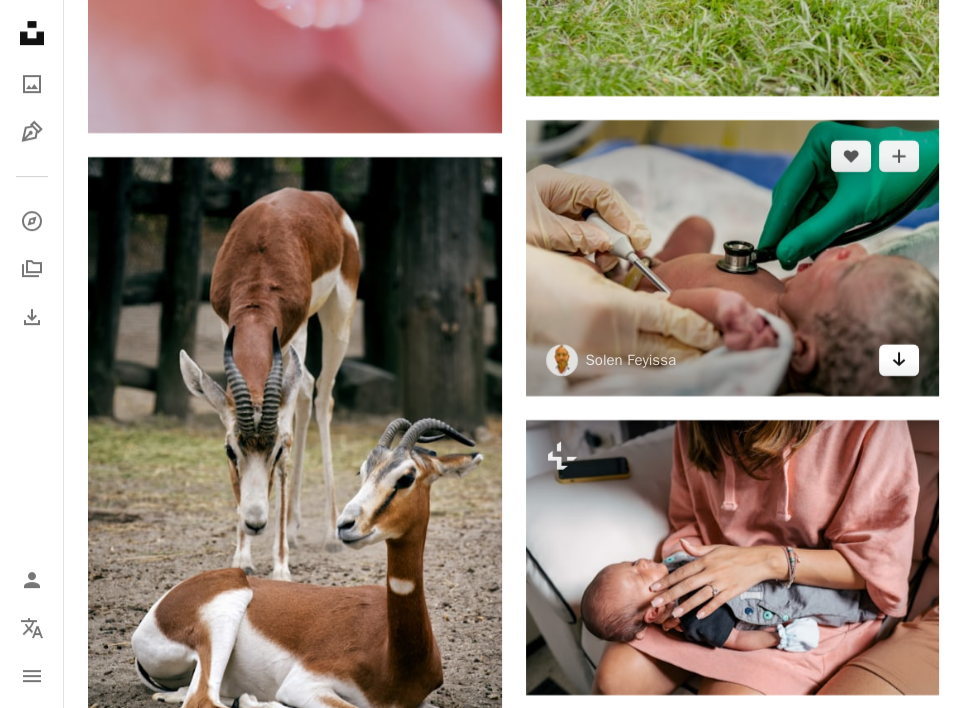 click 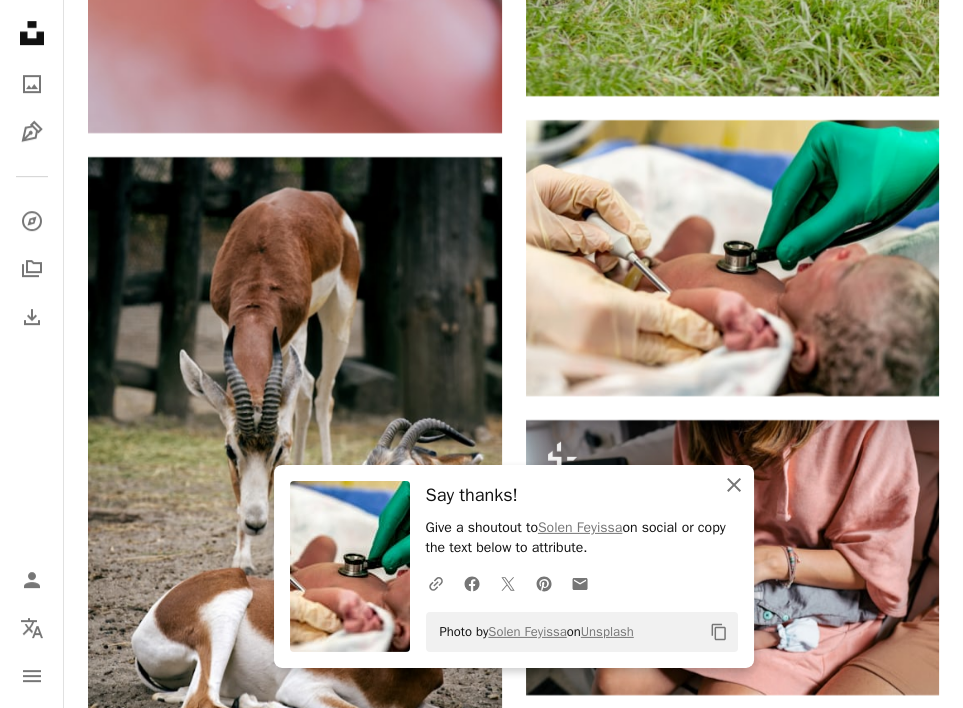 click on "An X shape" 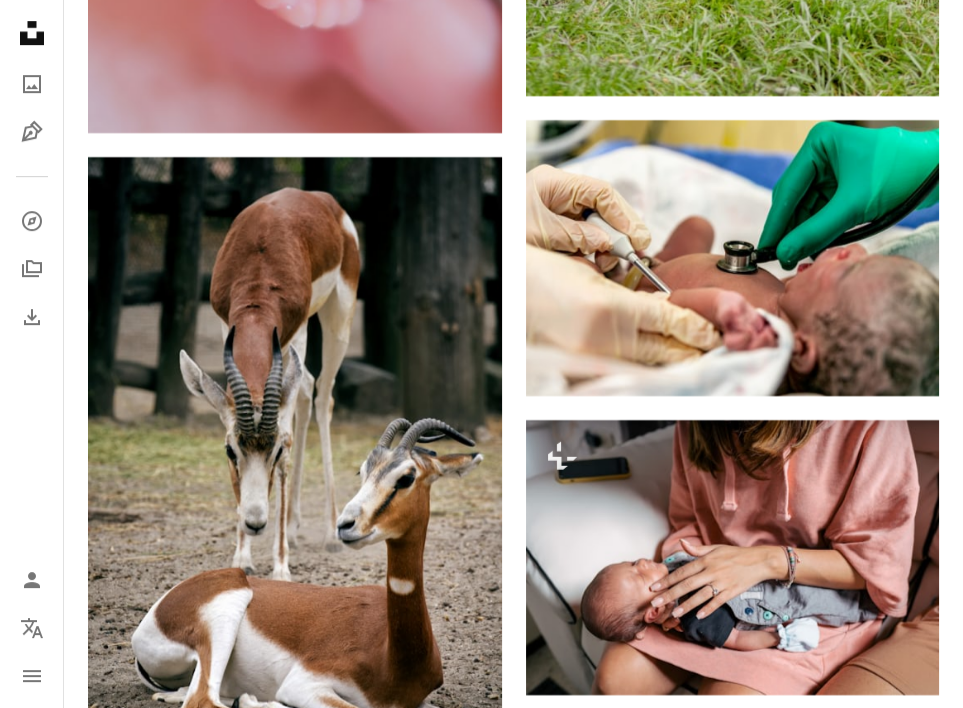 click on "Unsplash logo Unsplash Home A photo Pen Tool A compass A stack of folders Download Person Localization icon navigation menu" at bounding box center [32, 354] 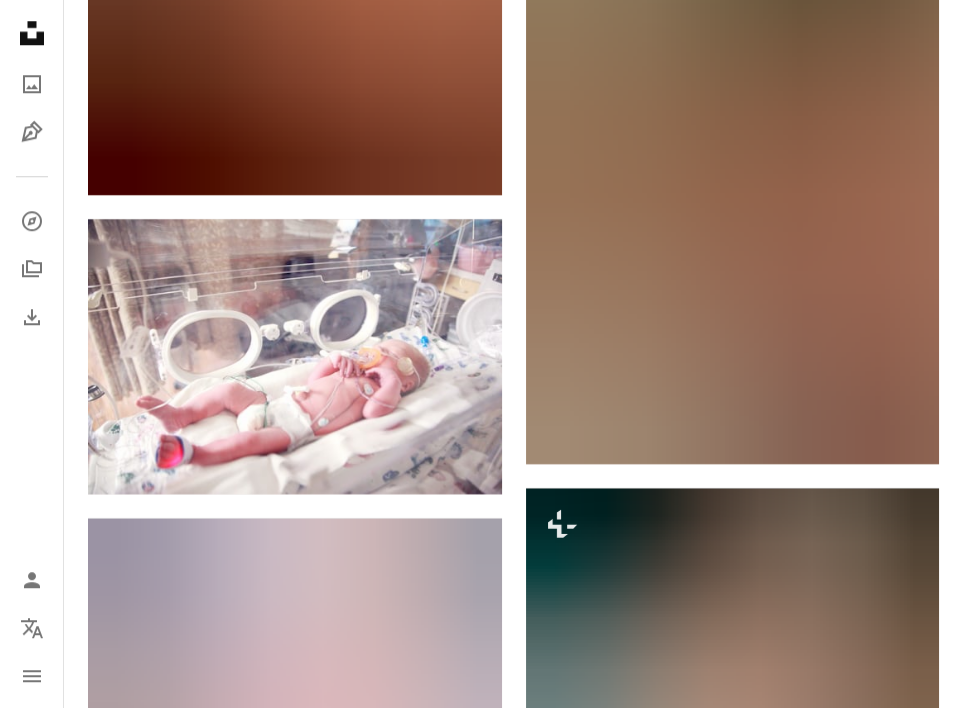 scroll, scrollTop: 118405, scrollLeft: 0, axis: vertical 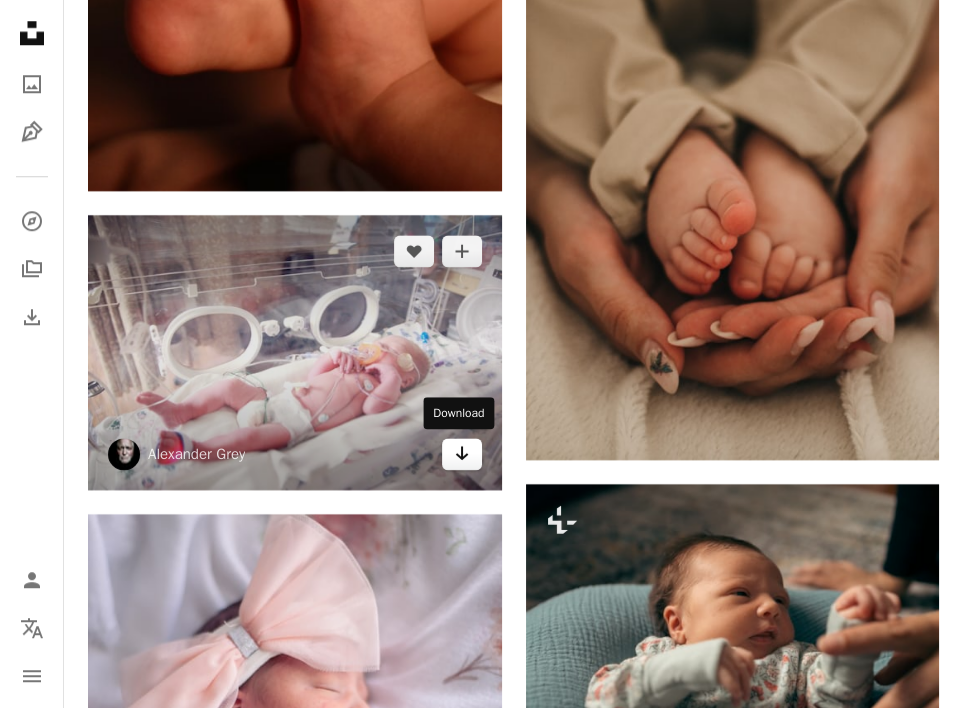 click on "Arrow pointing down" 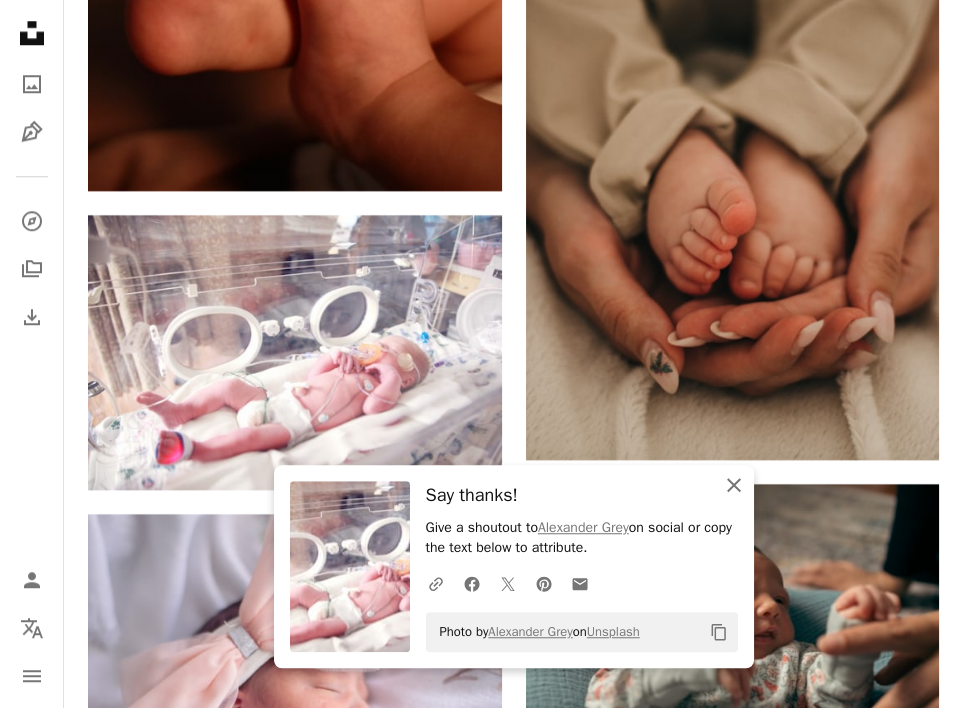 click on "An X shape" 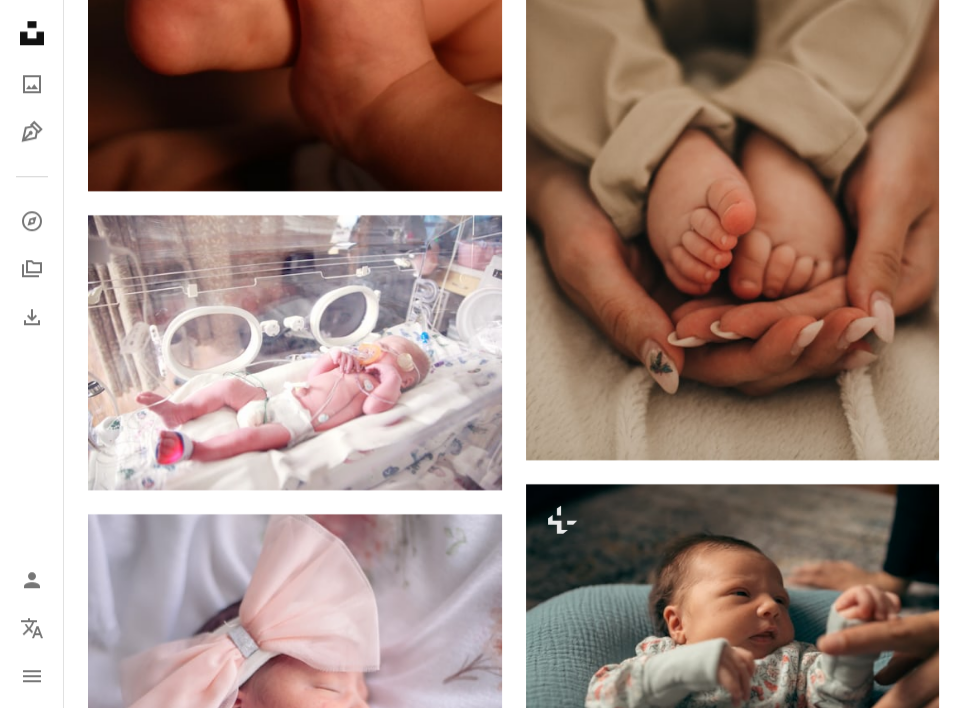 click on "Unsplash logo Unsplash Home A photo Pen Tool A compass A stack of folders Download Person Localization icon navigation menu" at bounding box center (32, 354) 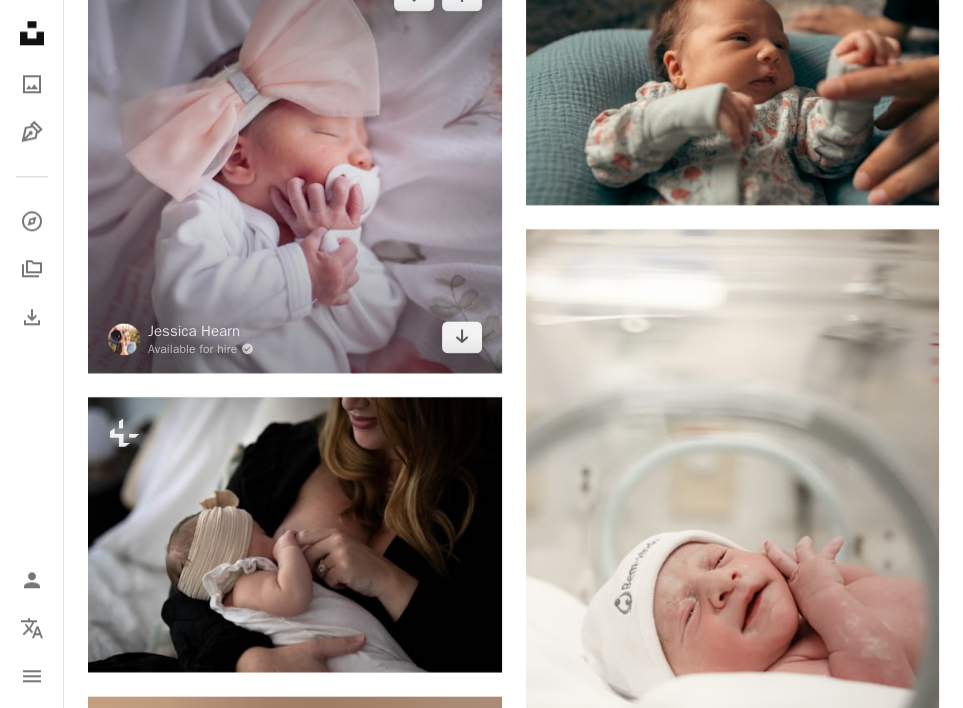 scroll, scrollTop: 119278, scrollLeft: 0, axis: vertical 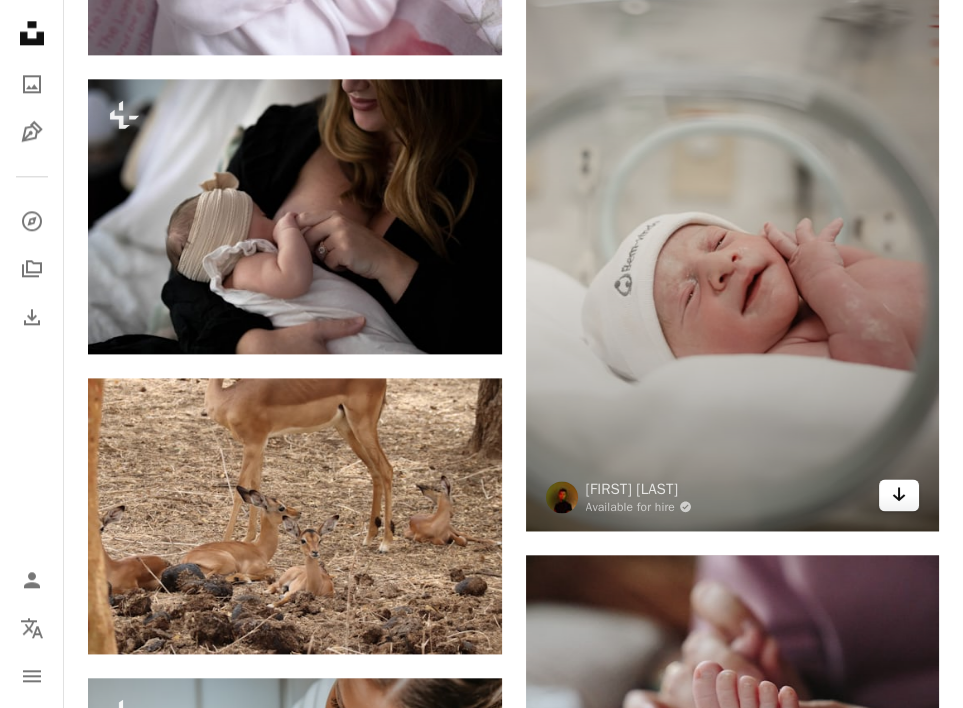 click on "Arrow pointing down" 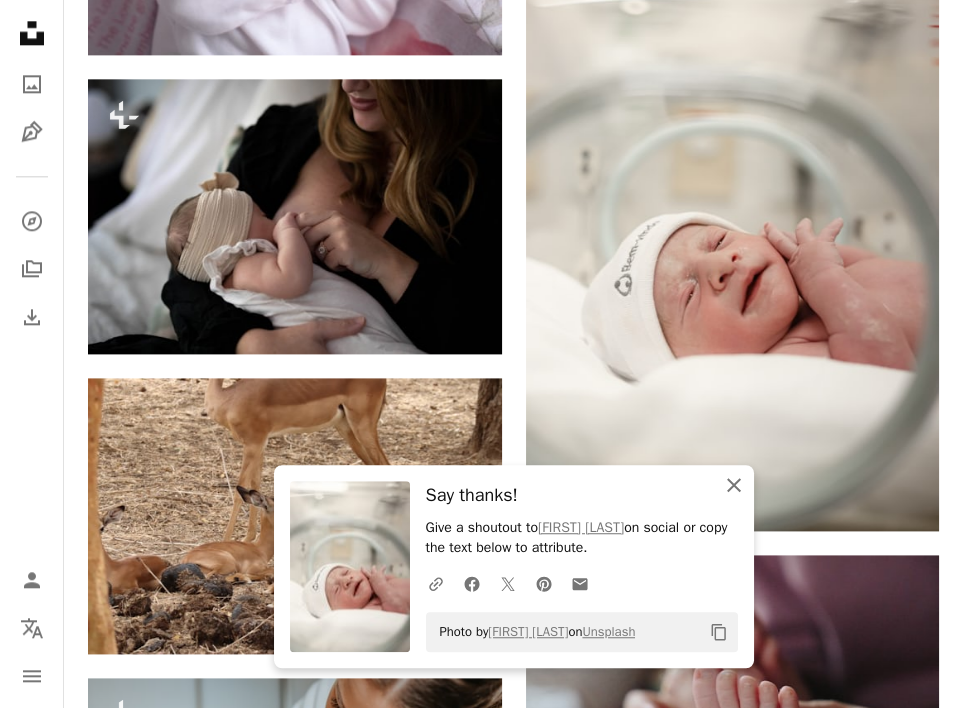 click on "An X shape" 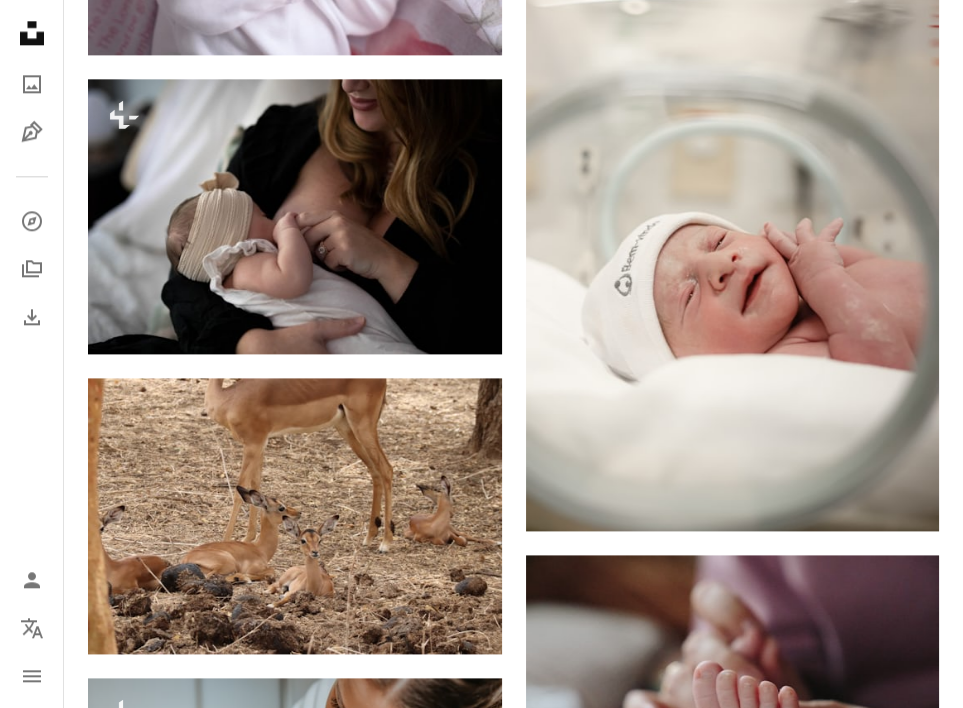 click on "Unsplash logo Unsplash Home A photo Pen Tool A compass A stack of folders Download Person Localization icon navigation menu" at bounding box center [32, 354] 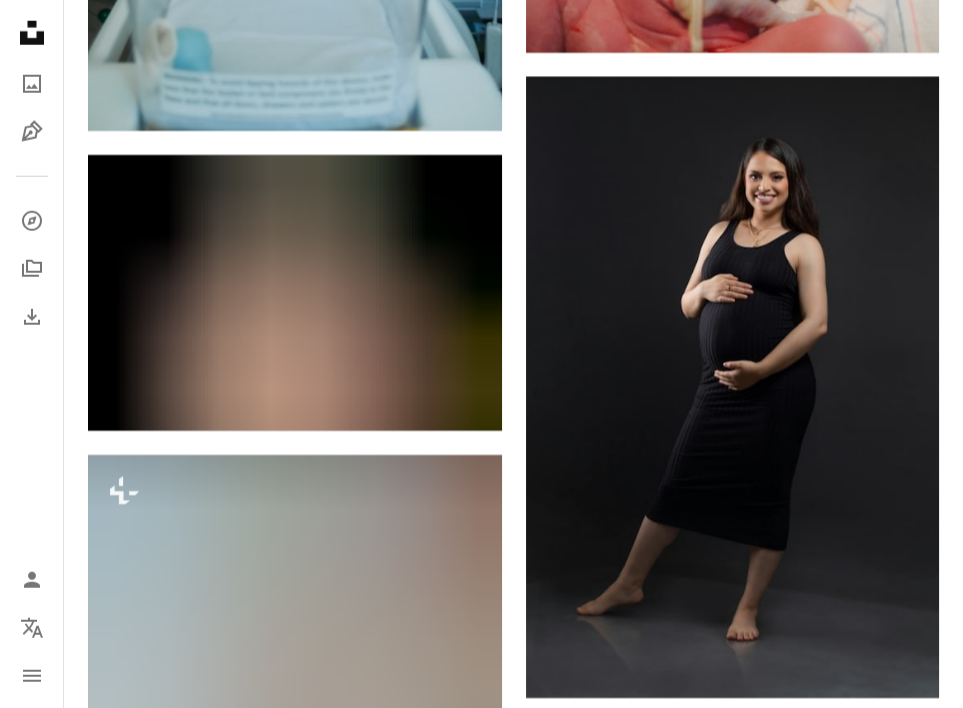 scroll, scrollTop: 124137, scrollLeft: 0, axis: vertical 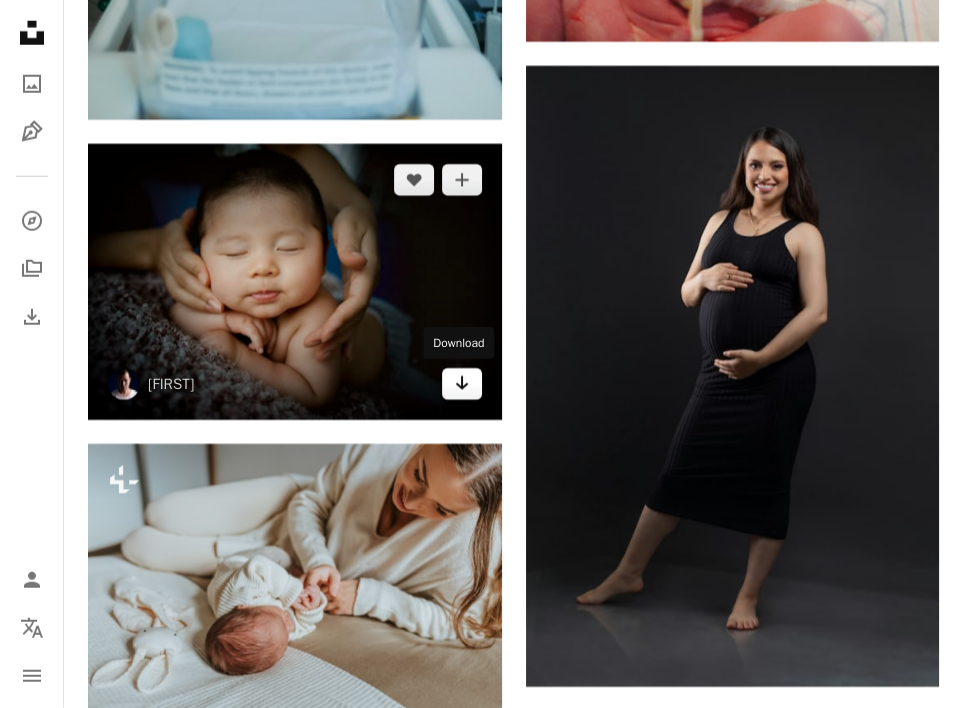 click 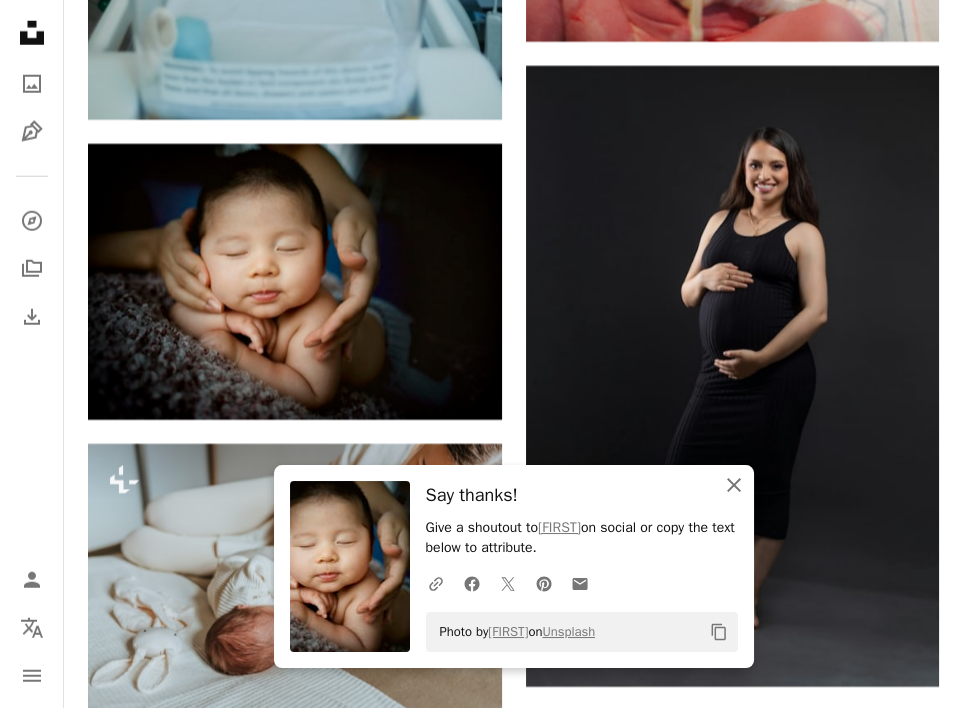 click 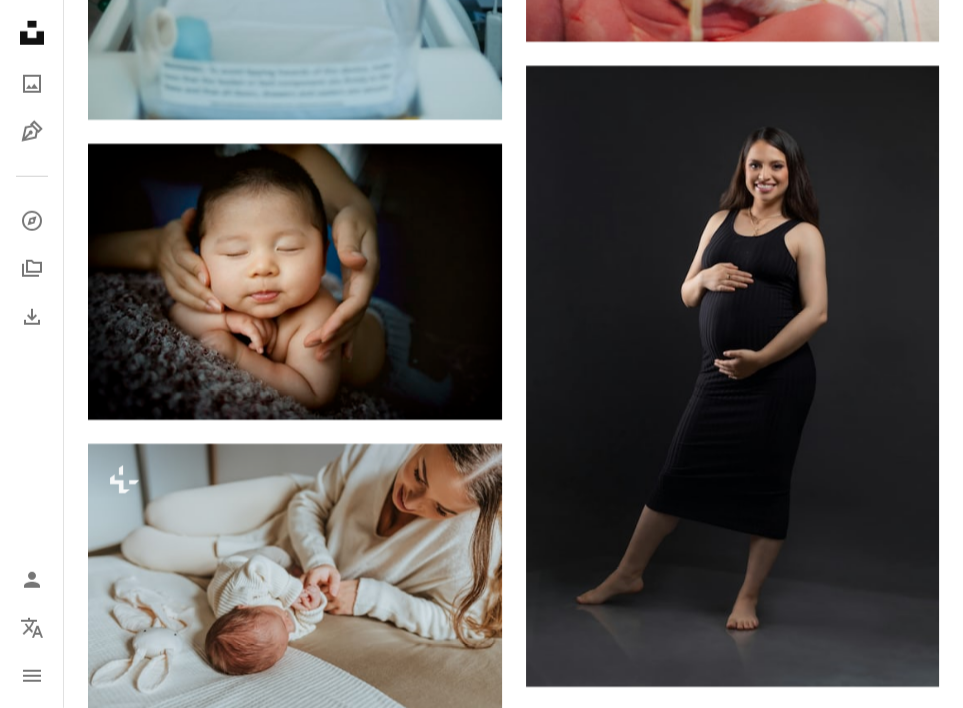 click on "Unsplash logo Unsplash Home A photo Pen Tool A compass A stack of folders Download Person Localization icon navigation menu" at bounding box center [32, 354] 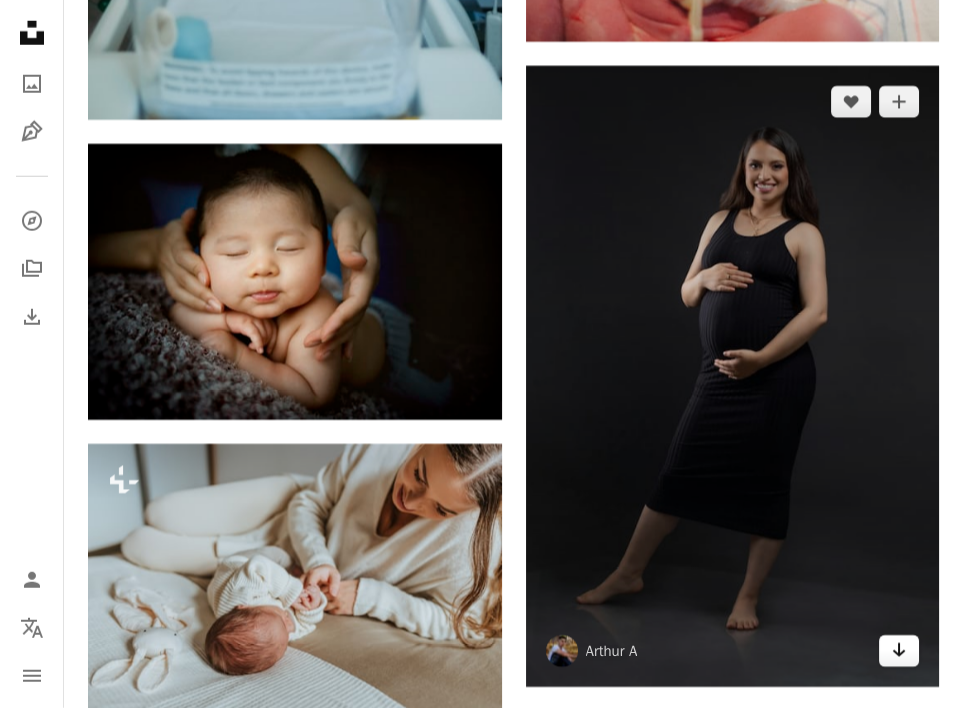 click on "Arrow pointing down" 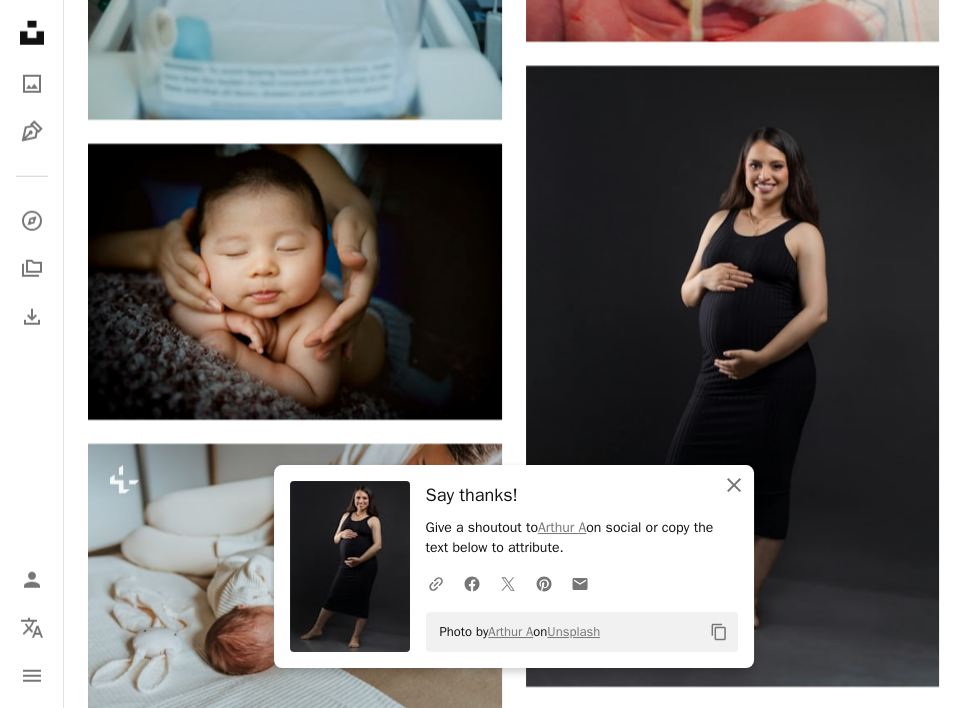 click on "An X shape" 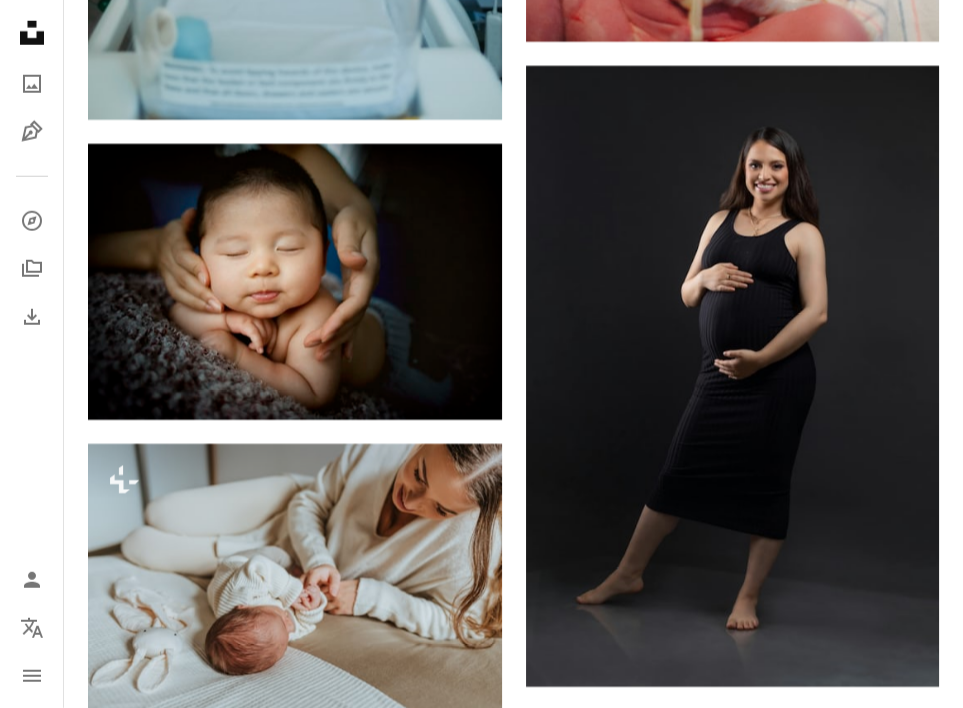 click on "Unsplash logo Unsplash Home A photo Pen Tool A compass A stack of folders Download Person Localization icon navigation menu" at bounding box center (32, 354) 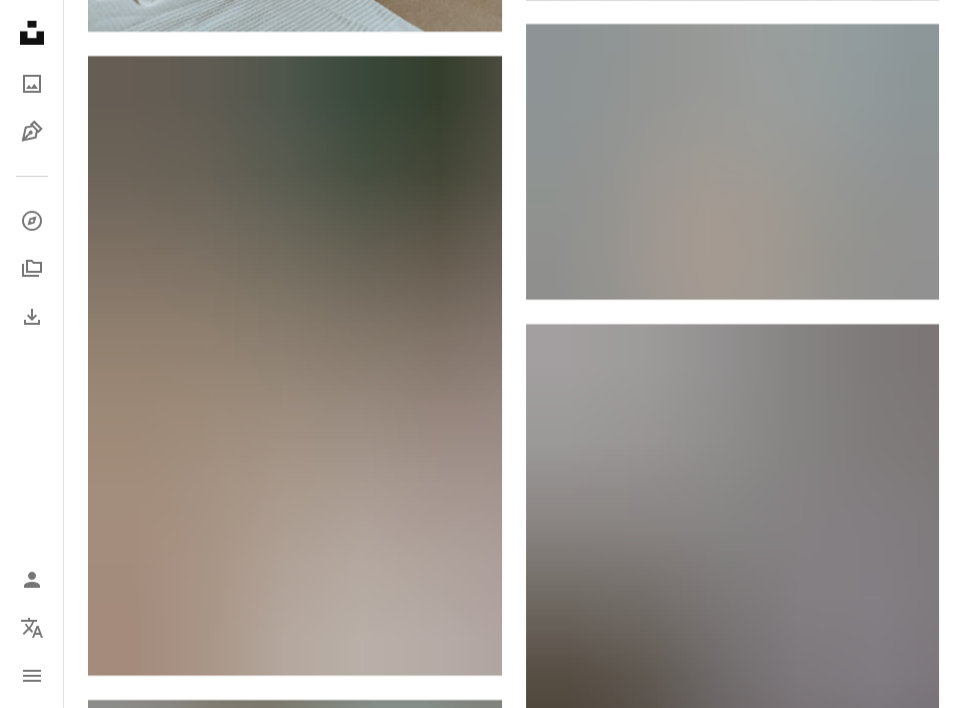 scroll, scrollTop: 124883, scrollLeft: 0, axis: vertical 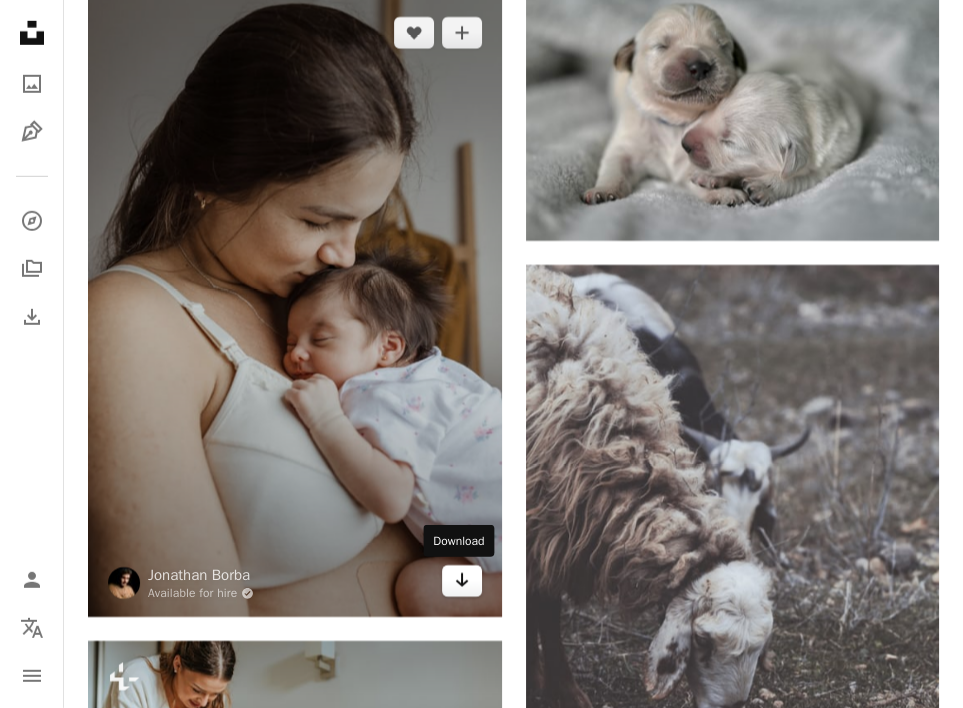 click on "Arrow pointing down" 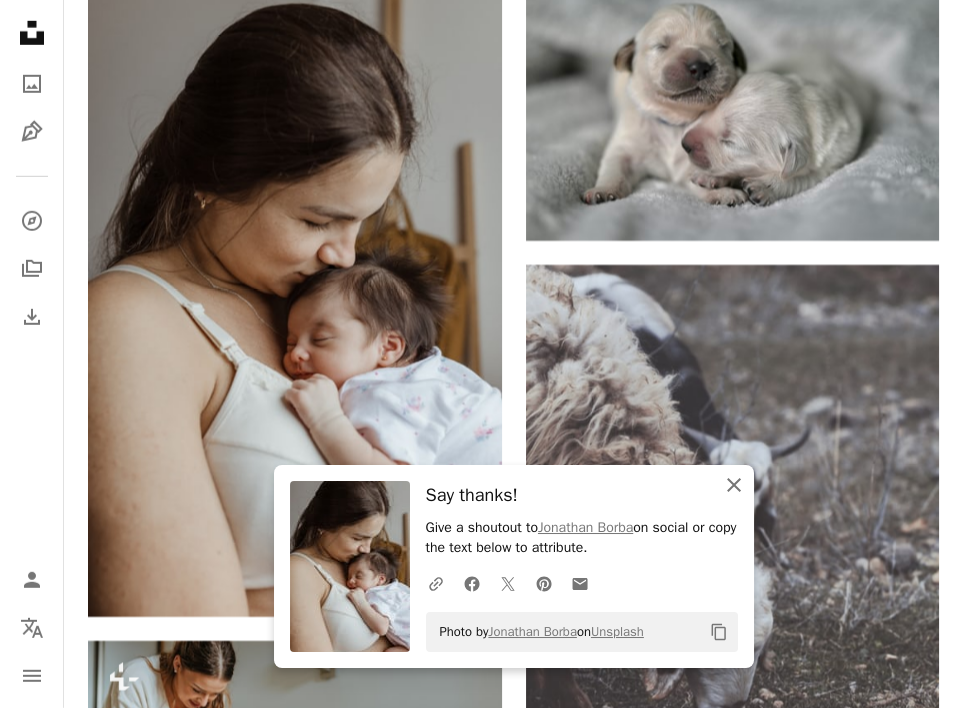 click on "An X shape" 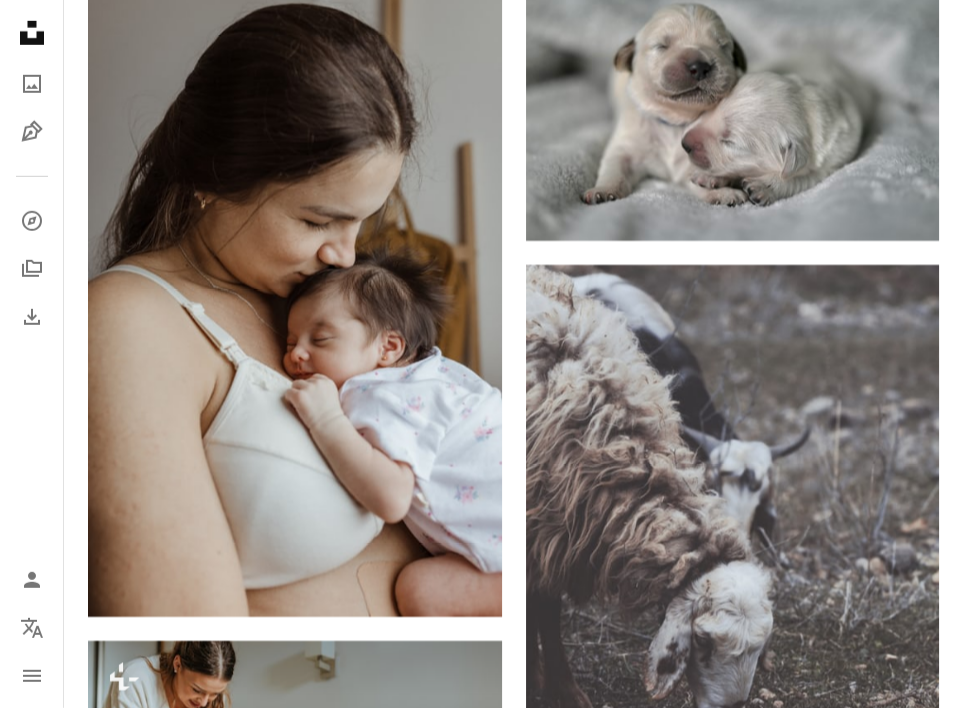 click on "Unsplash logo Unsplash Home A photo Pen Tool A compass A stack of folders Download Person Localization icon navigation menu" at bounding box center (32, 354) 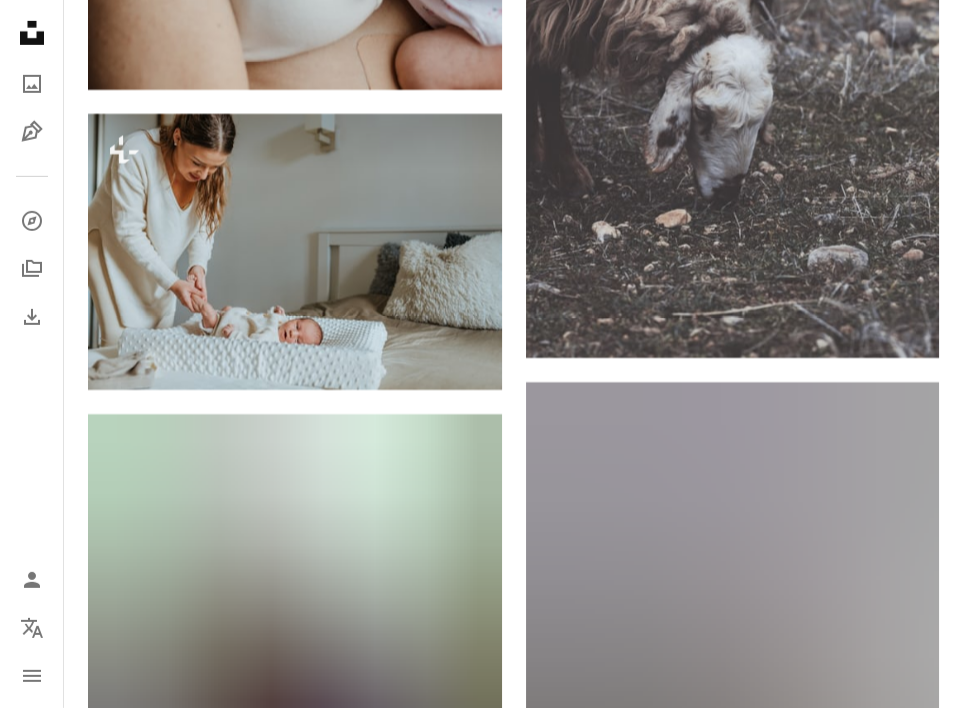 scroll, scrollTop: 125421, scrollLeft: 0, axis: vertical 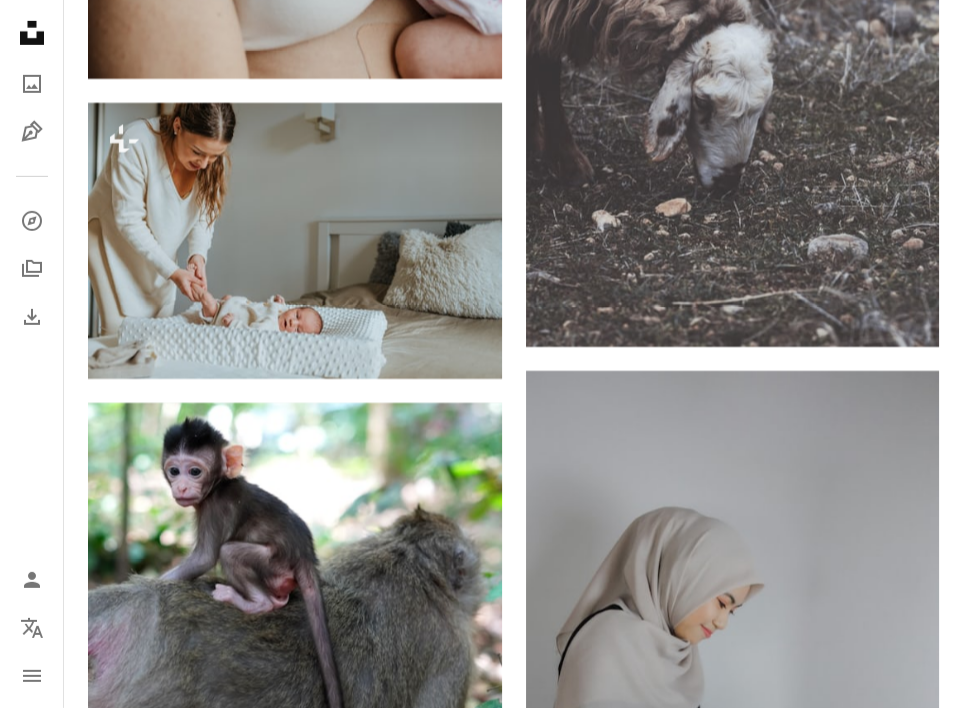 click on "Unsplash logo Unsplash Home A photo Pen Tool A compass A stack of folders Download Person Localization icon navigation menu" at bounding box center [32, 354] 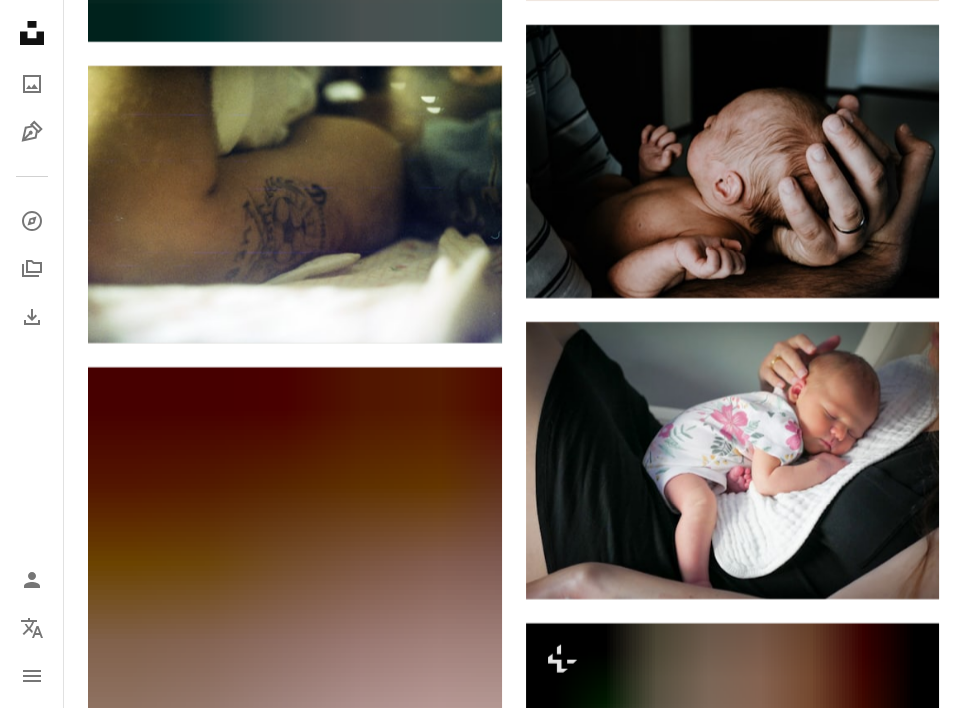 scroll, scrollTop: 127007, scrollLeft: 0, axis: vertical 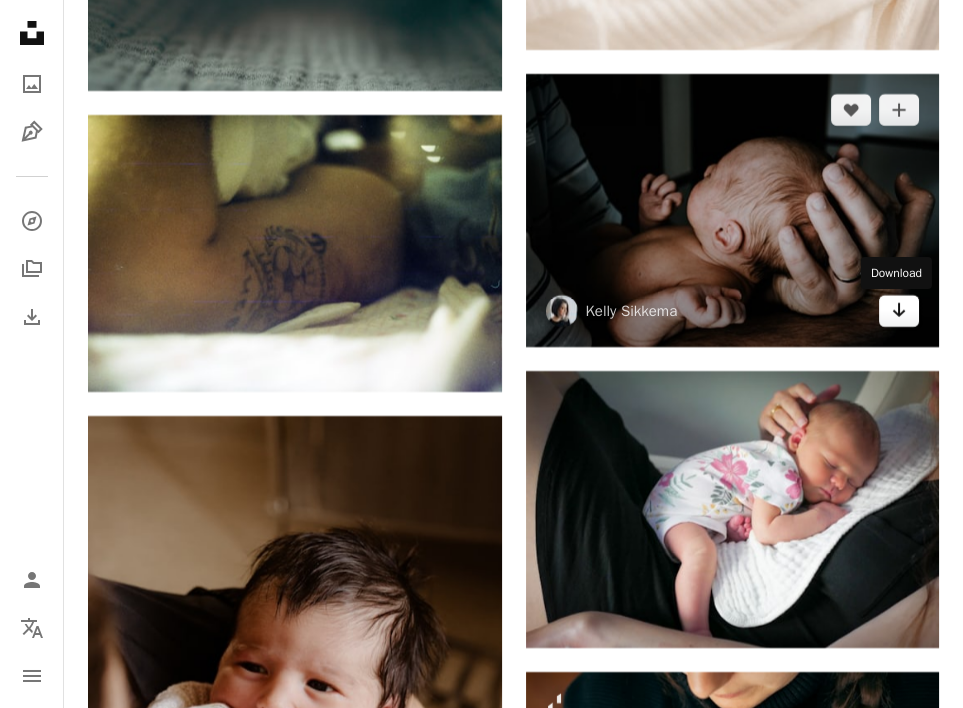click on "Arrow pointing down" at bounding box center (899, 311) 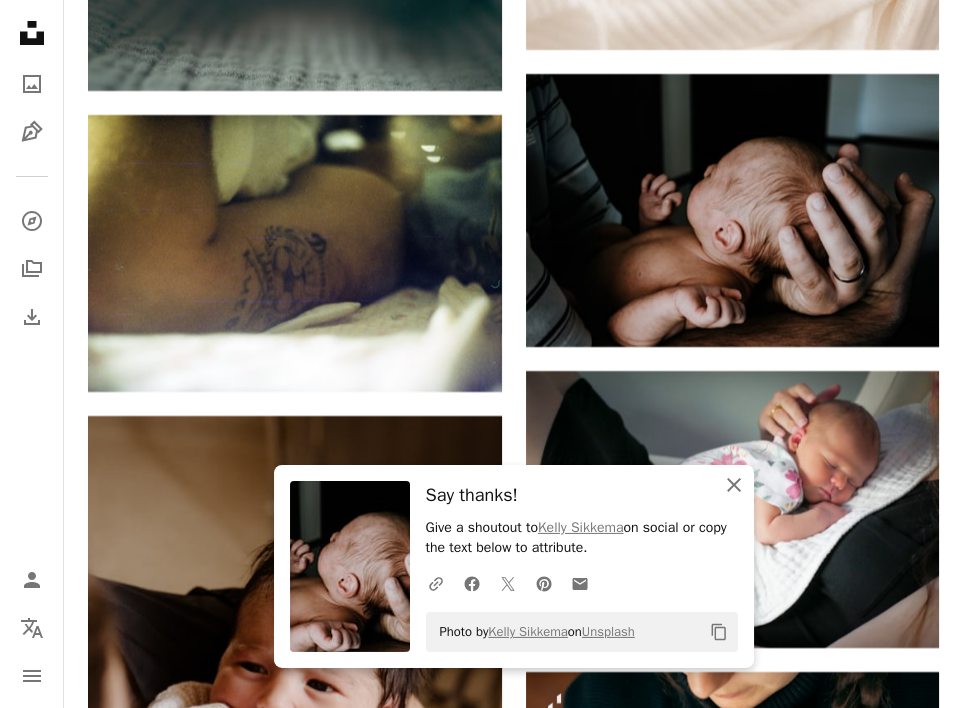 click on "An X shape" 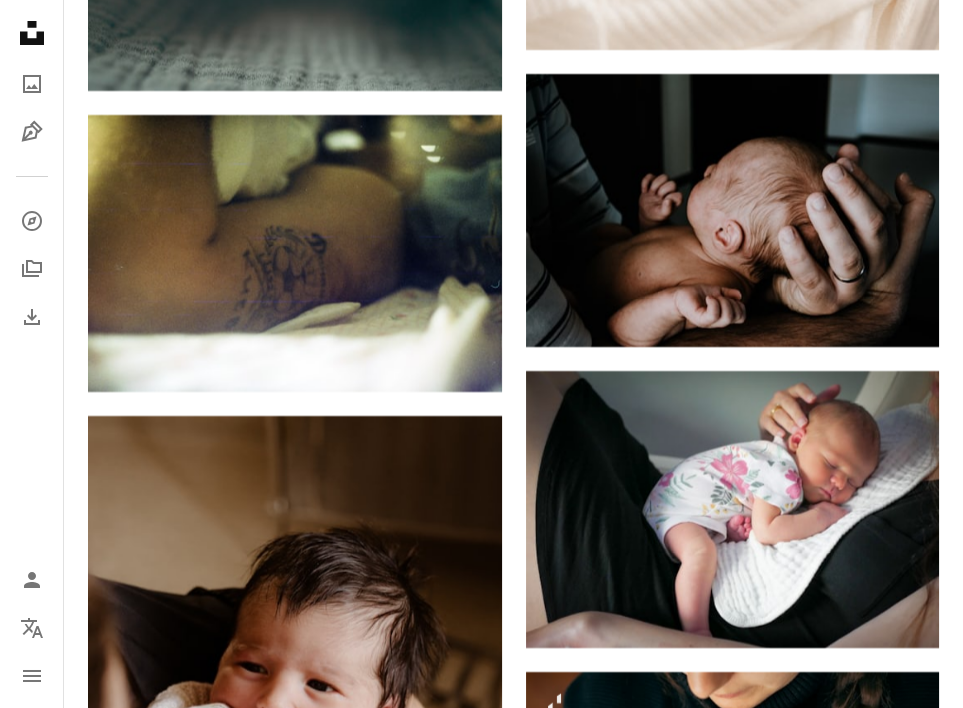 click on "Unsplash logo Unsplash Home A photo Pen Tool A compass A stack of folders Download Person Localization icon navigation menu" at bounding box center [32, 354] 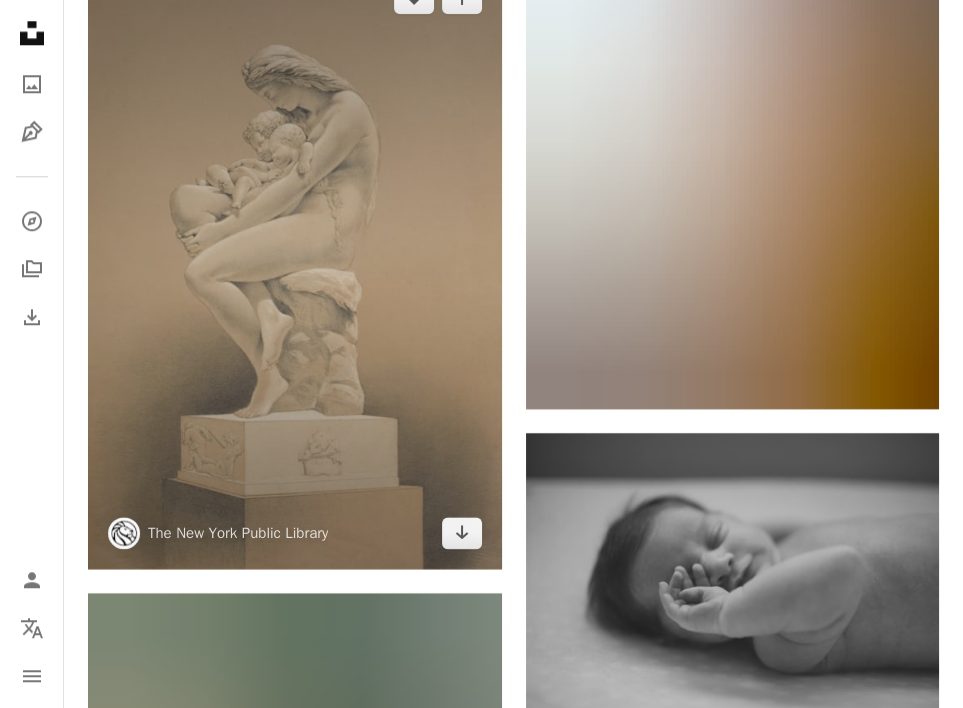 scroll, scrollTop: 130300, scrollLeft: 0, axis: vertical 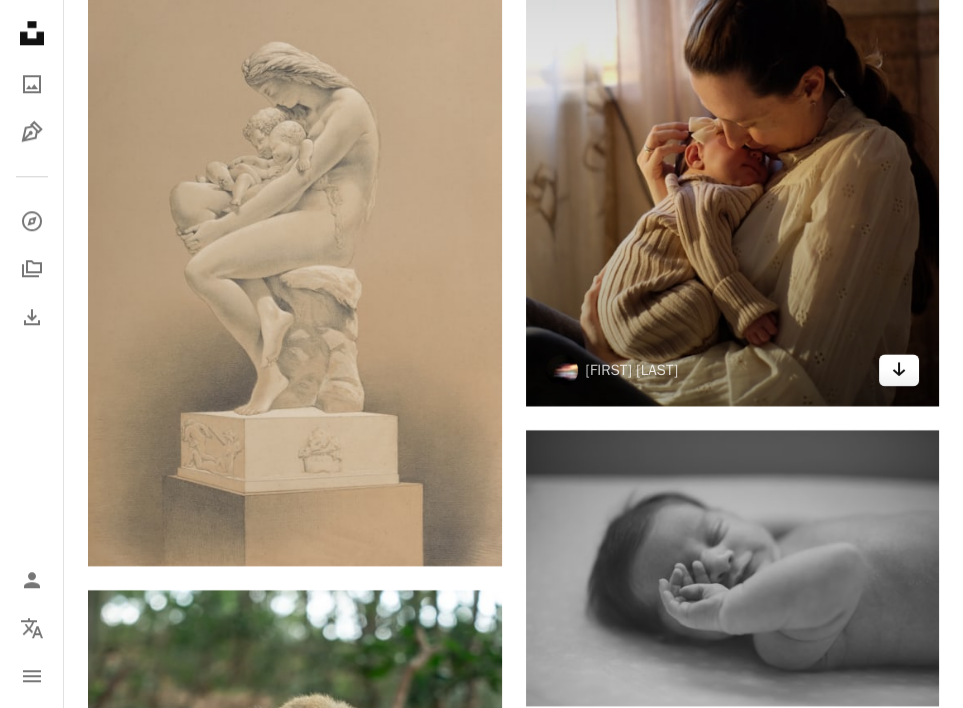 click on "Arrow pointing down" at bounding box center (899, 370) 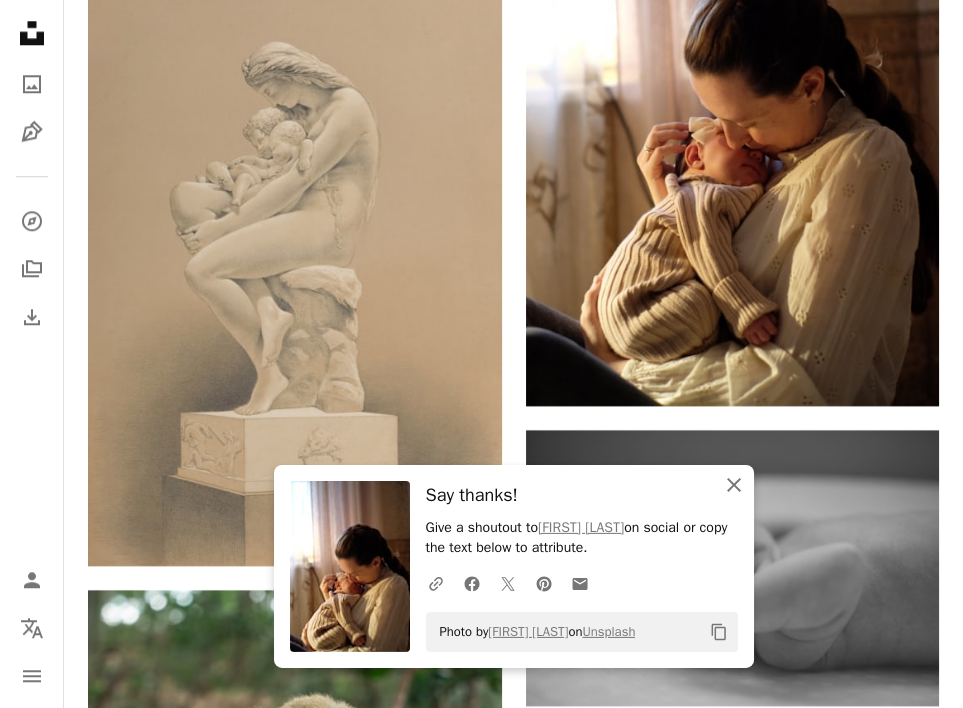 click on "An X shape" 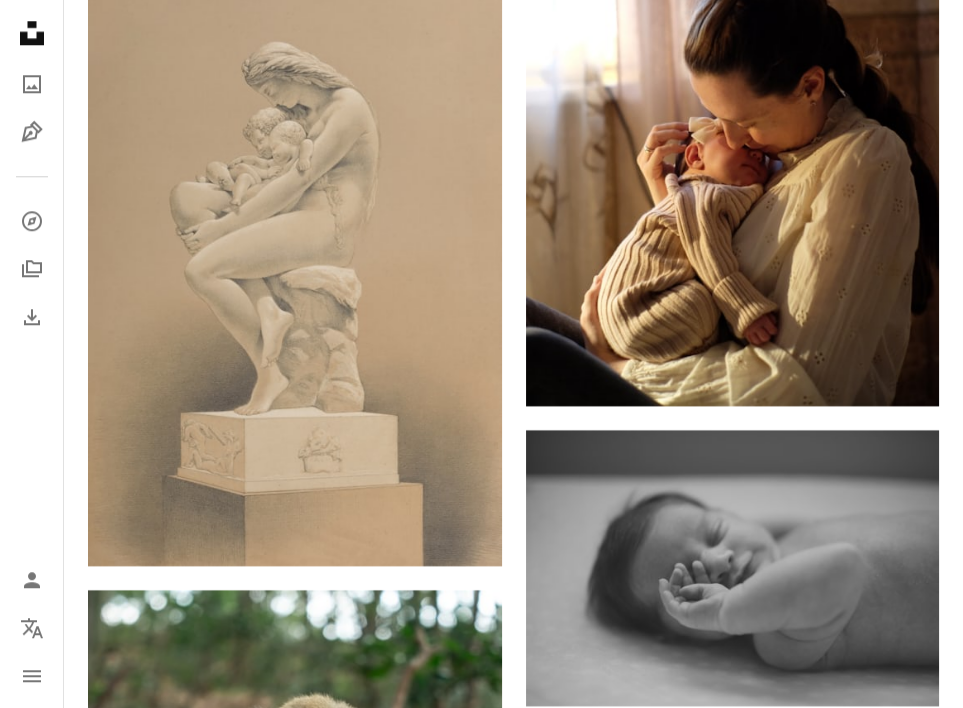 click on "Unsplash logo Unsplash Home A photo Pen Tool A compass A stack of folders Download Person Localization icon navigation menu" at bounding box center (32, 354) 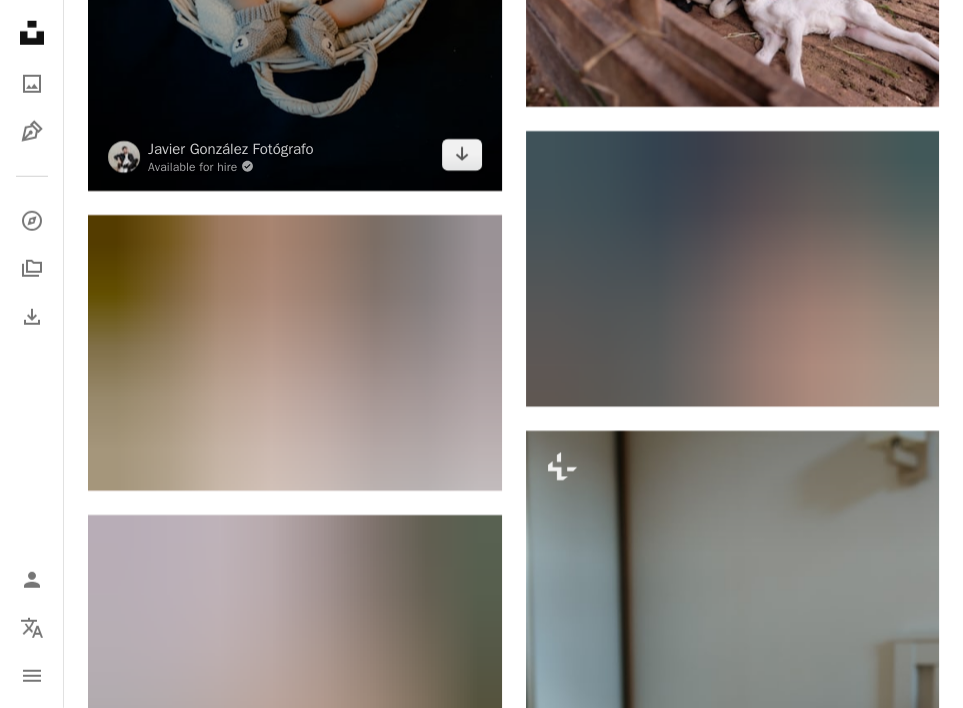 scroll, scrollTop: 135793, scrollLeft: 0, axis: vertical 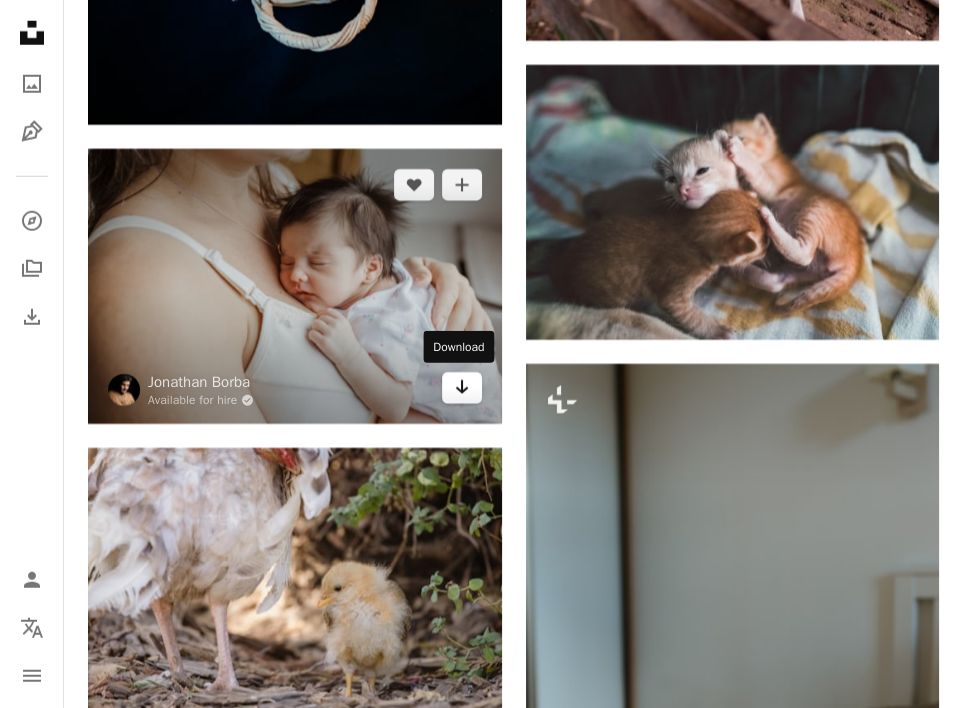 click on "Arrow pointing down" 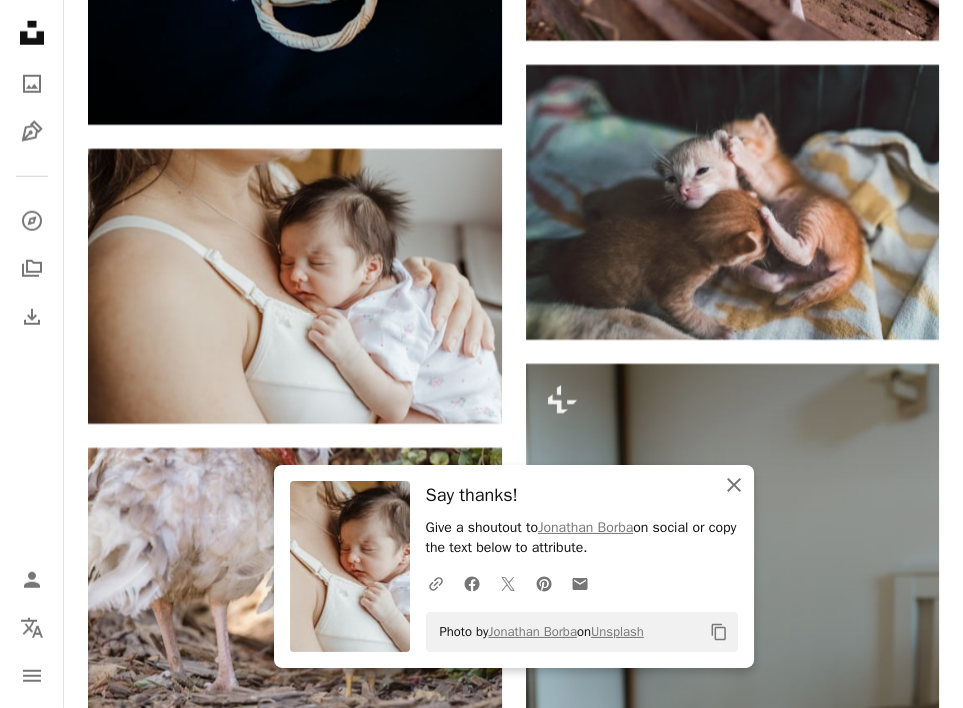 click on "An X shape" 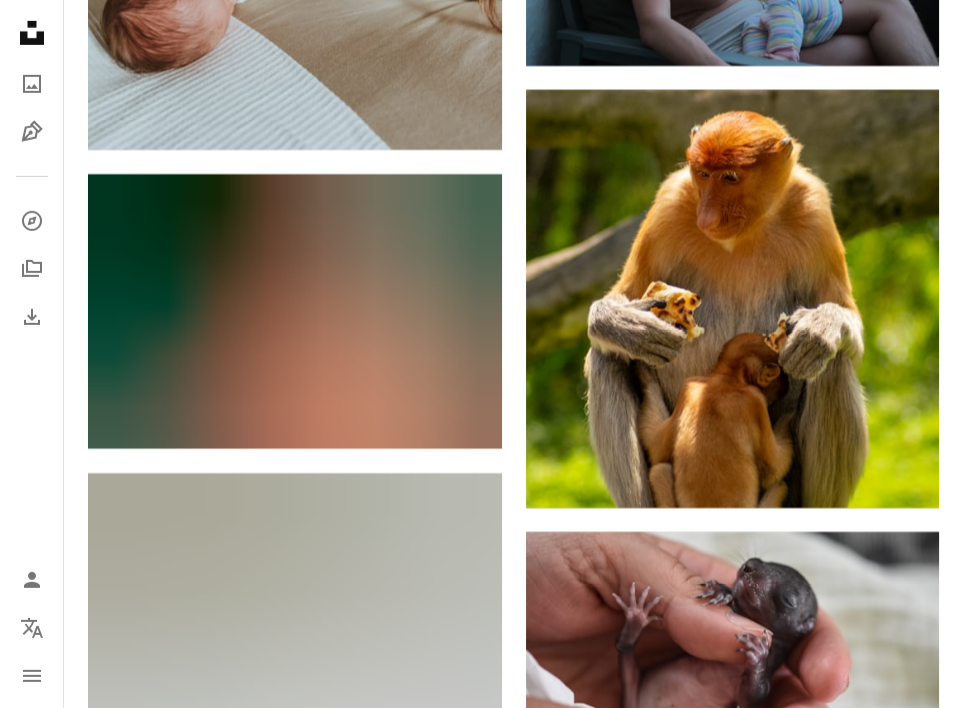 scroll, scrollTop: 137016, scrollLeft: 0, axis: vertical 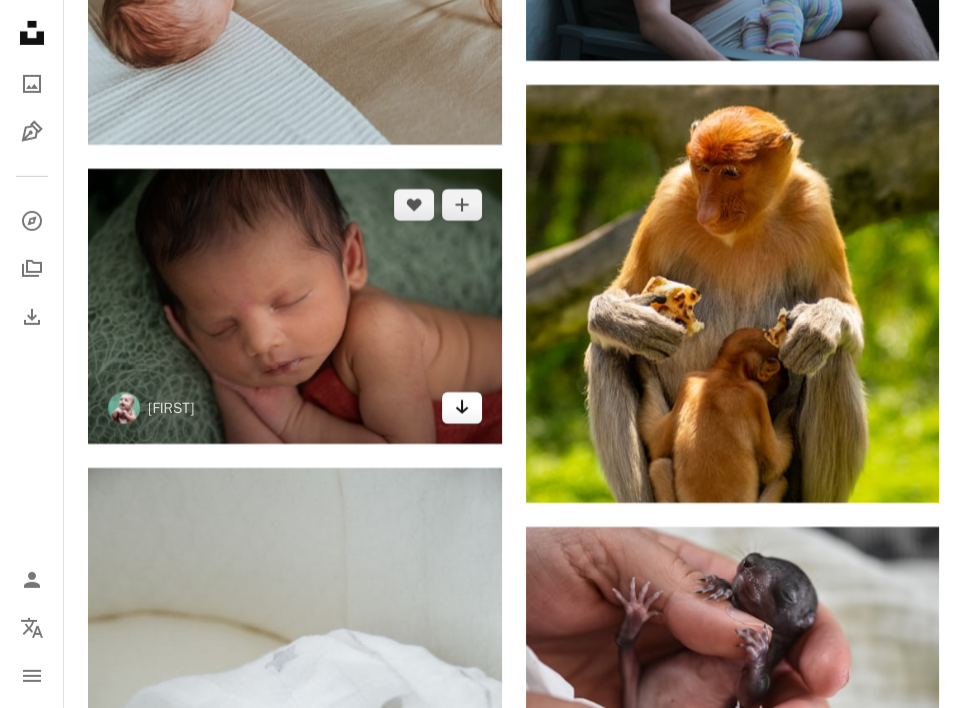 click on "Arrow pointing down" 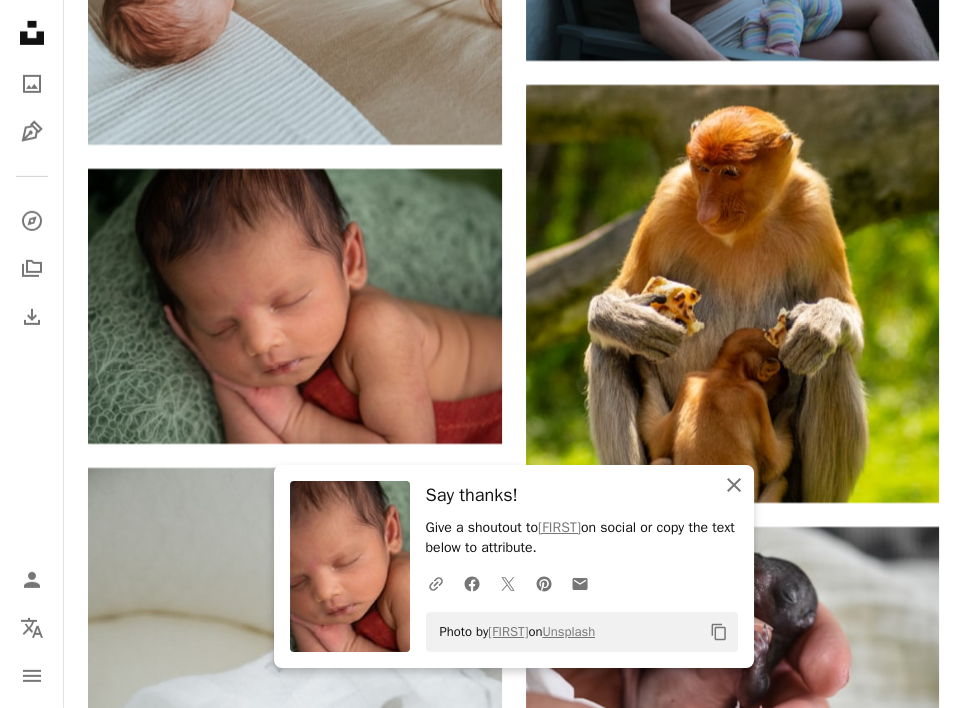 click on "An X shape" 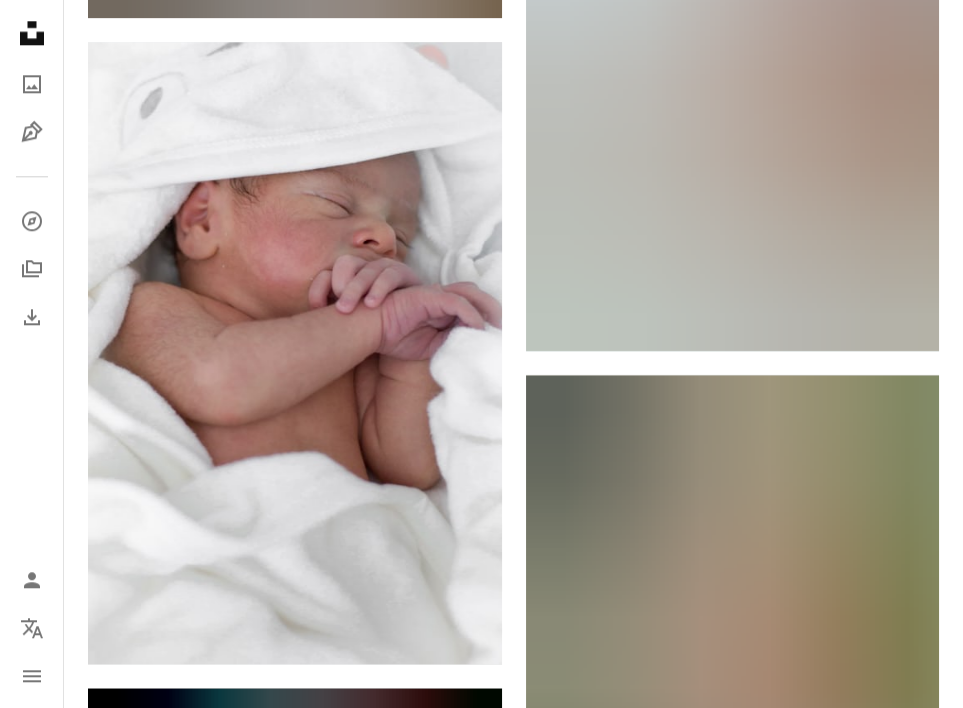 scroll, scrollTop: 142123, scrollLeft: 0, axis: vertical 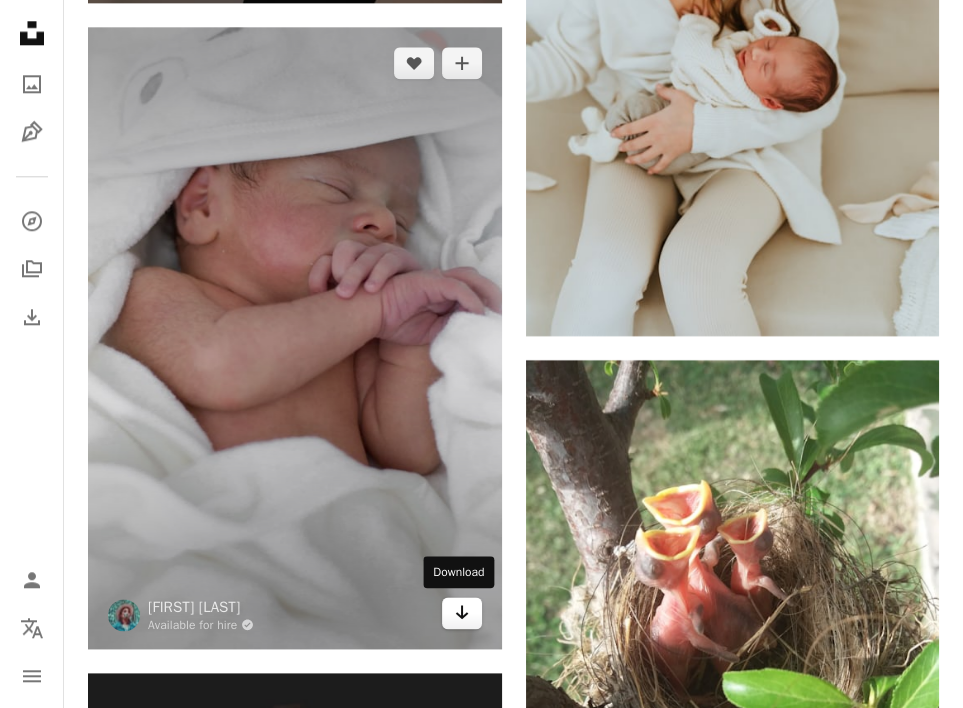 click on "Arrow pointing down" 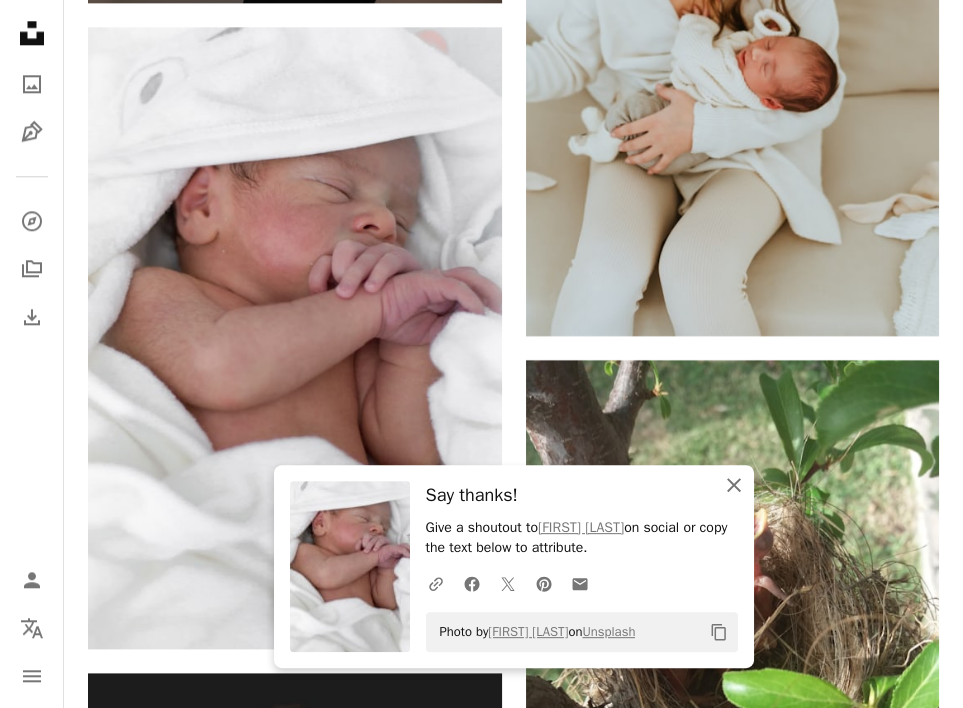 click 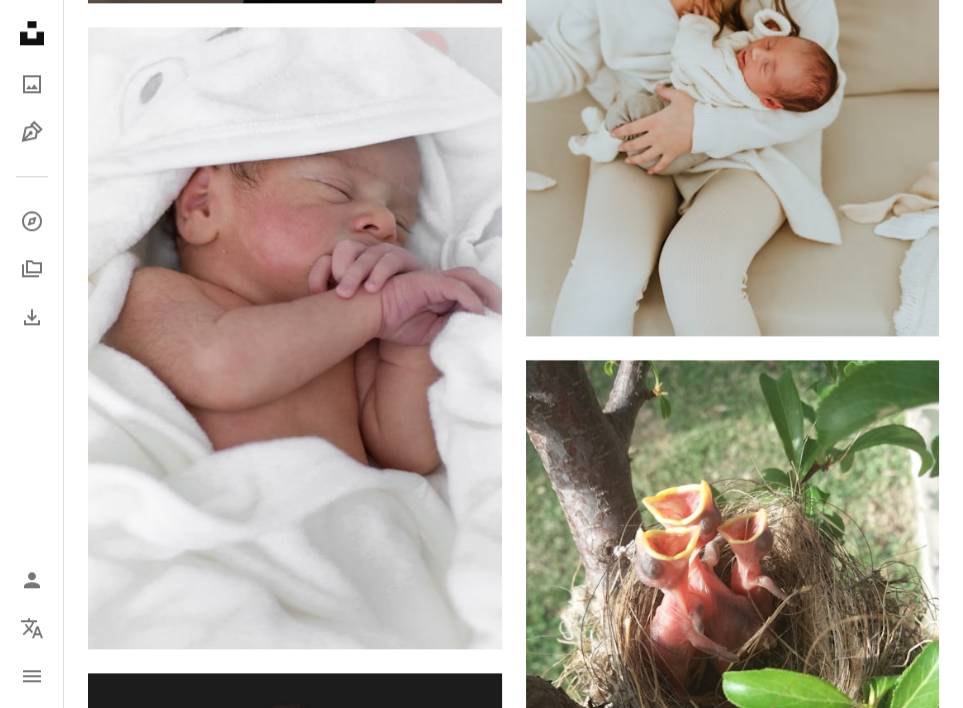 click on "Unsplash logo Unsplash Home A photo Pen Tool A compass A stack of folders Download Person Localization icon navigation menu" at bounding box center (32, 354) 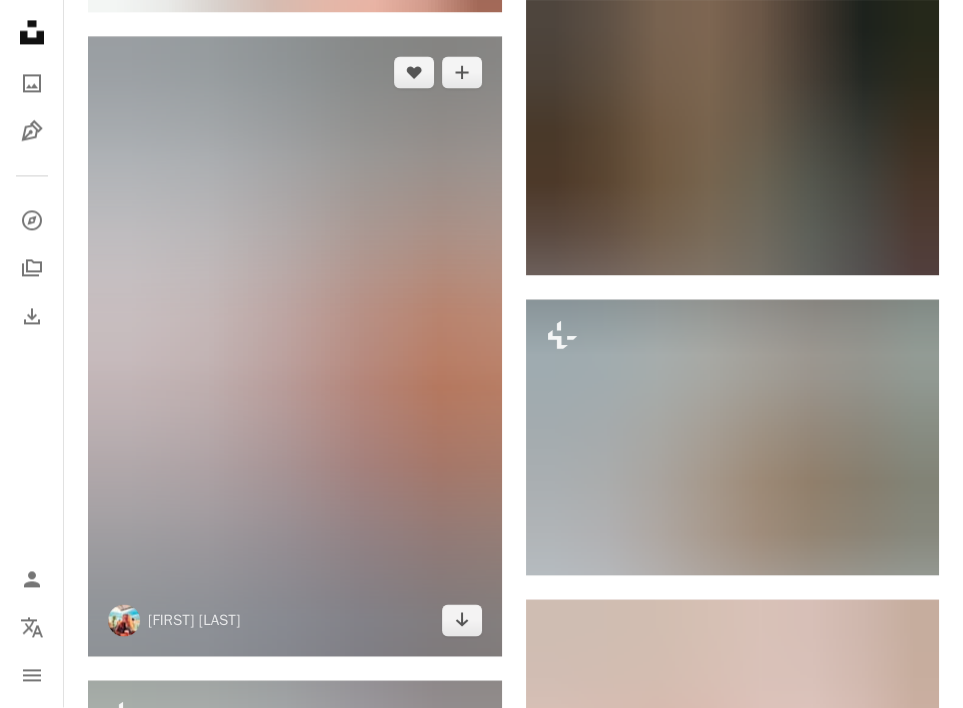 scroll, scrollTop: 143360, scrollLeft: 0, axis: vertical 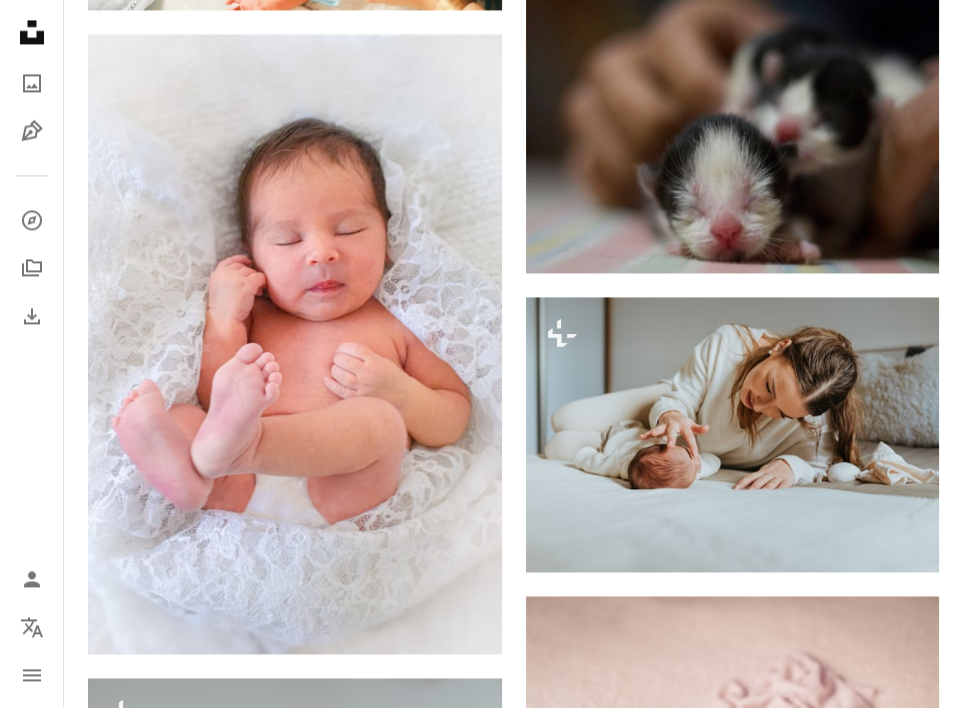 click on "Unsplash logo Unsplash Home A photo Pen Tool A compass A stack of folders Download Person Localization icon navigation menu" at bounding box center [32, 354] 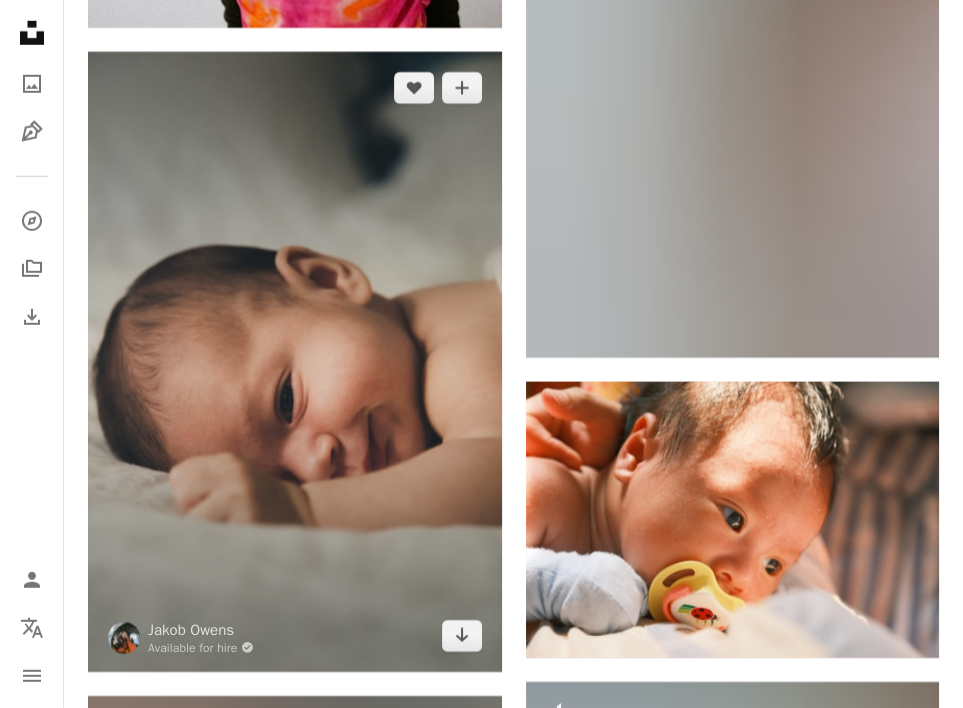 scroll, scrollTop: 147854, scrollLeft: 0, axis: vertical 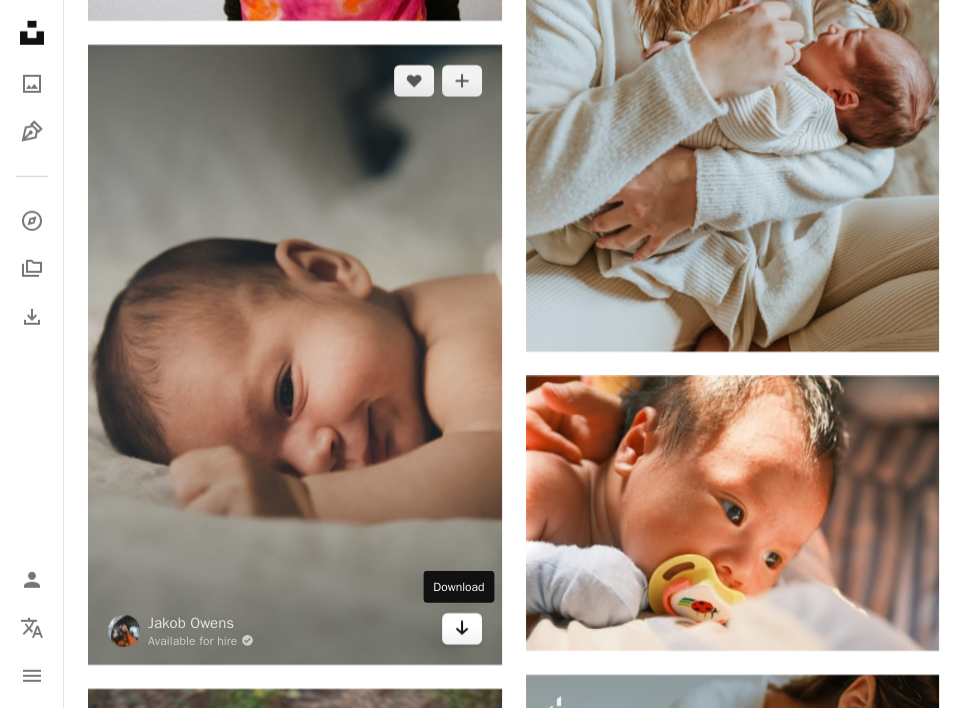 click 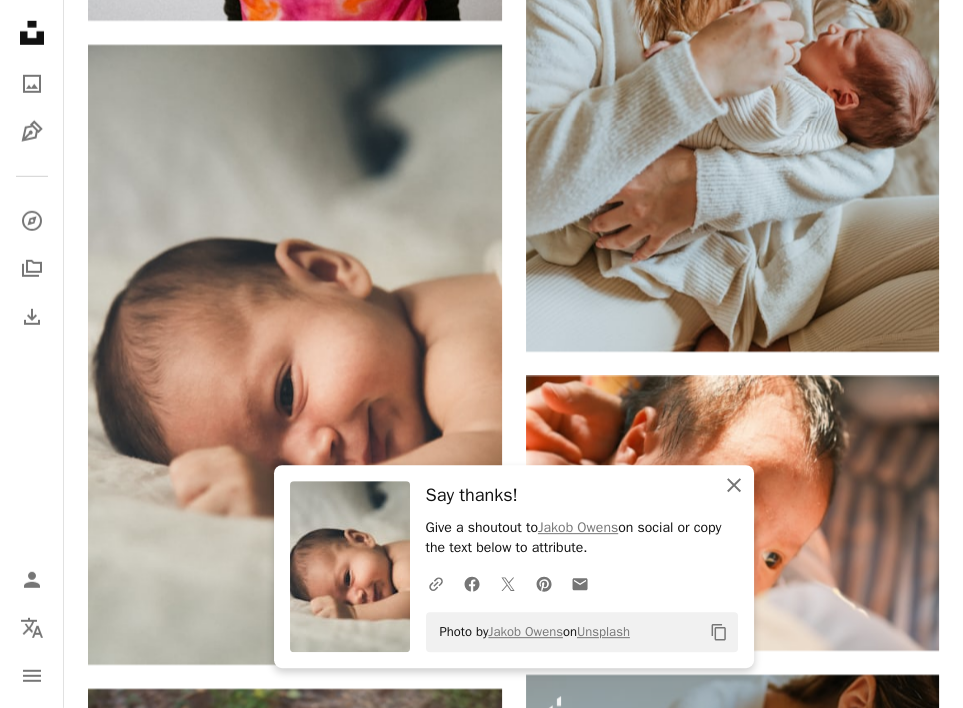 click on "An X shape" 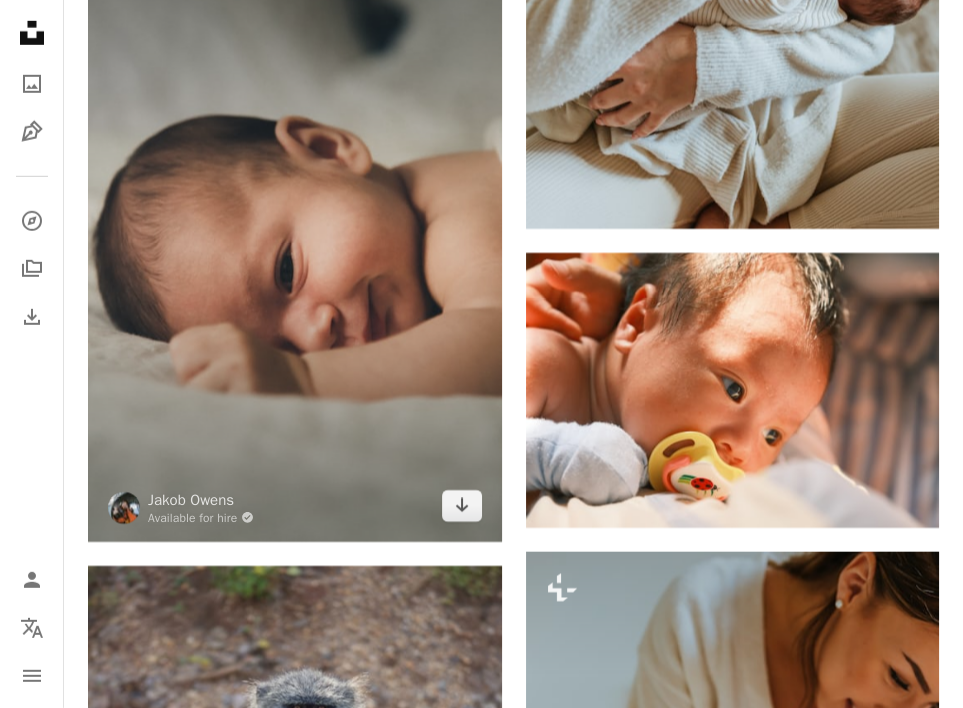 scroll, scrollTop: 147983, scrollLeft: 0, axis: vertical 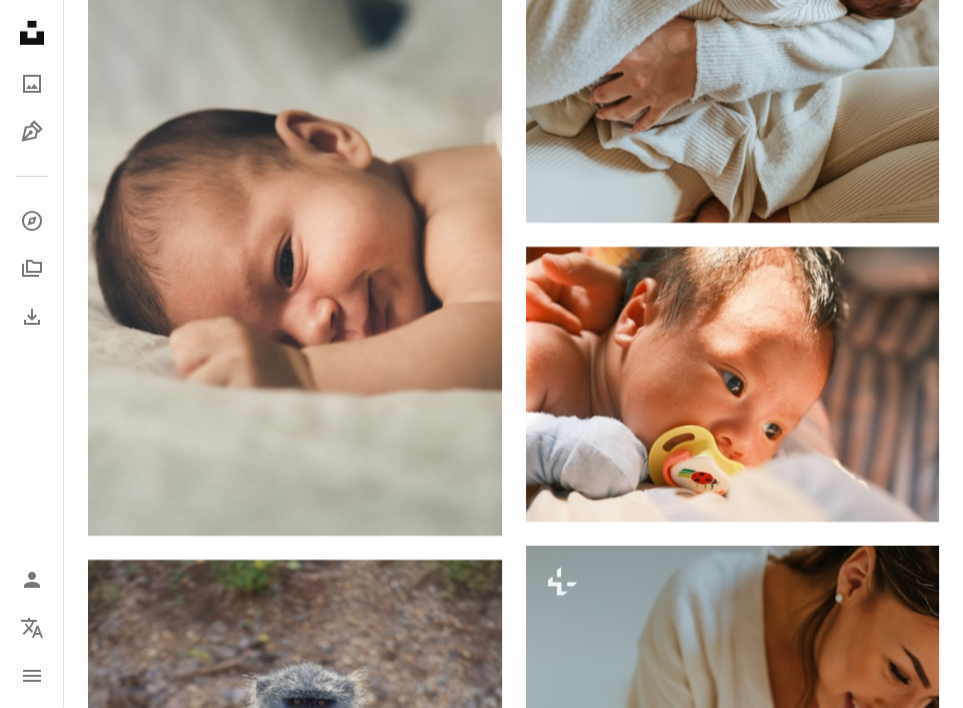 click on "Unsplash logo Unsplash Home A photo Pen Tool A compass A stack of folders Download Person Localization icon navigation menu" at bounding box center [32, 354] 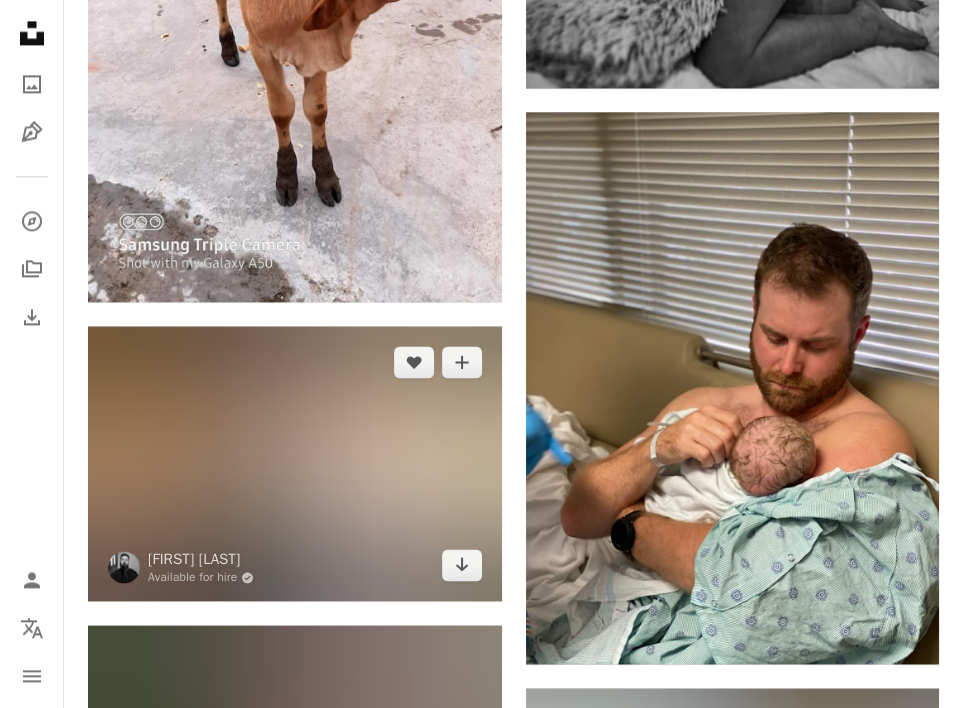scroll, scrollTop: 154631, scrollLeft: 0, axis: vertical 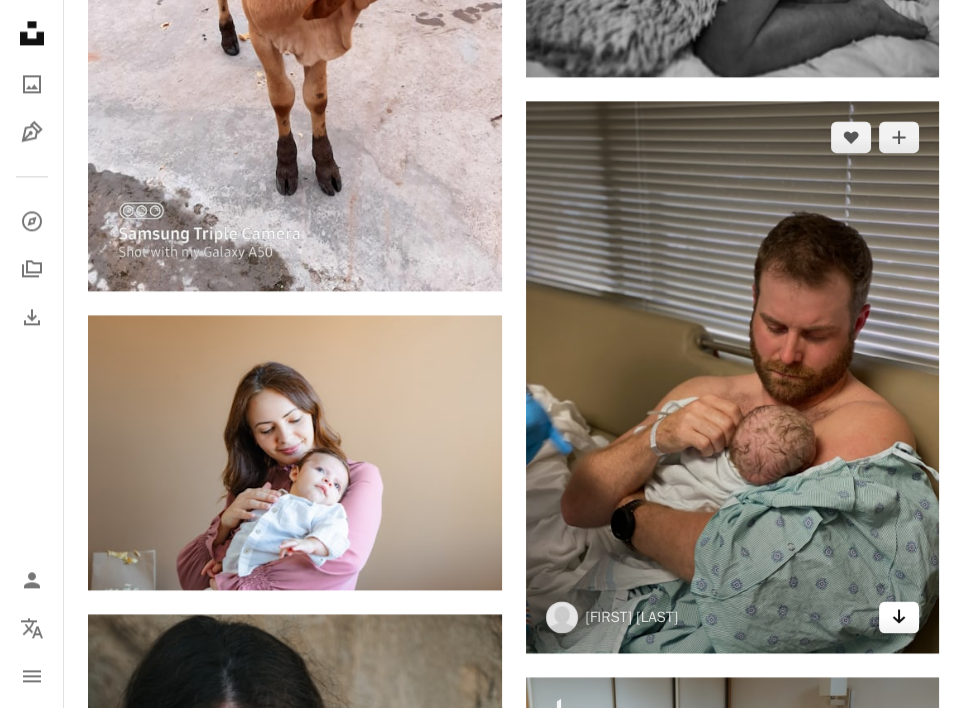 click on "Arrow pointing down" 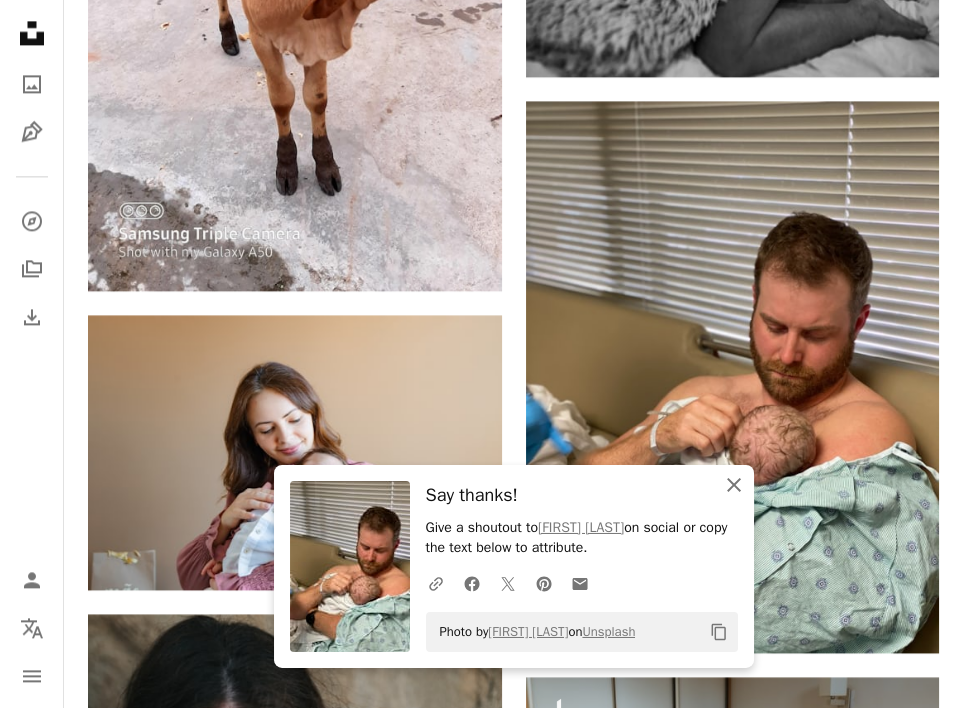 click on "An X shape" 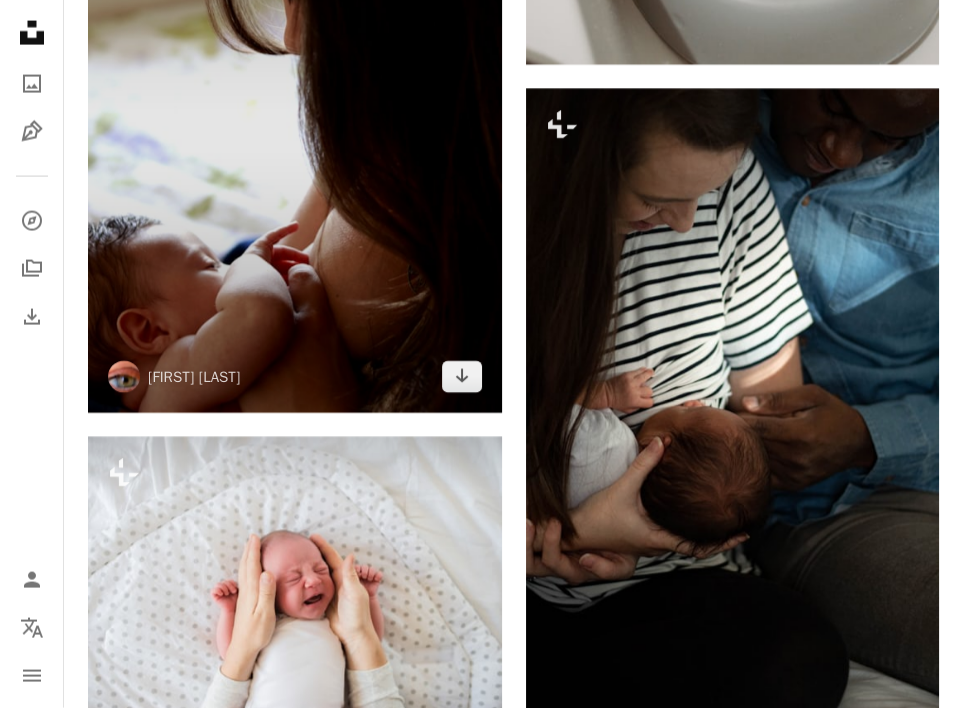 scroll, scrollTop: 180261, scrollLeft: 0, axis: vertical 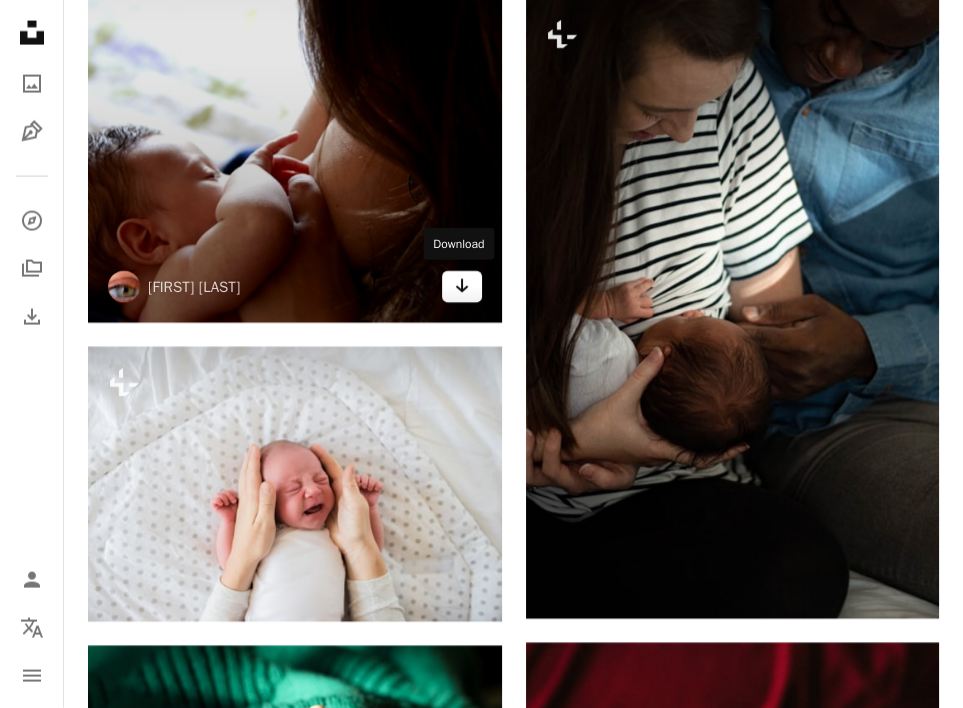 click on "Arrow pointing down" 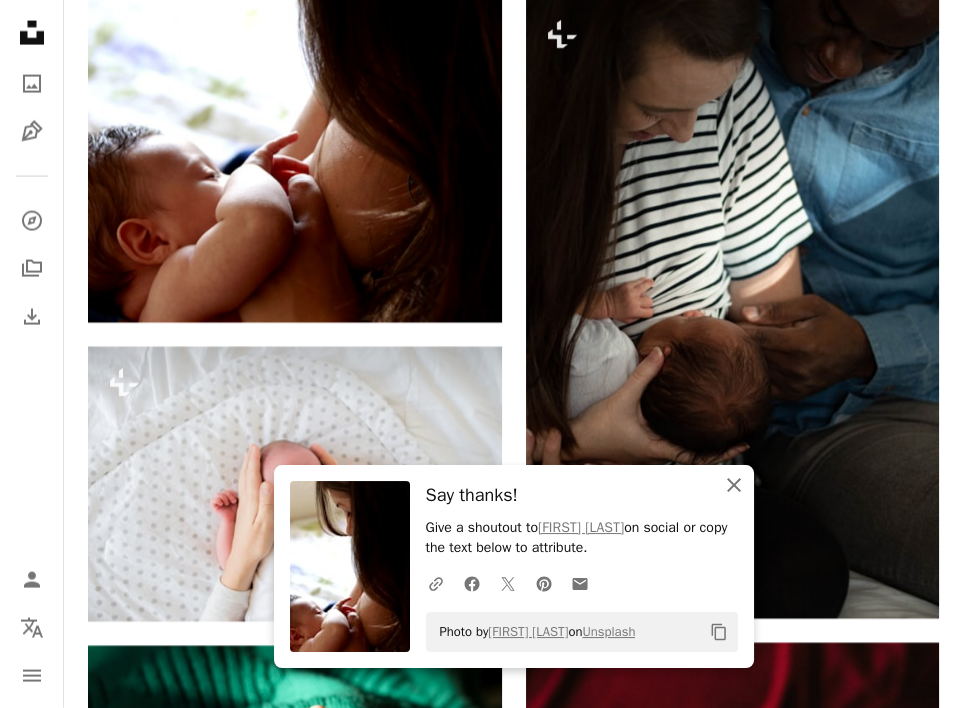 click on "An X shape" 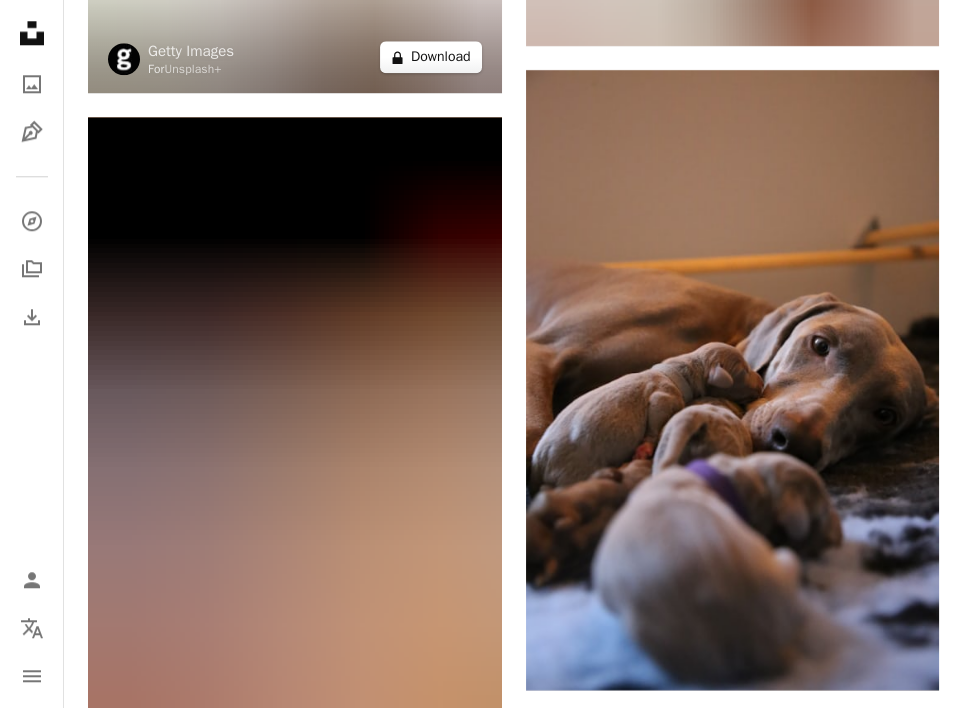 scroll, scrollTop: 188238, scrollLeft: 0, axis: vertical 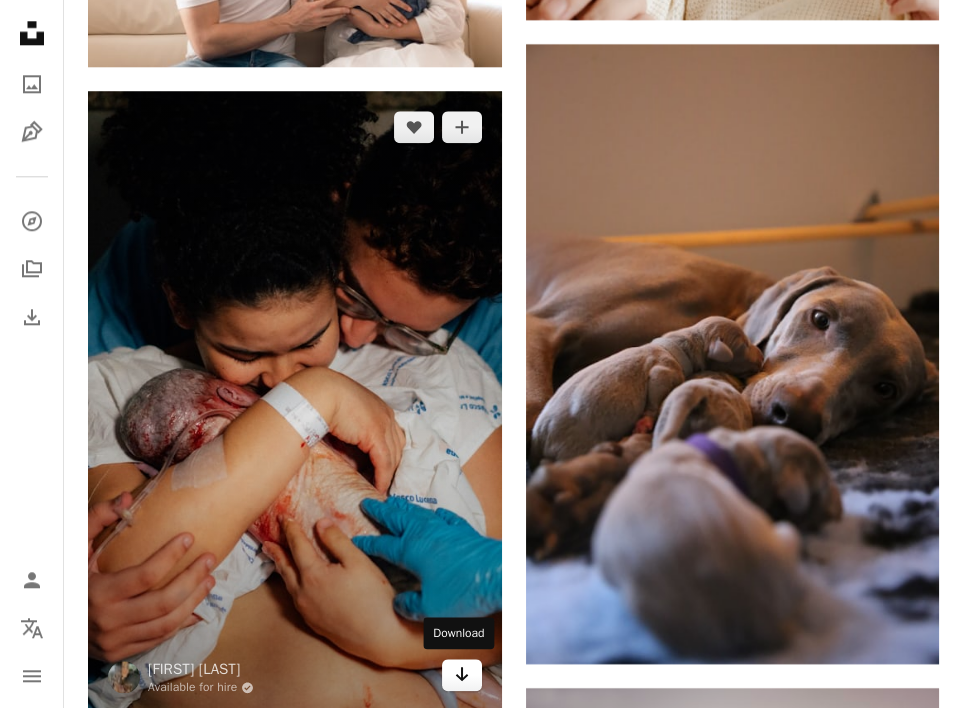 click on "Arrow pointing down" 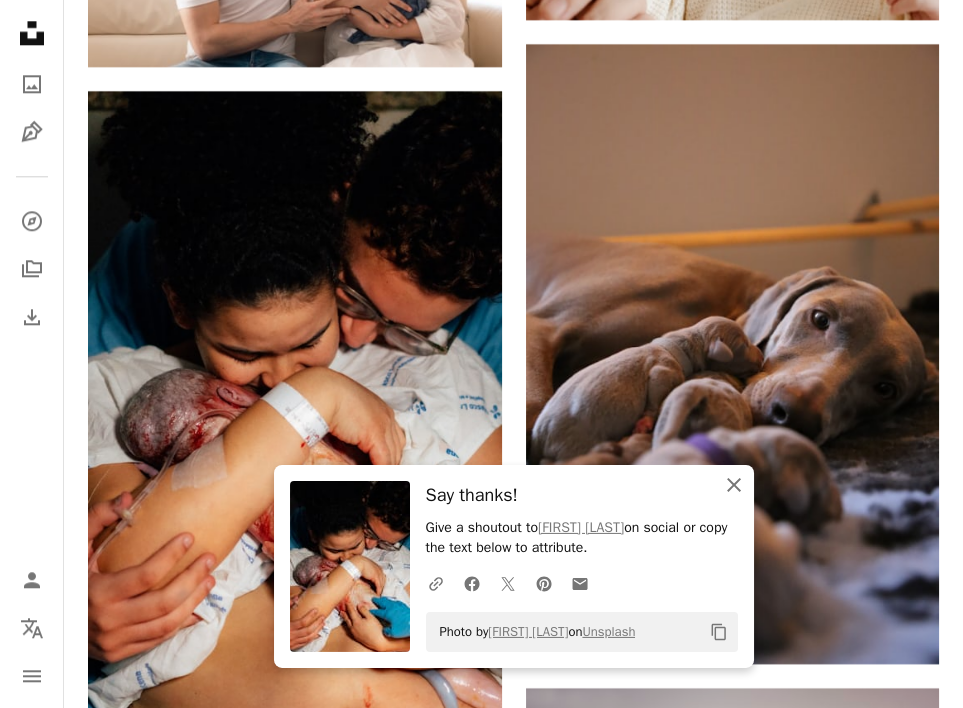 click on "An X shape" 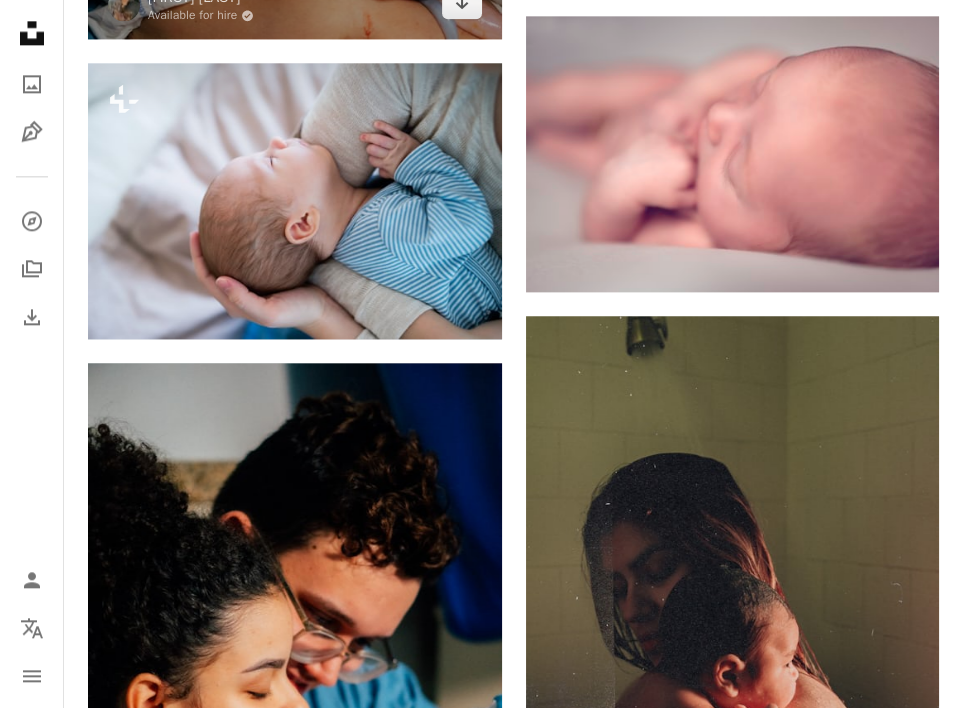 click on "Unsplash logo Unsplash Home A photo Pen Tool A compass A stack of folders Download Person Localization icon navigation menu" at bounding box center [32, 354] 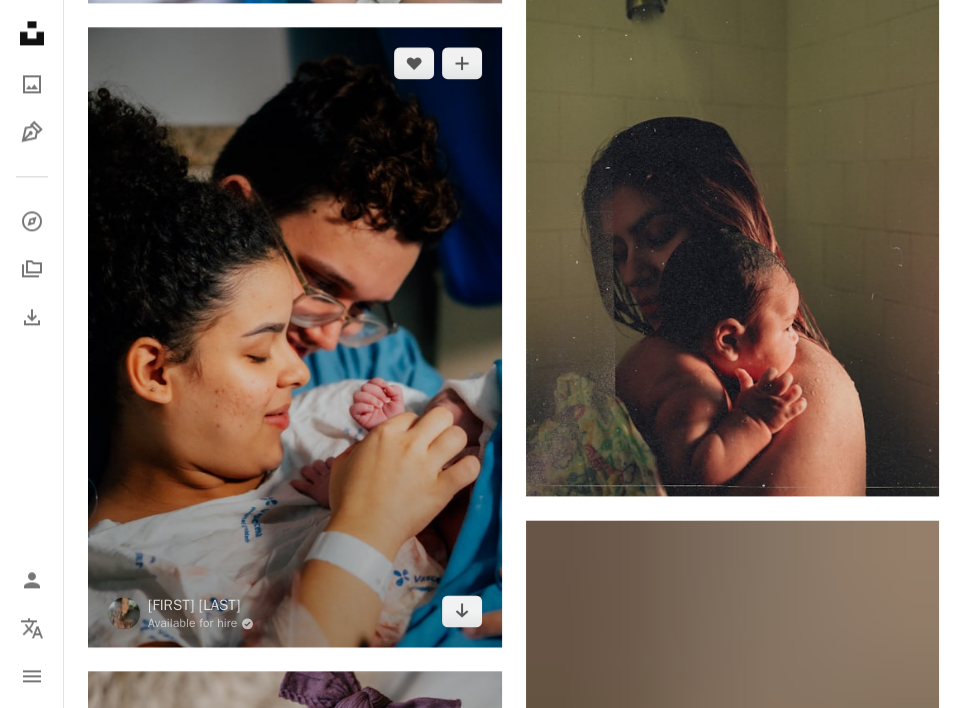 scroll, scrollTop: 189248, scrollLeft: 0, axis: vertical 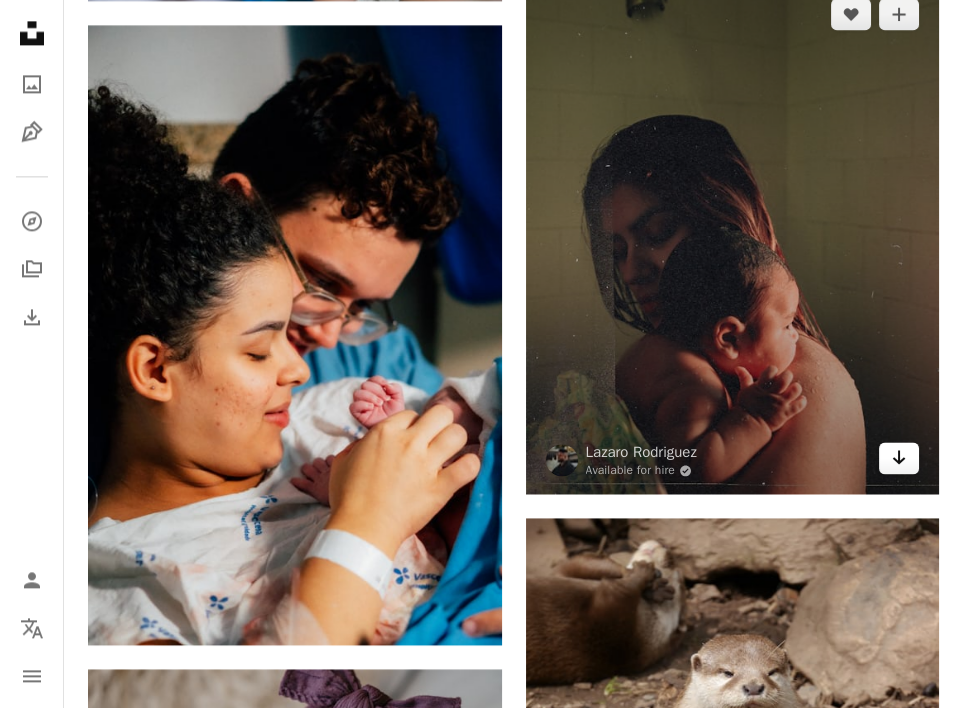 click on "Arrow pointing down" at bounding box center [899, 458] 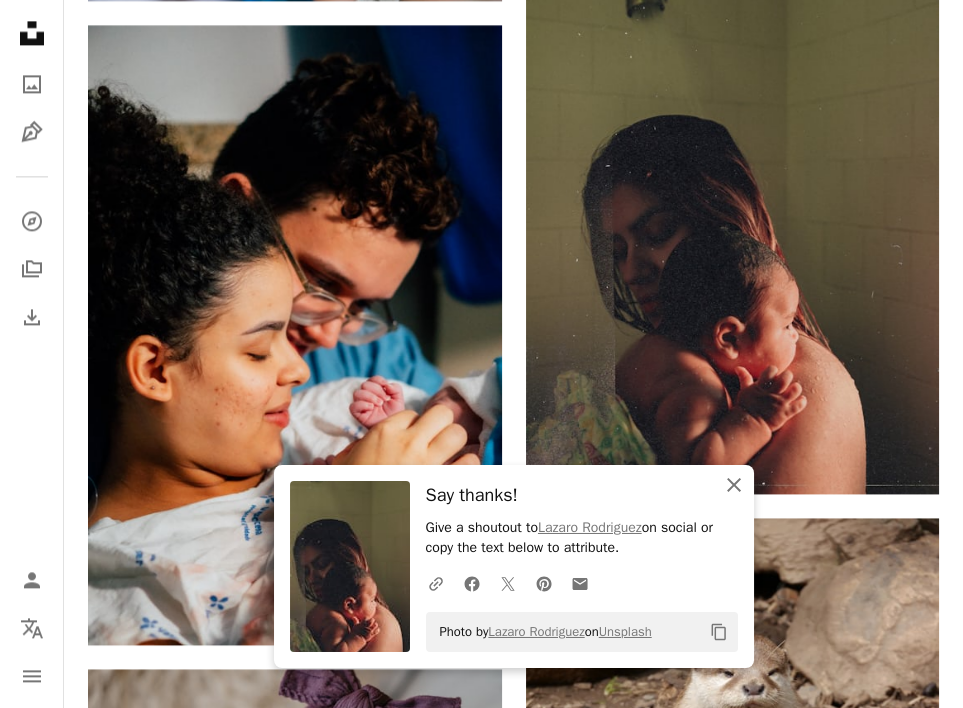 click 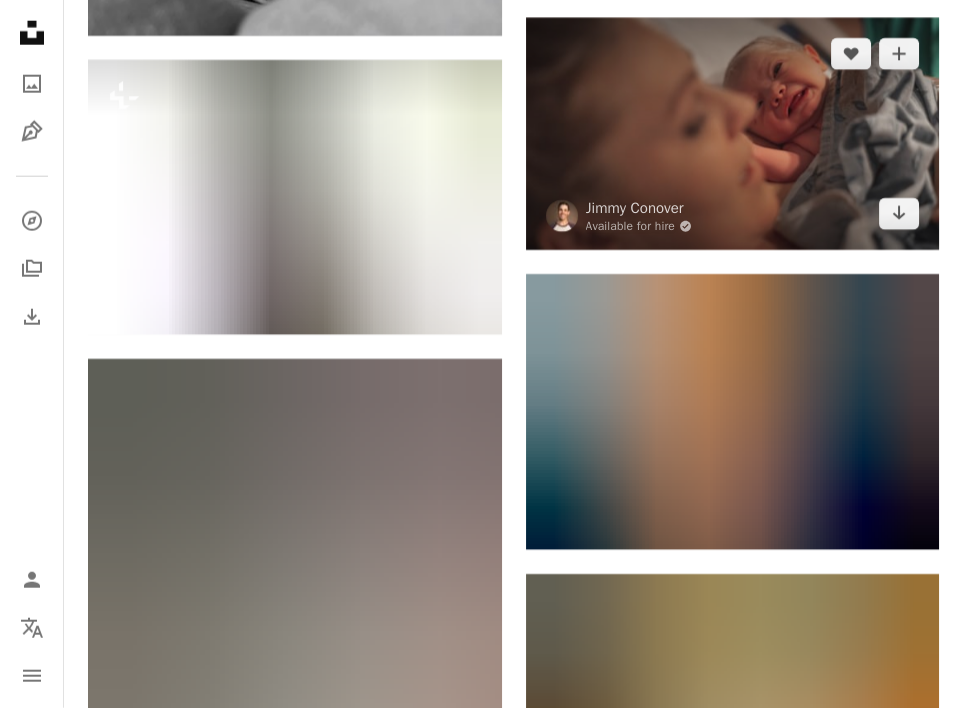 scroll, scrollTop: 227580, scrollLeft: 0, axis: vertical 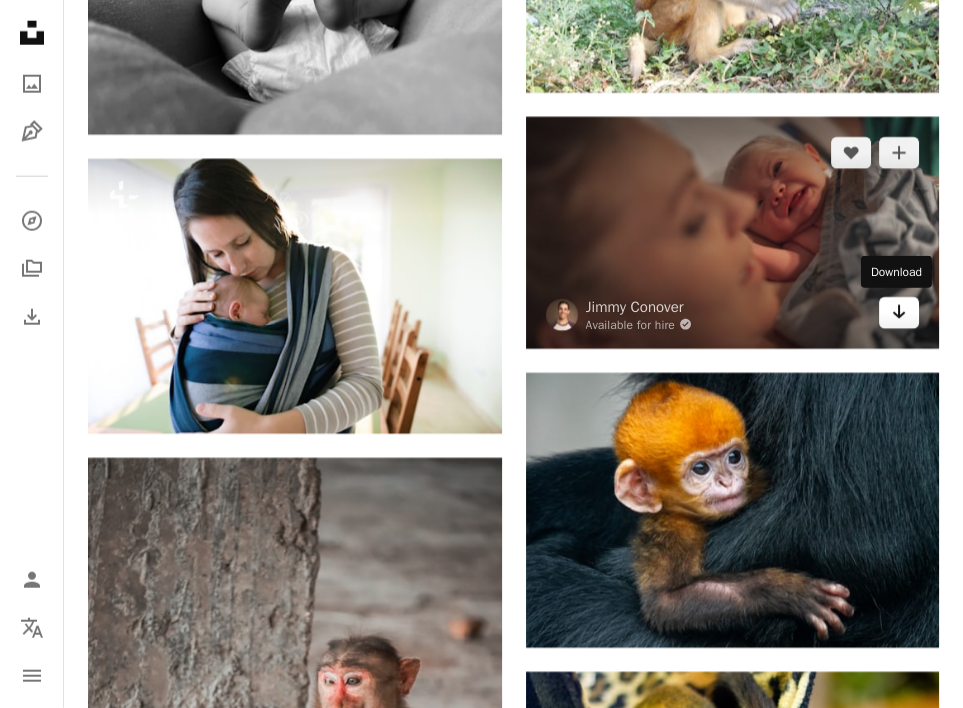 click 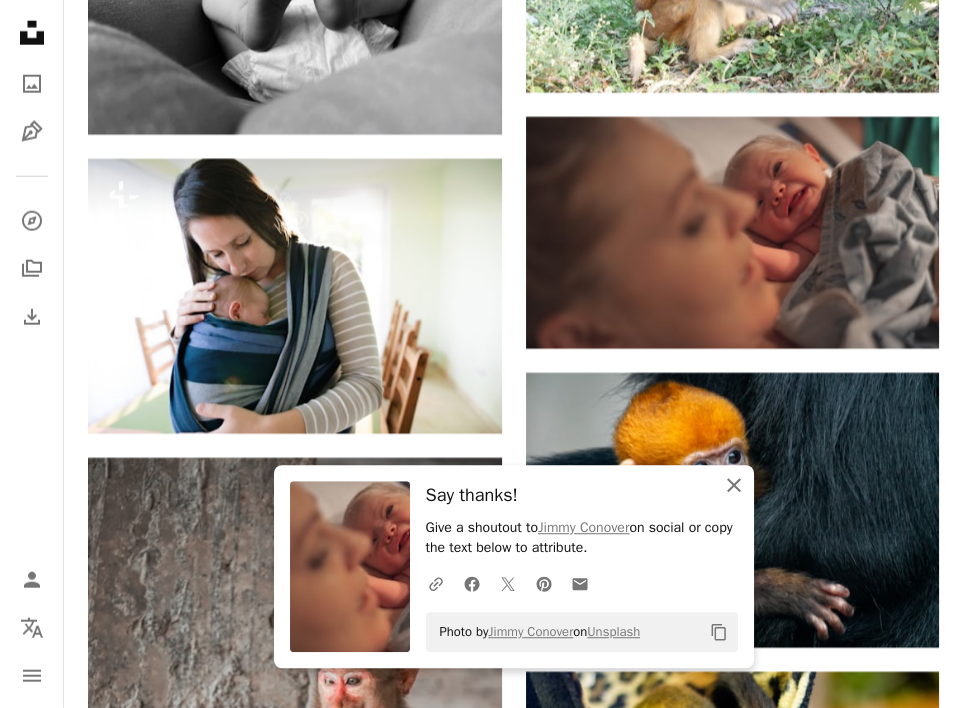 click on "An X shape" 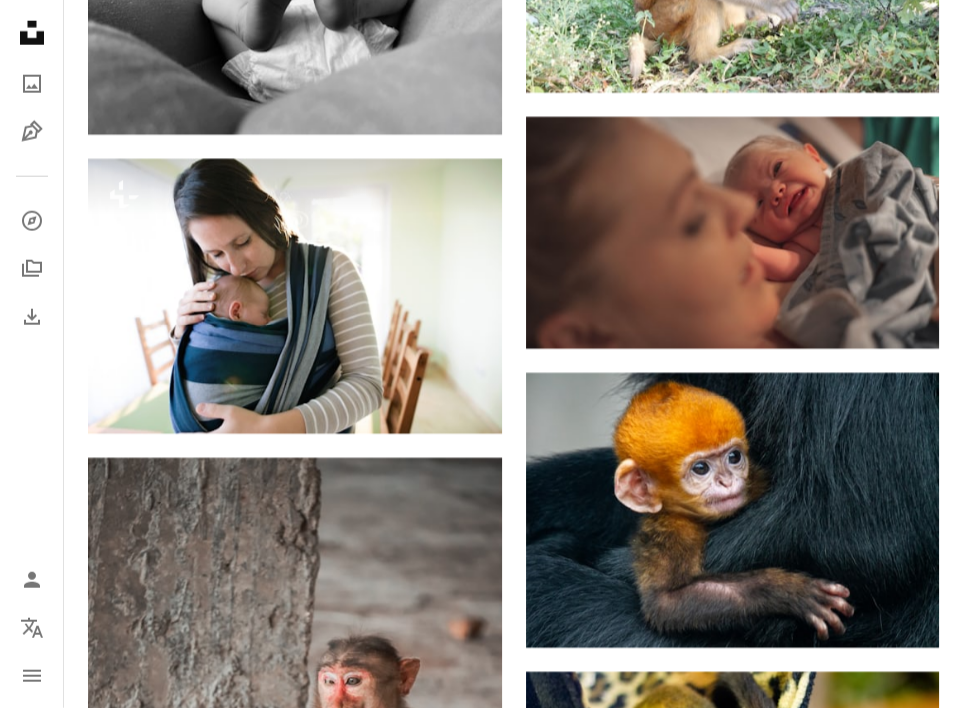 click on "Unsplash logo Unsplash Home A photo Pen Tool A compass A stack of folders Download Person Localization icon navigation menu" at bounding box center [32, 354] 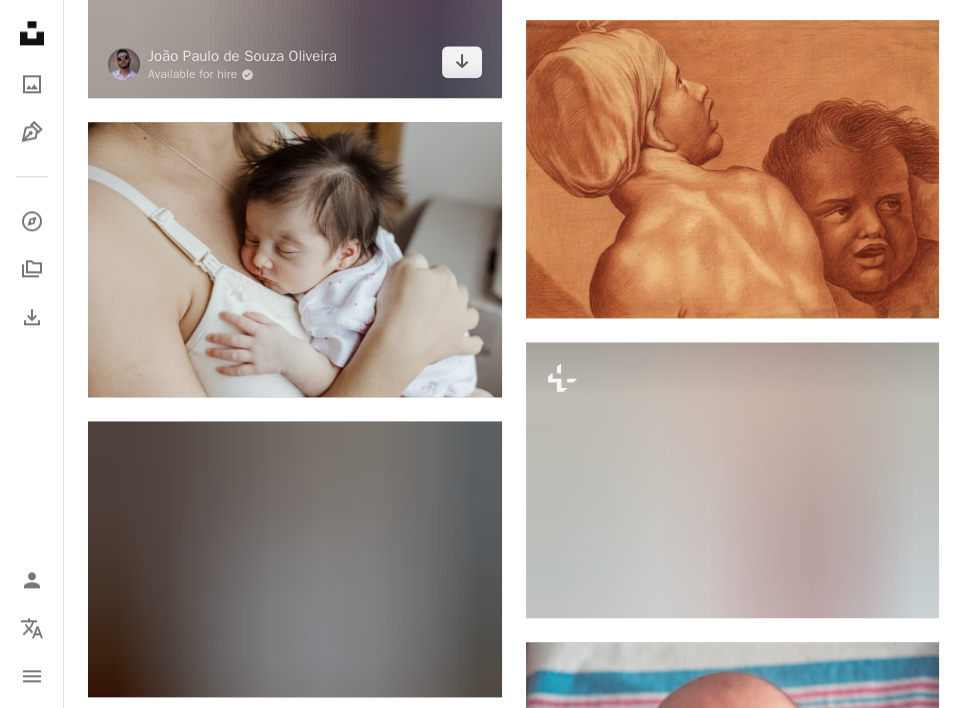 scroll, scrollTop: 235010, scrollLeft: 0, axis: vertical 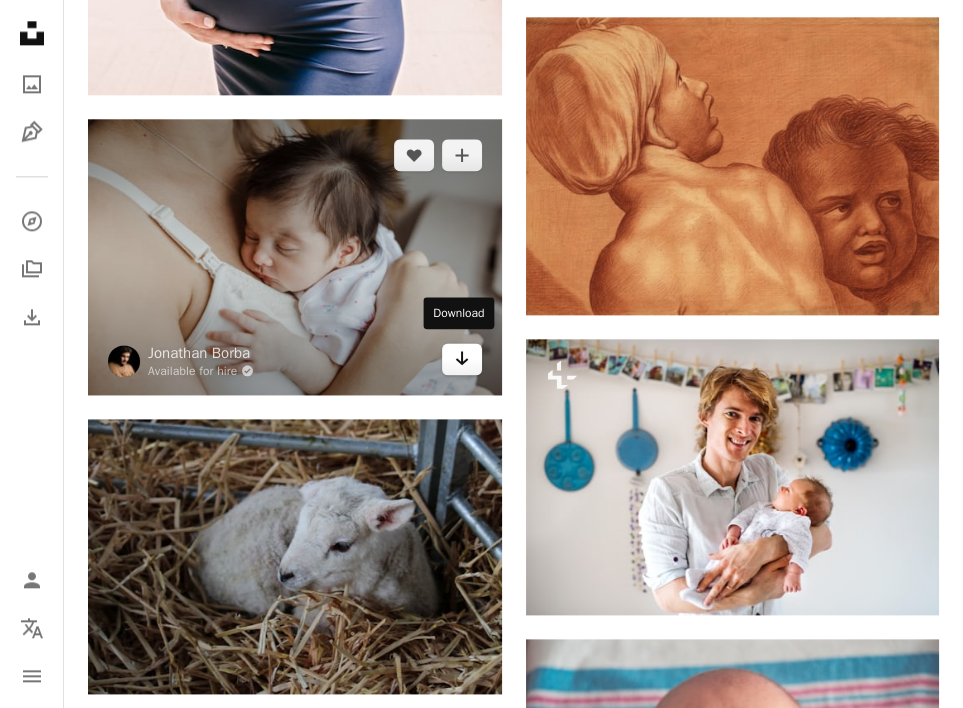 click 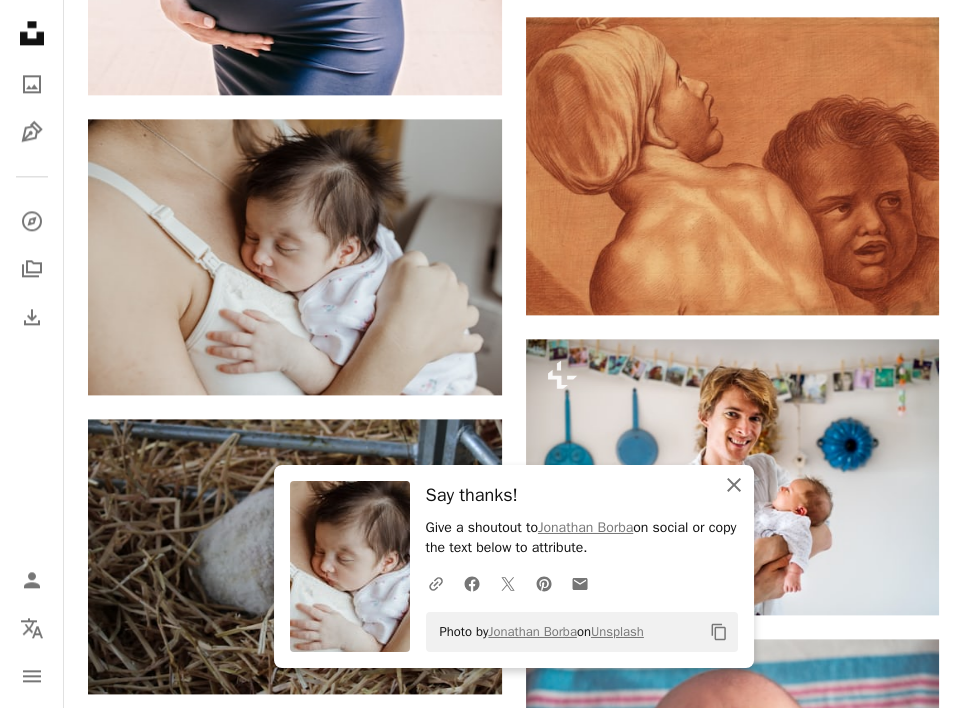click on "An X shape" 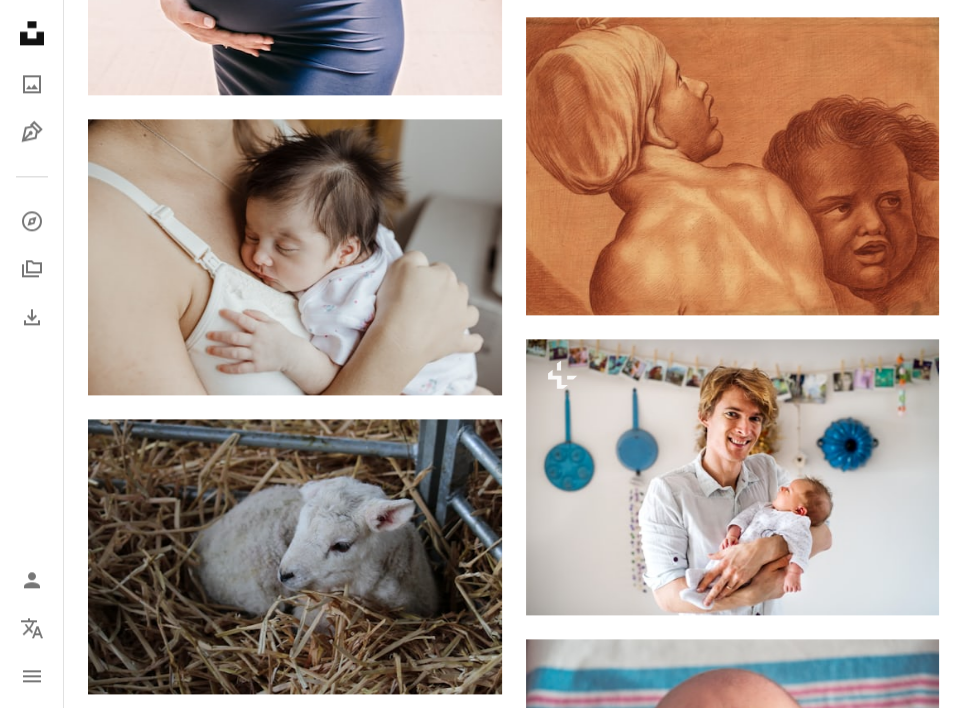 click on "Unsplash logo Unsplash Home A photo Pen Tool A compass A stack of folders Download Person Localization icon navigation menu" at bounding box center (32, 354) 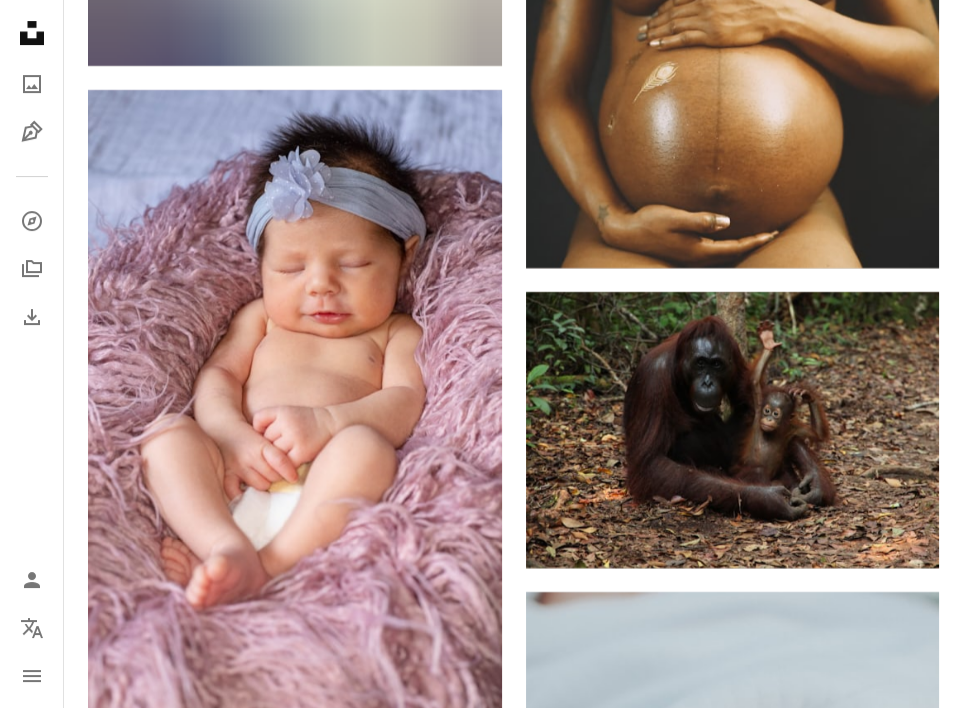 scroll, scrollTop: 255279, scrollLeft: 0, axis: vertical 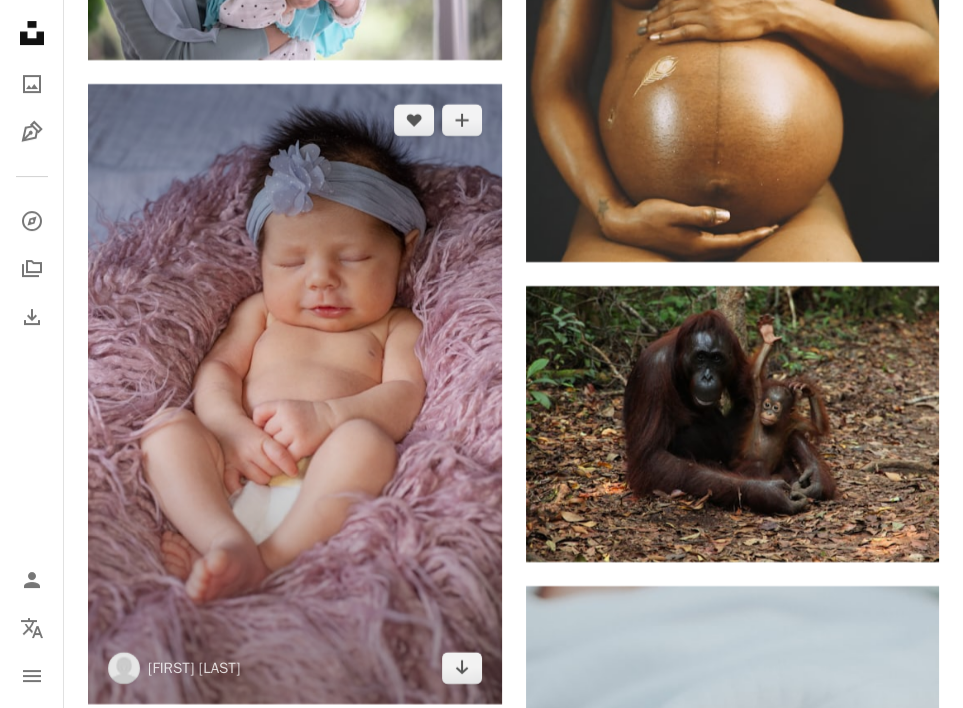 click at bounding box center [295, 394] 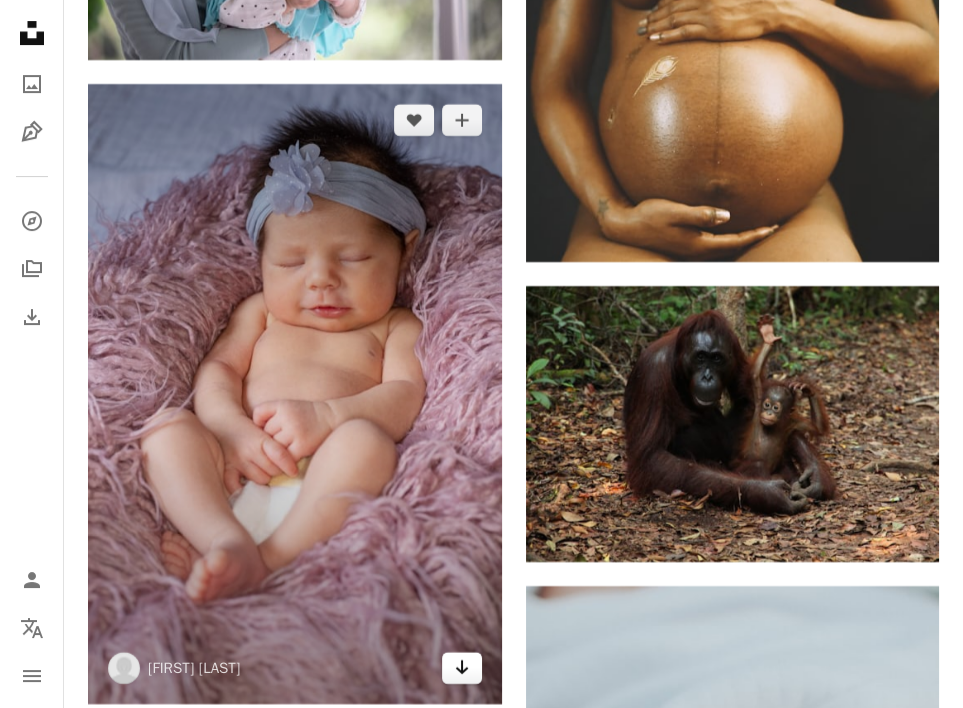 click on "Arrow pointing down" 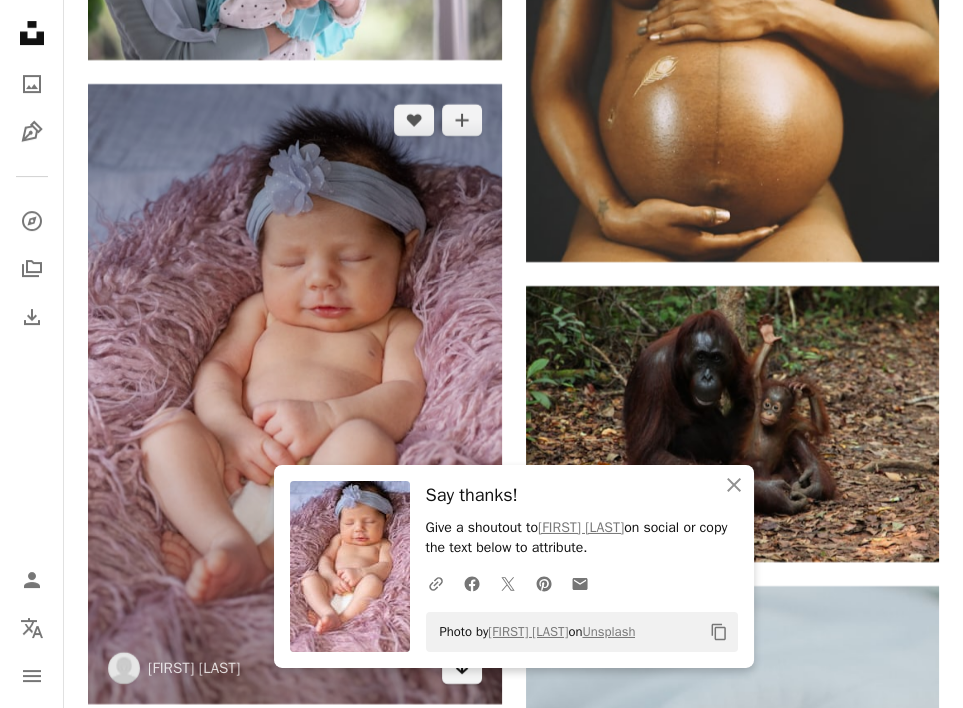 click on "**********" at bounding box center [481, -124565] 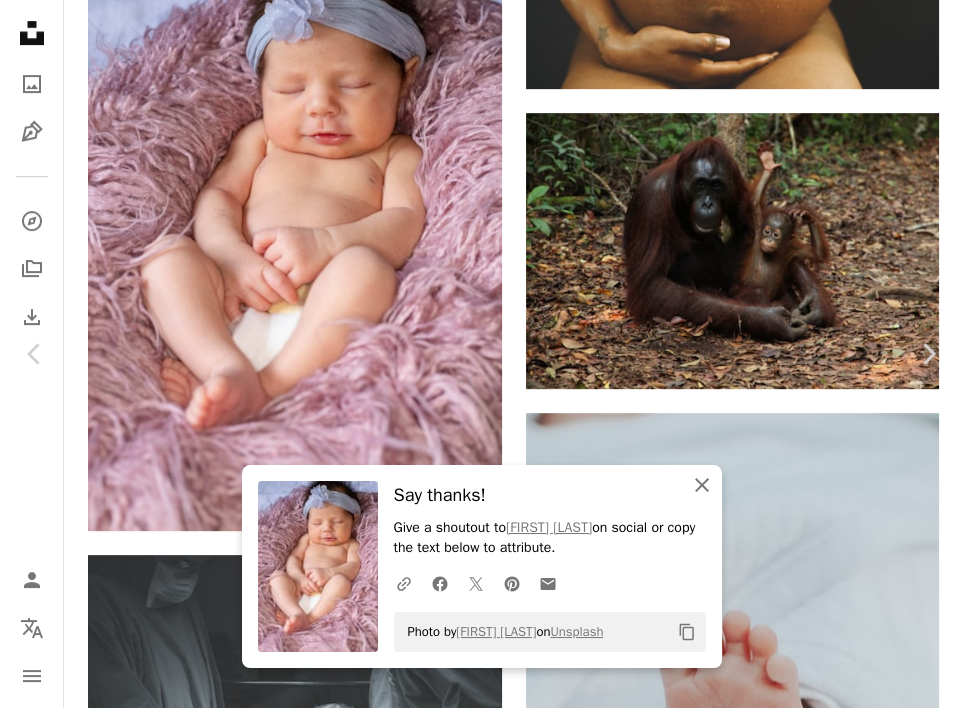 click on "An X shape" 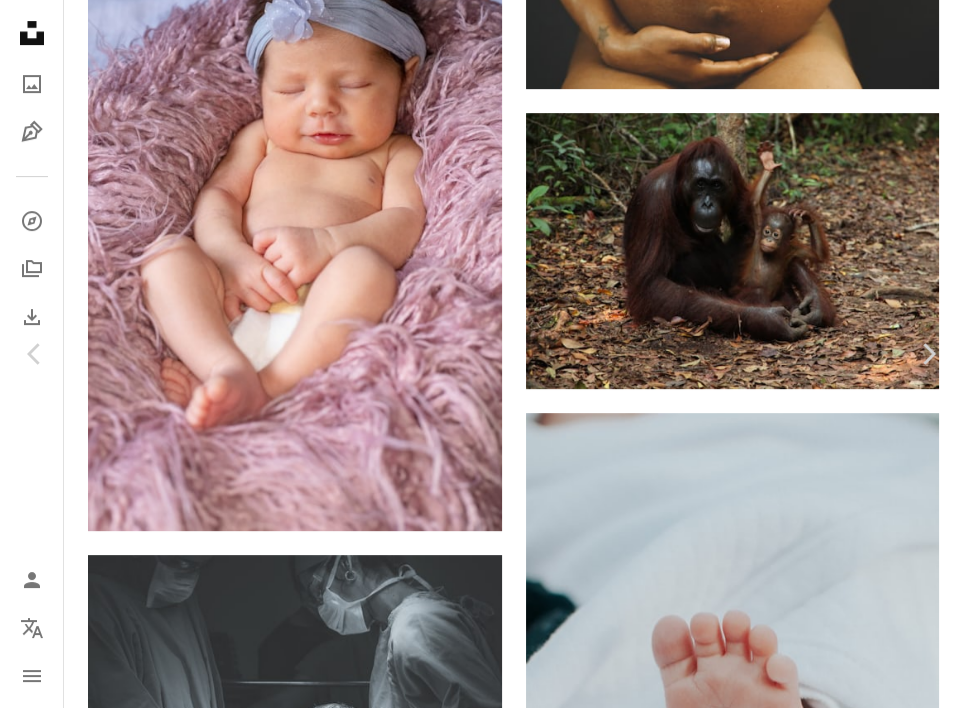 click on "Zoom in" at bounding box center (474, 6355) 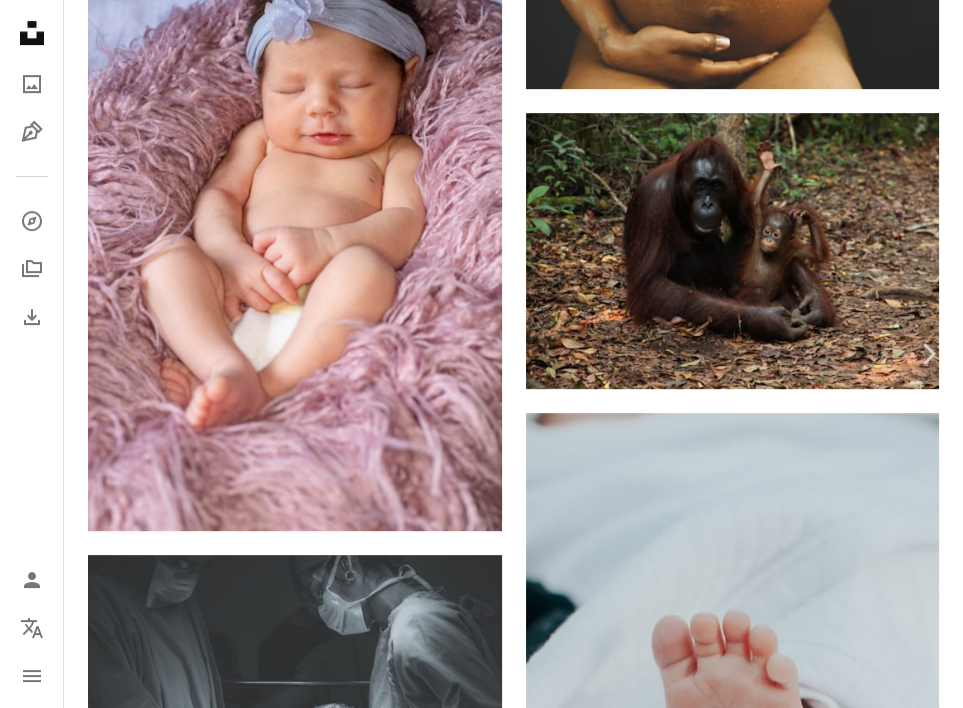click on "Chevron left" at bounding box center (35, 354) 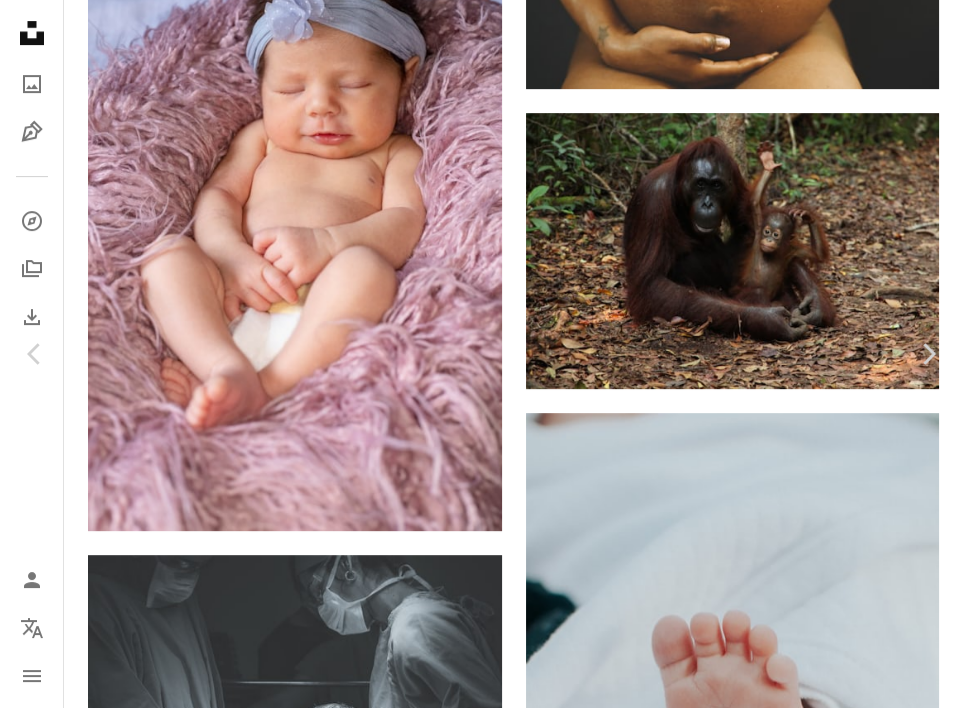 click on "An X shape" at bounding box center (20, 20) 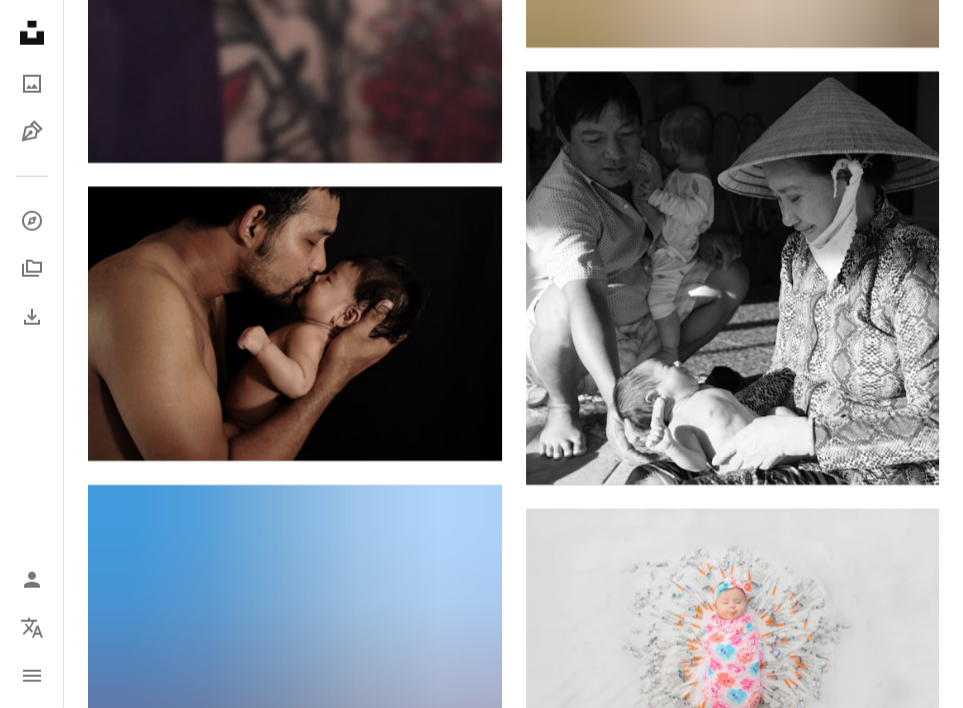 scroll, scrollTop: 273970, scrollLeft: 0, axis: vertical 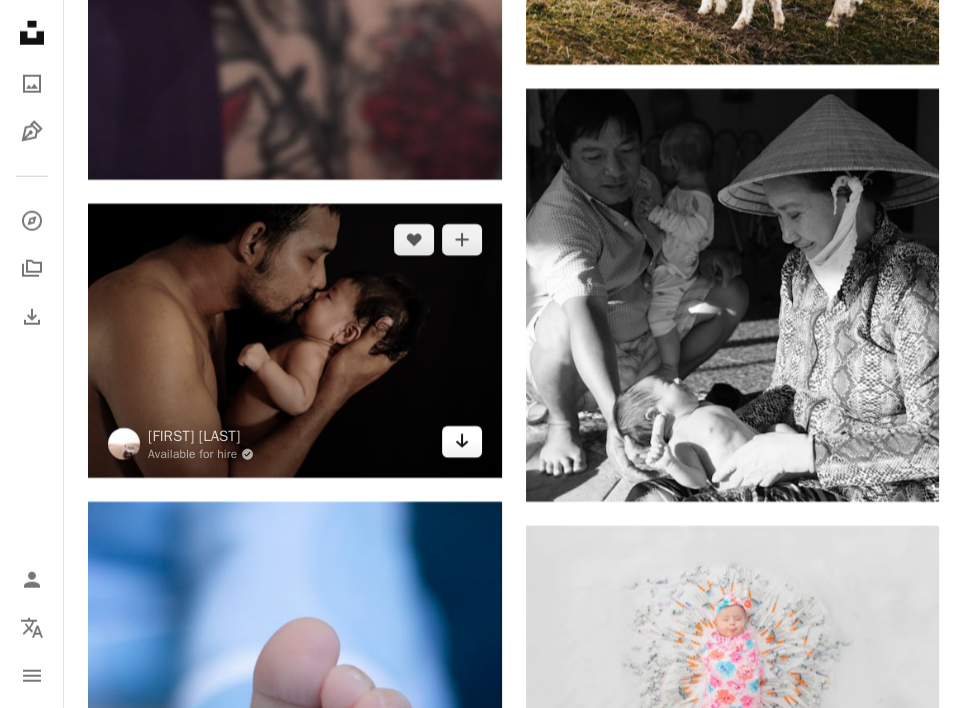 click on "Arrow pointing down" 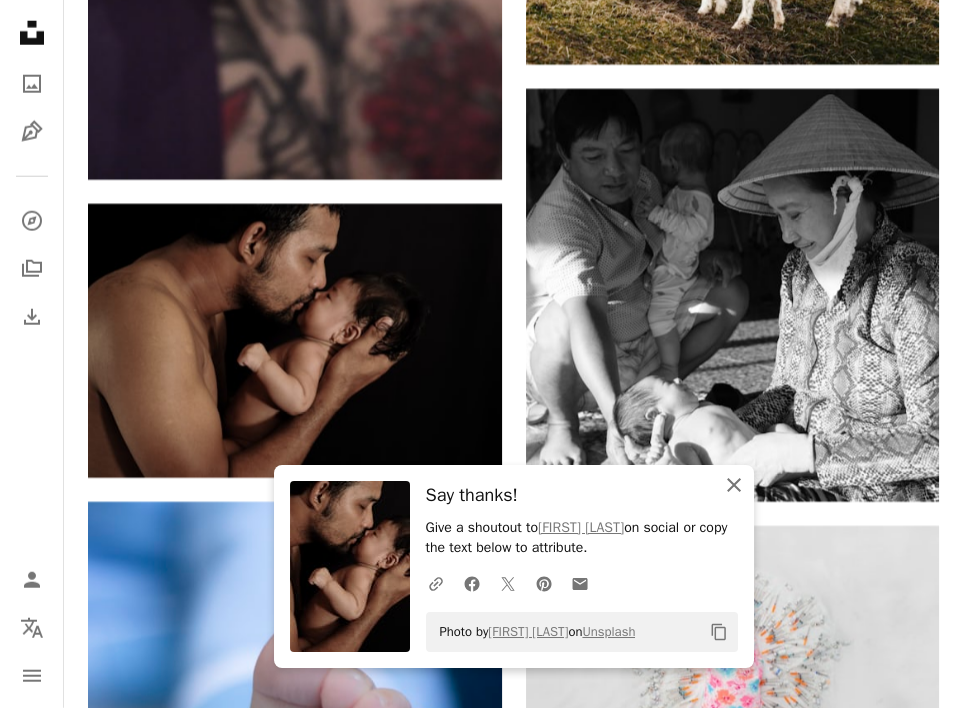 click on "An X shape" 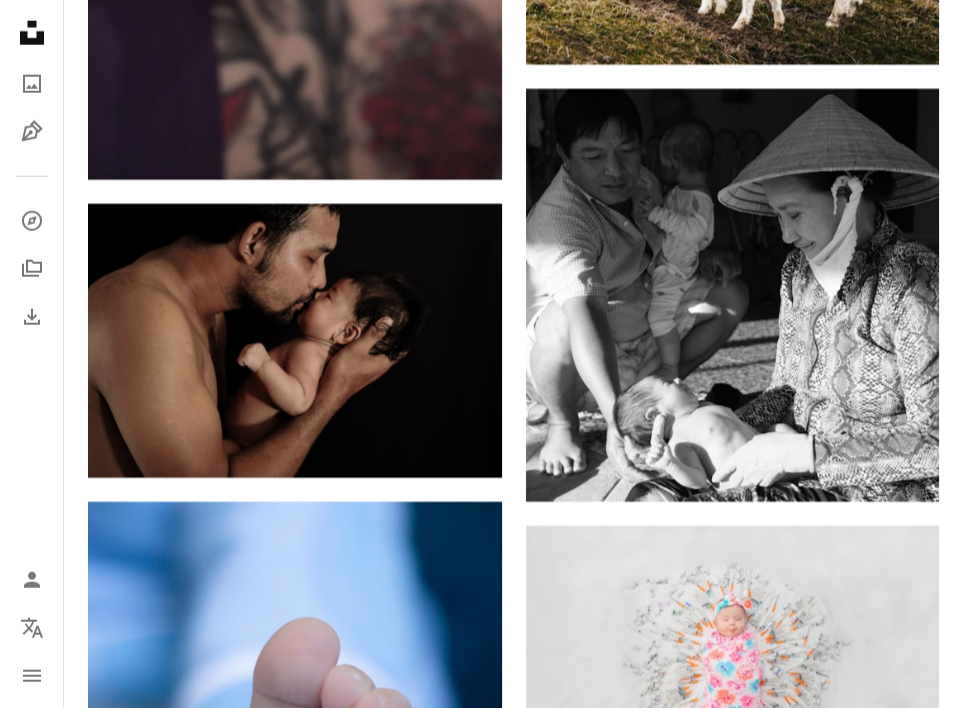 click on "Unsplash logo Unsplash Home A photo Pen Tool A compass A stack of folders Download Person Localization icon navigation menu" at bounding box center [32, 354] 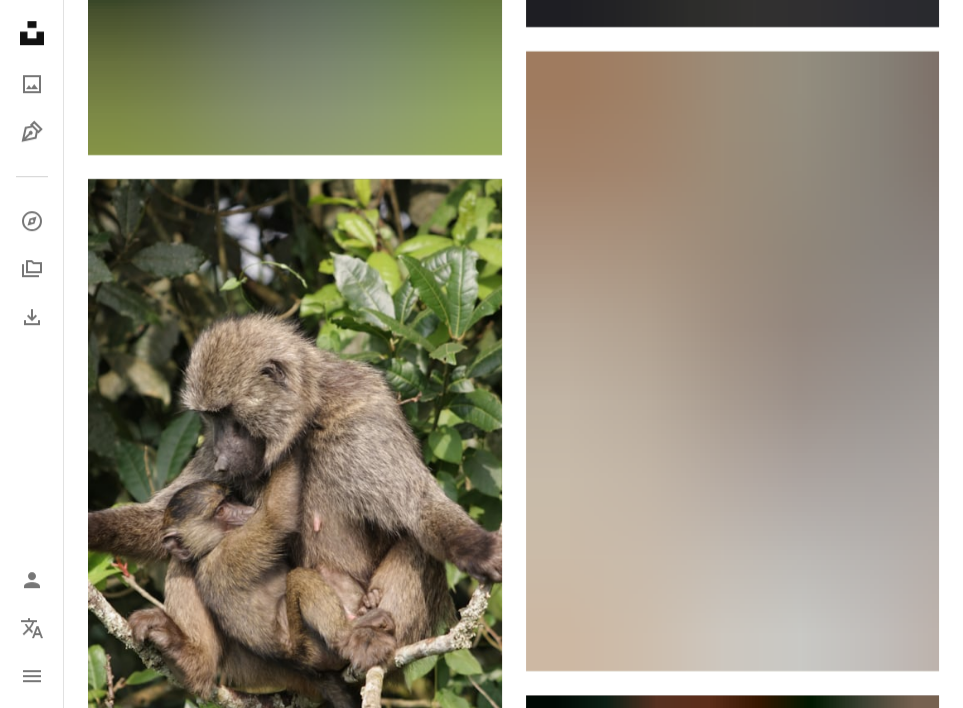 scroll, scrollTop: 290931, scrollLeft: 0, axis: vertical 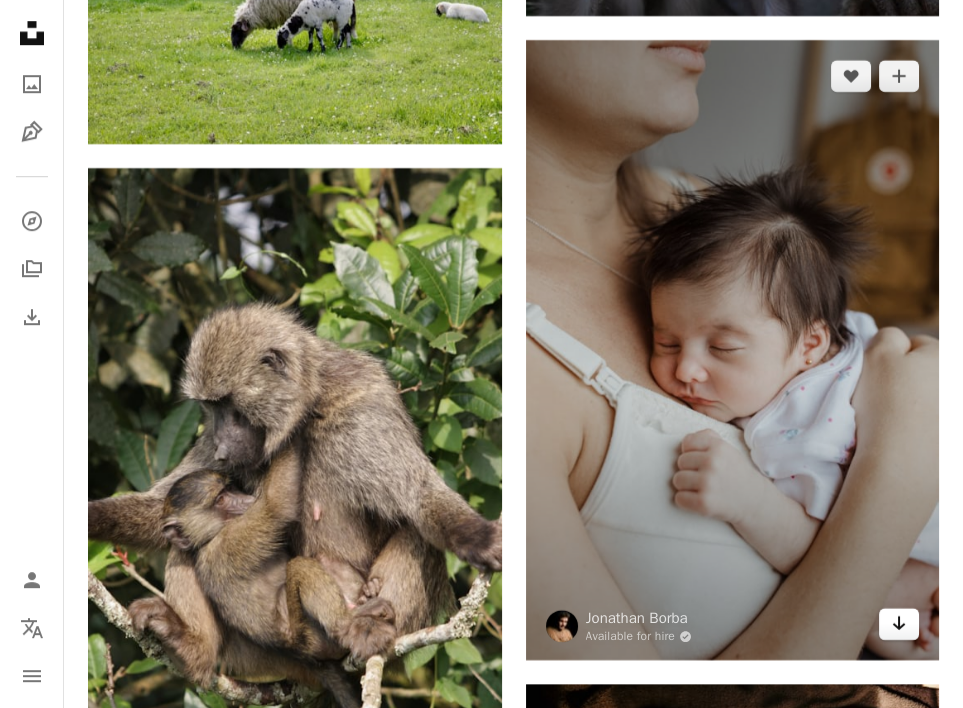 click on "Arrow pointing down" 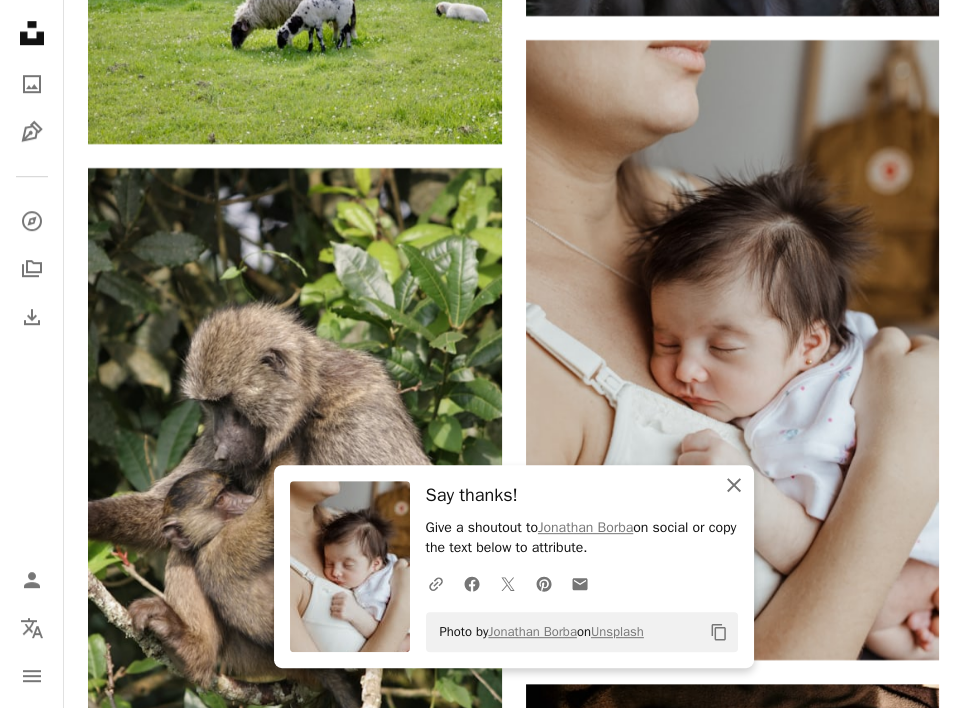 click on "An X shape" 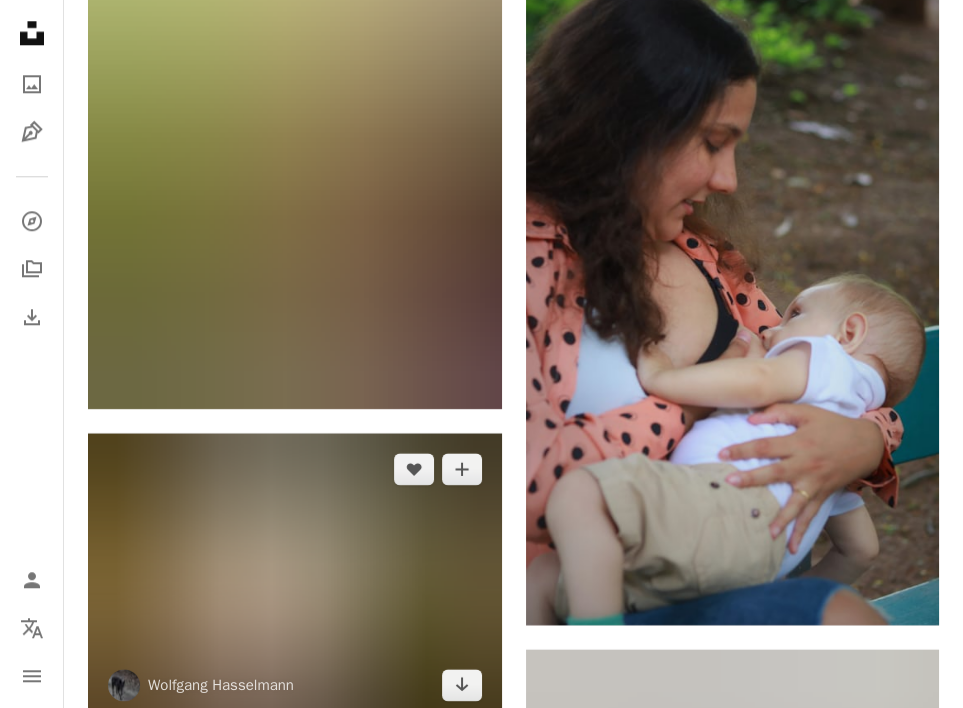 scroll, scrollTop: 291960, scrollLeft: 0, axis: vertical 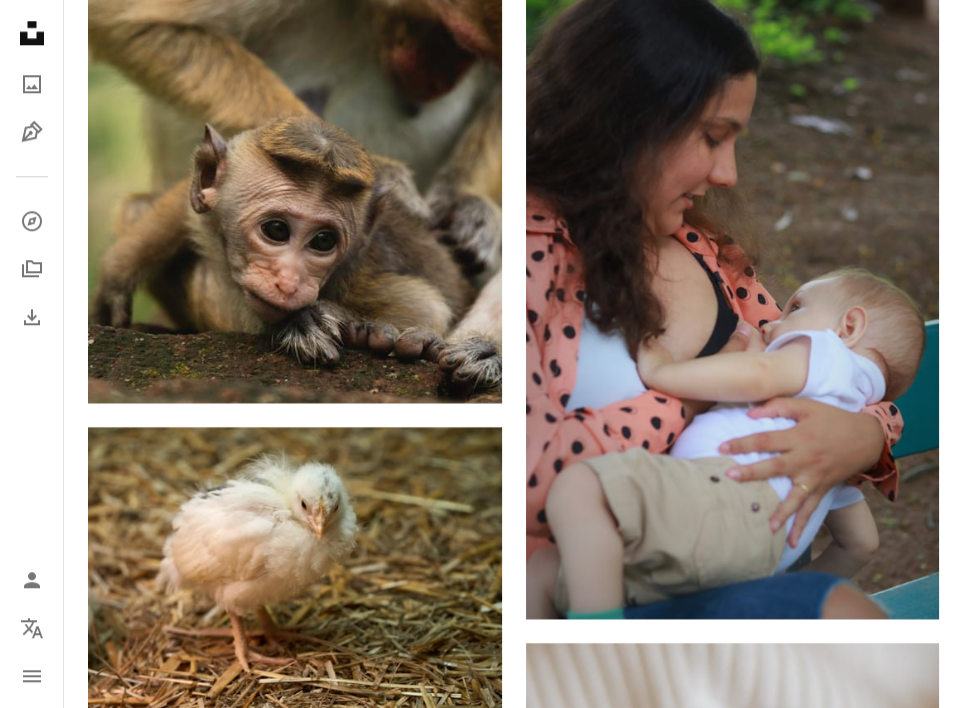click on "Unsplash logo Unsplash Home A photo Pen Tool A compass A stack of folders Download Person Localization icon navigation menu" at bounding box center (32, 354) 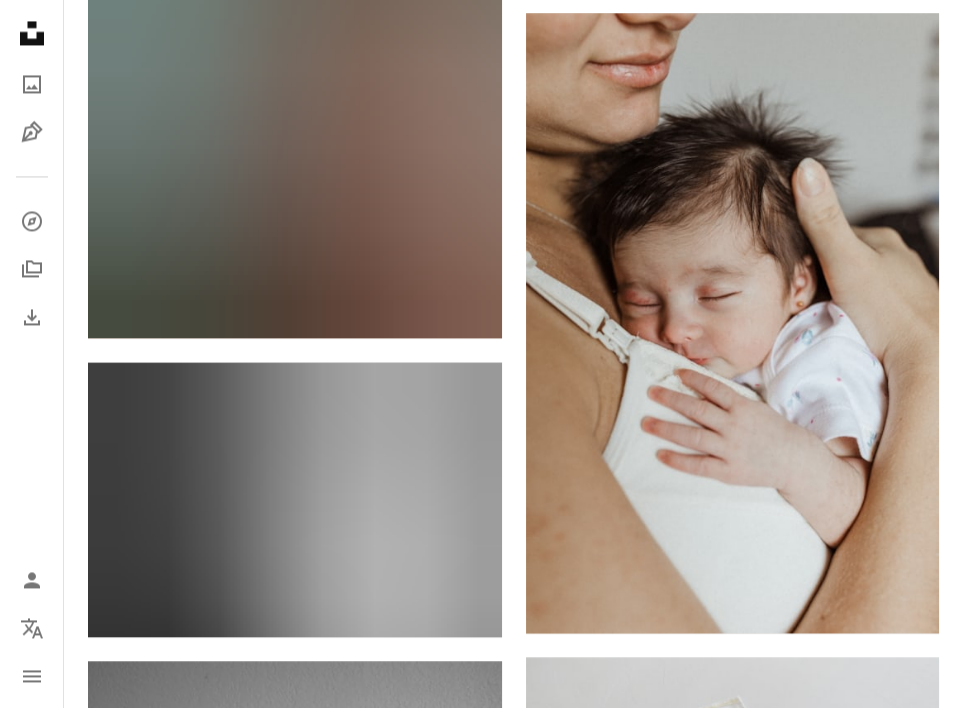scroll, scrollTop: 293885, scrollLeft: 0, axis: vertical 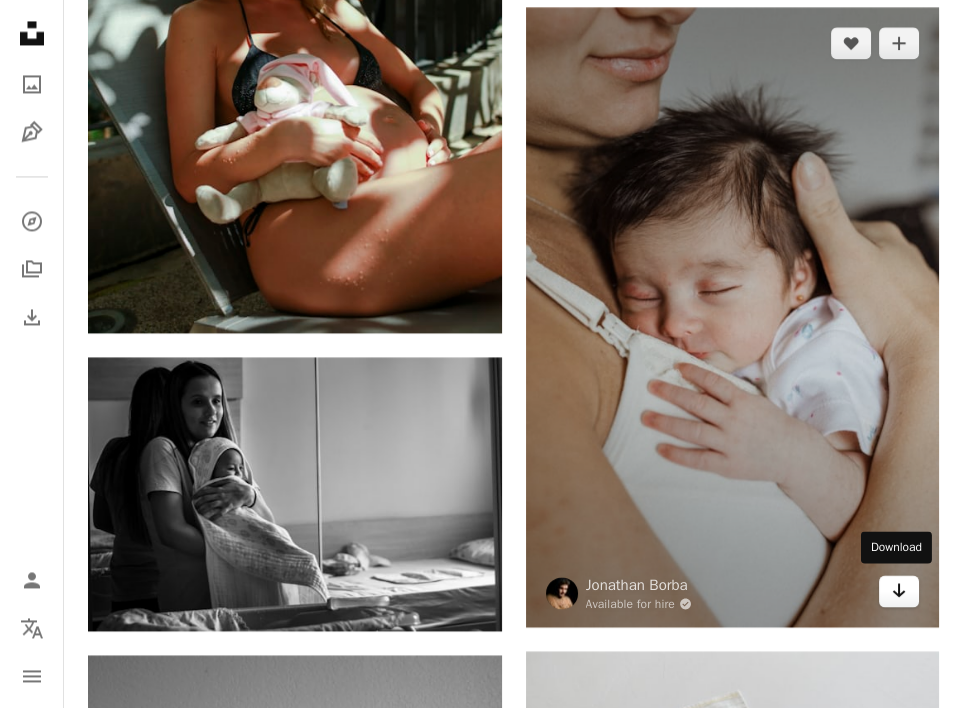 click on "Arrow pointing down" 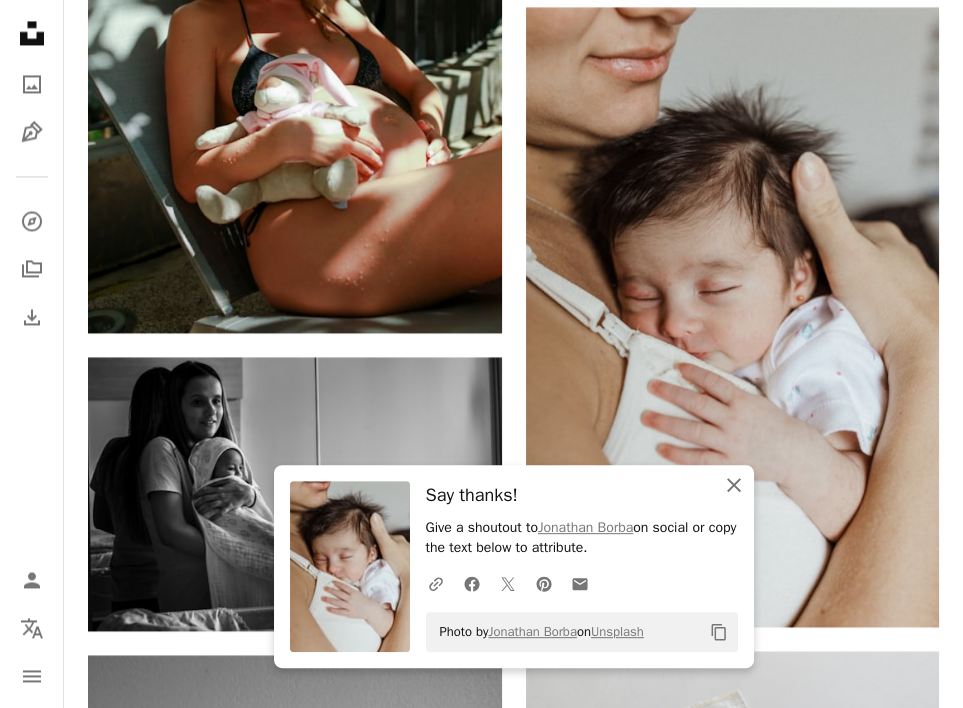 click on "An X shape" 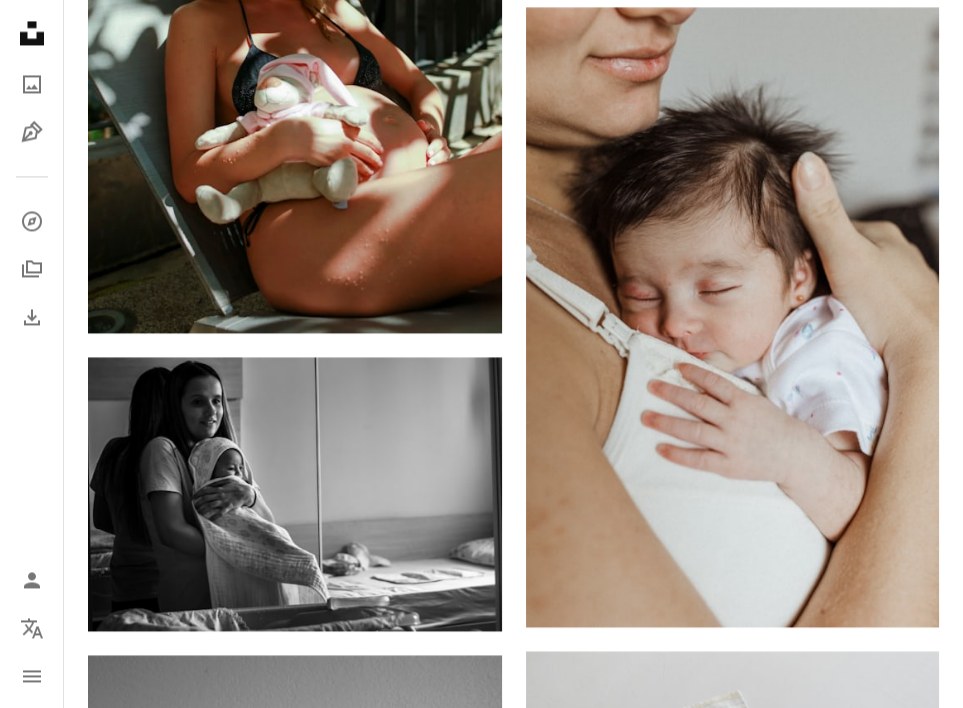 click on "Unsplash logo Unsplash Home A photo Pen Tool A compass A stack of folders Download Person Localization icon navigation menu" at bounding box center [32, 354] 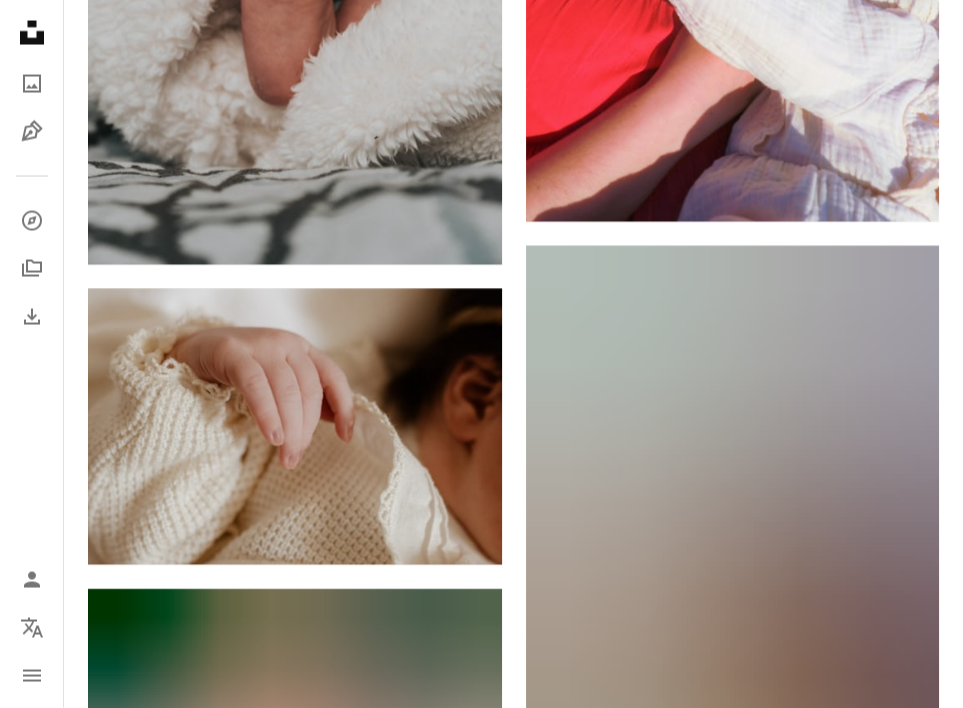 scroll, scrollTop: 307355, scrollLeft: 0, axis: vertical 